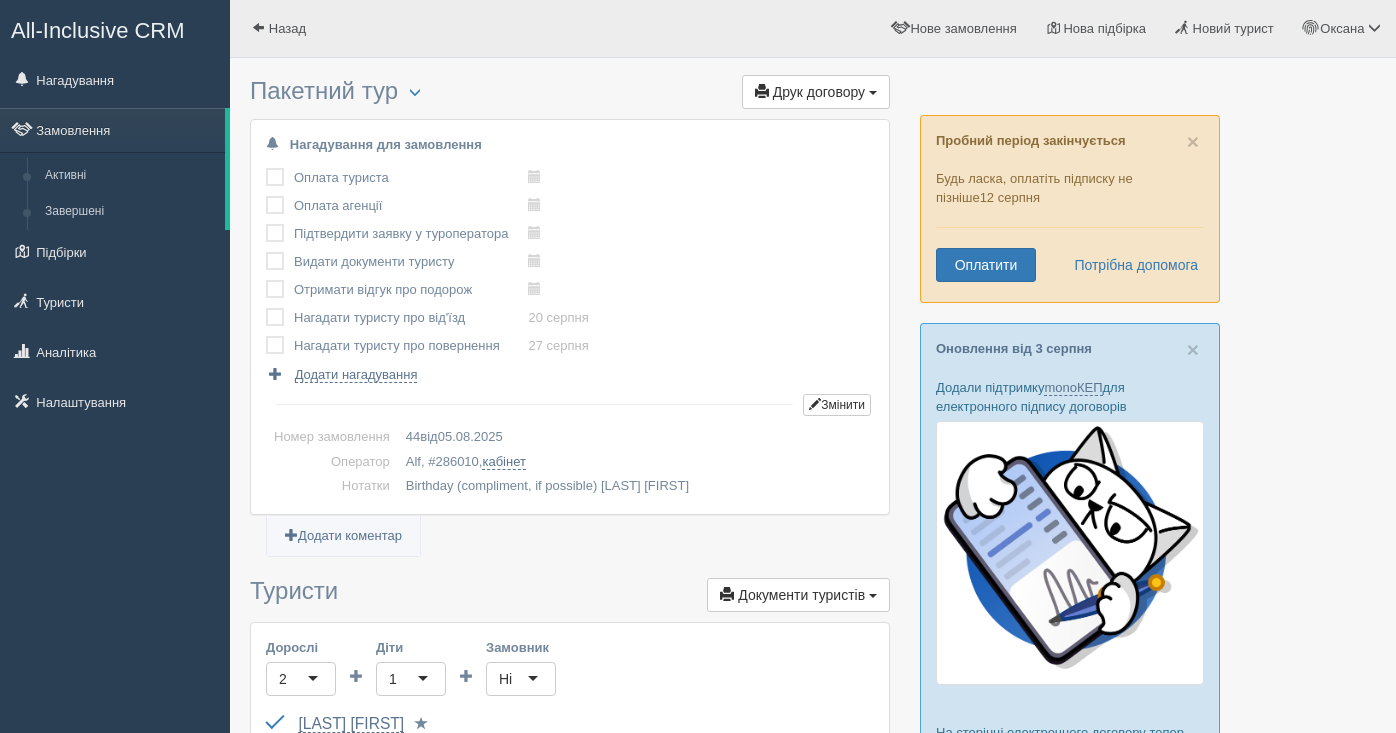 click on "Друк договору" at bounding box center [819, 92] 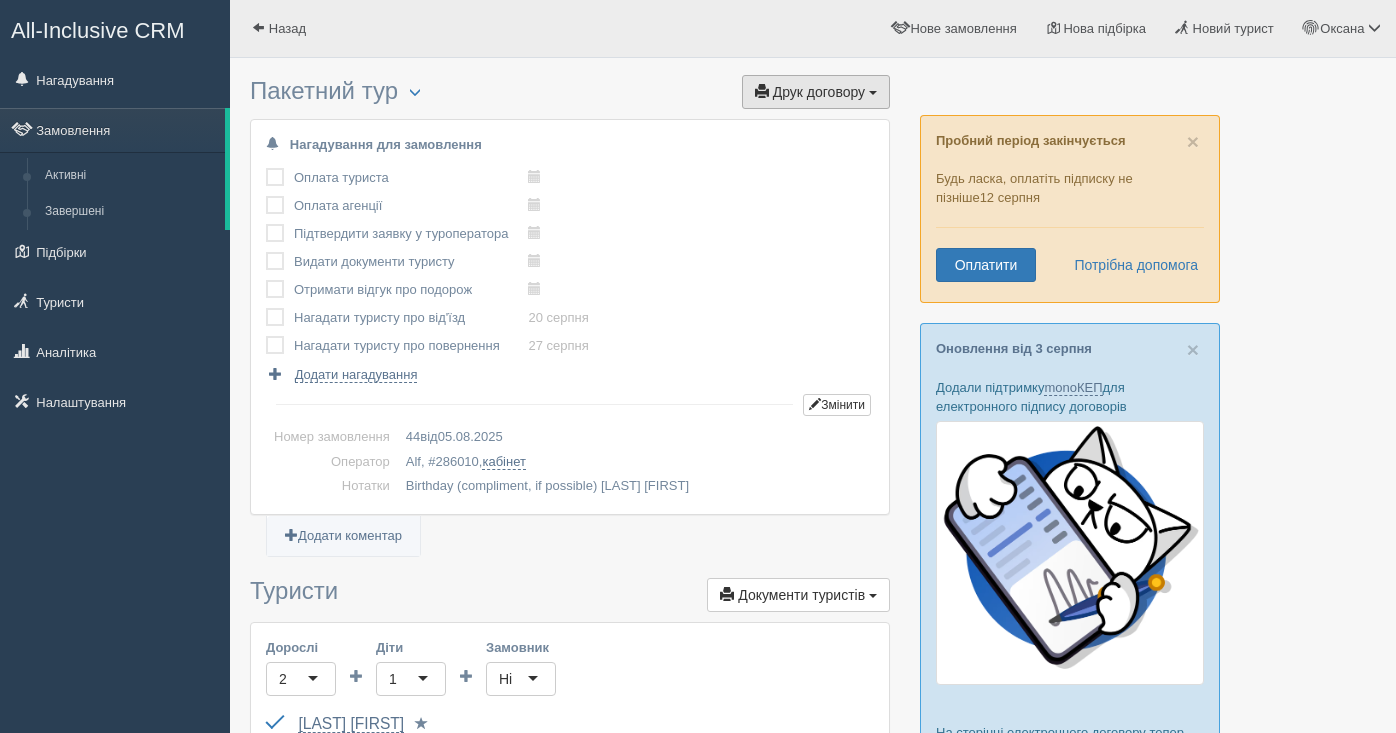 scroll, scrollTop: 0, scrollLeft: 0, axis: both 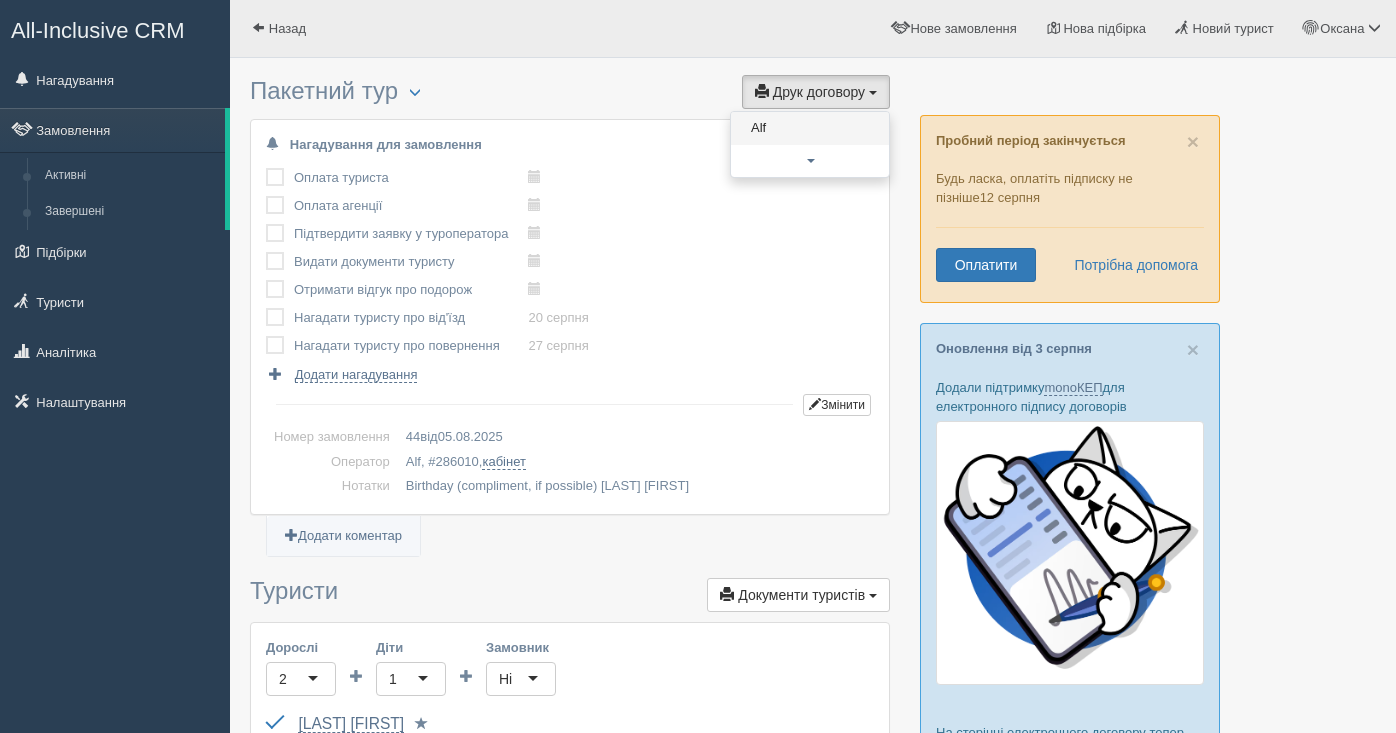 click on "Alf" at bounding box center (810, 128) 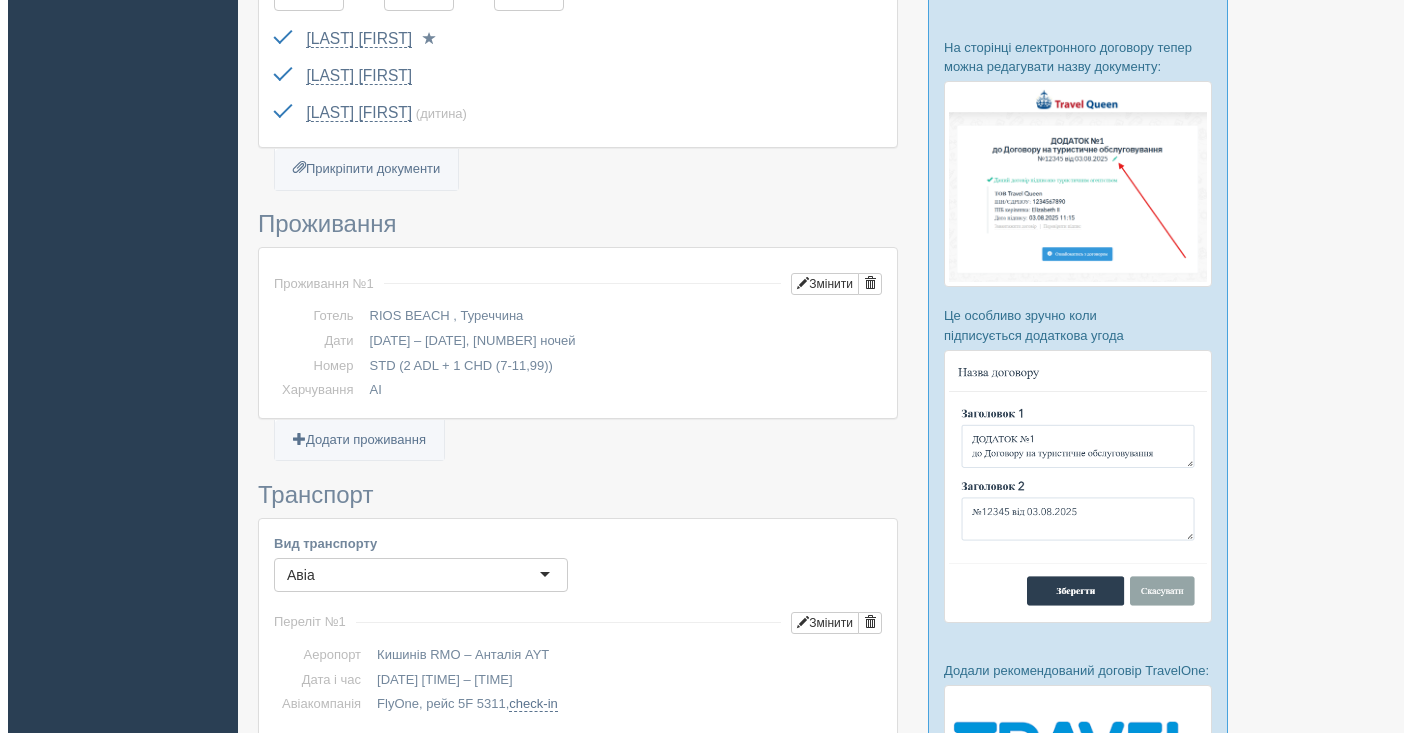 scroll, scrollTop: 683, scrollLeft: 0, axis: vertical 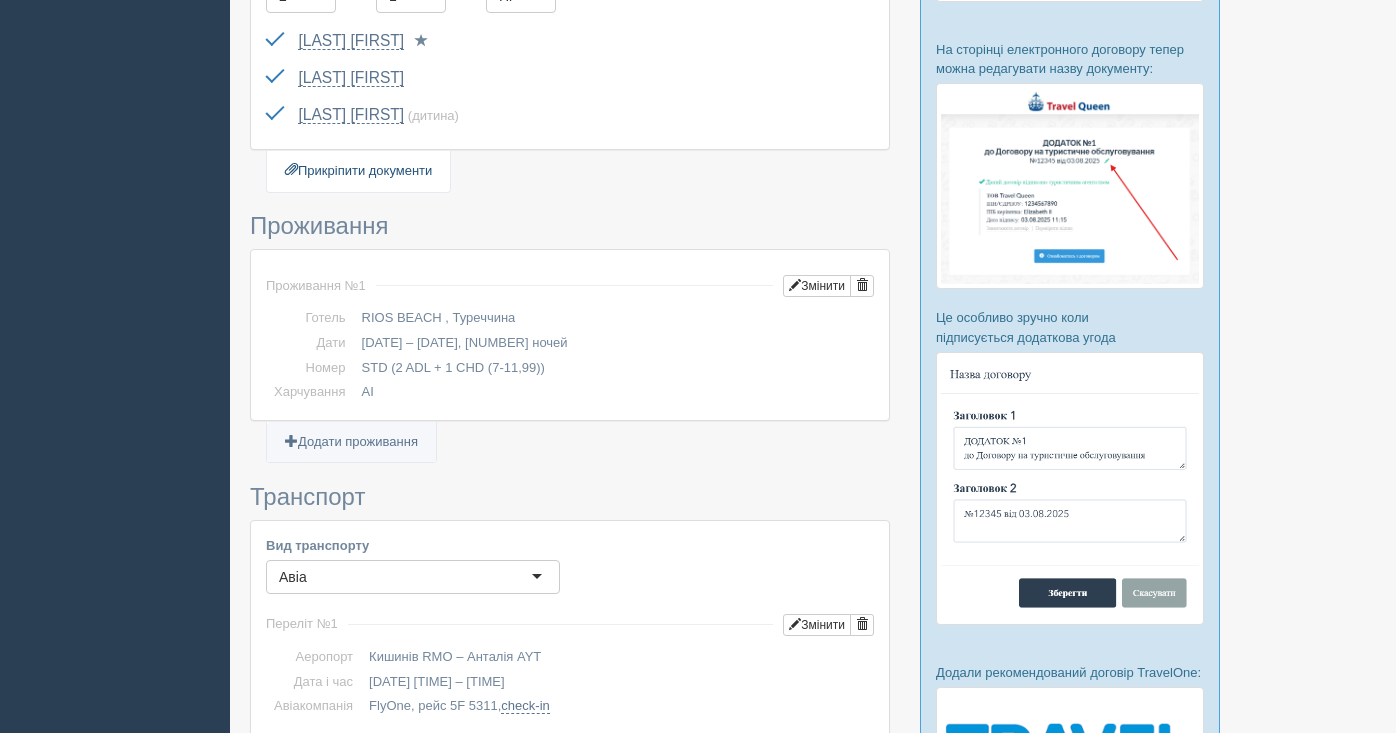click on "Прикріпити документи" at bounding box center [358, 171] 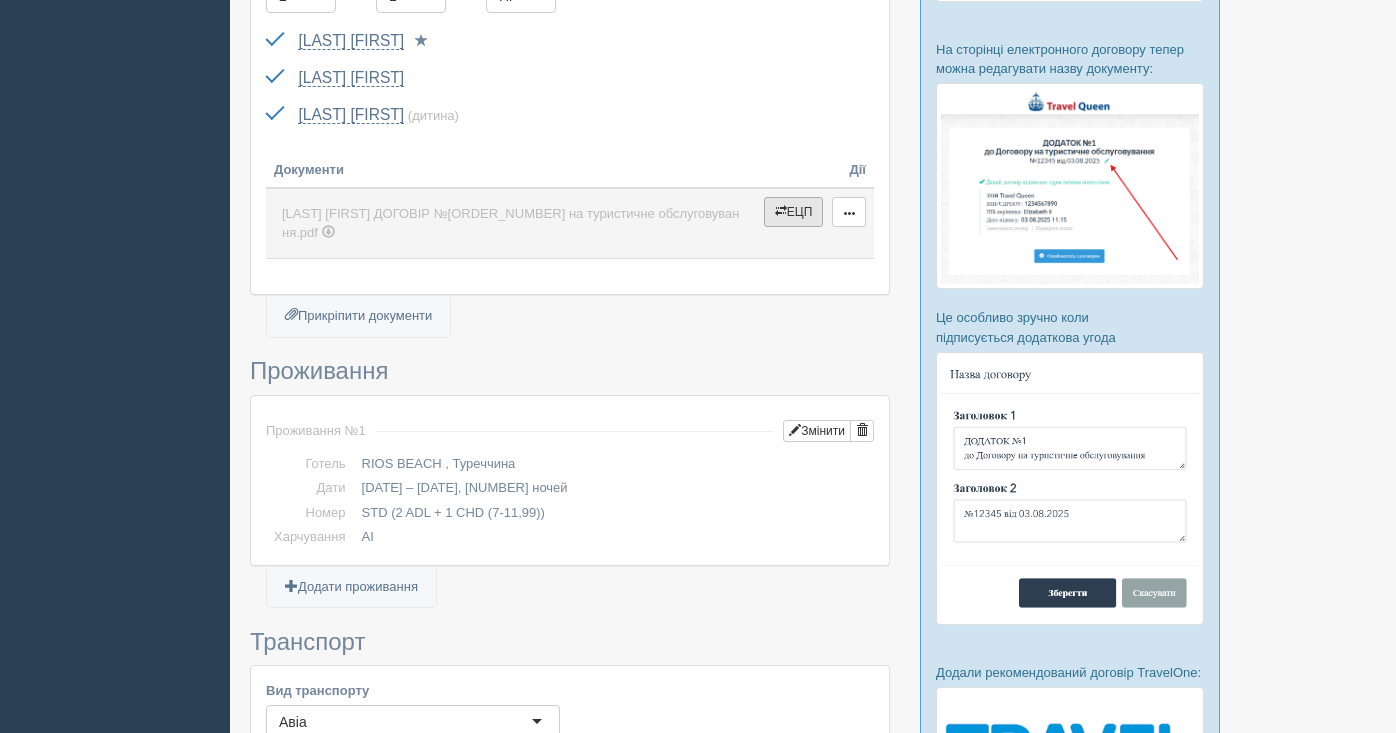 click on "ЕЦП" at bounding box center (794, 212) 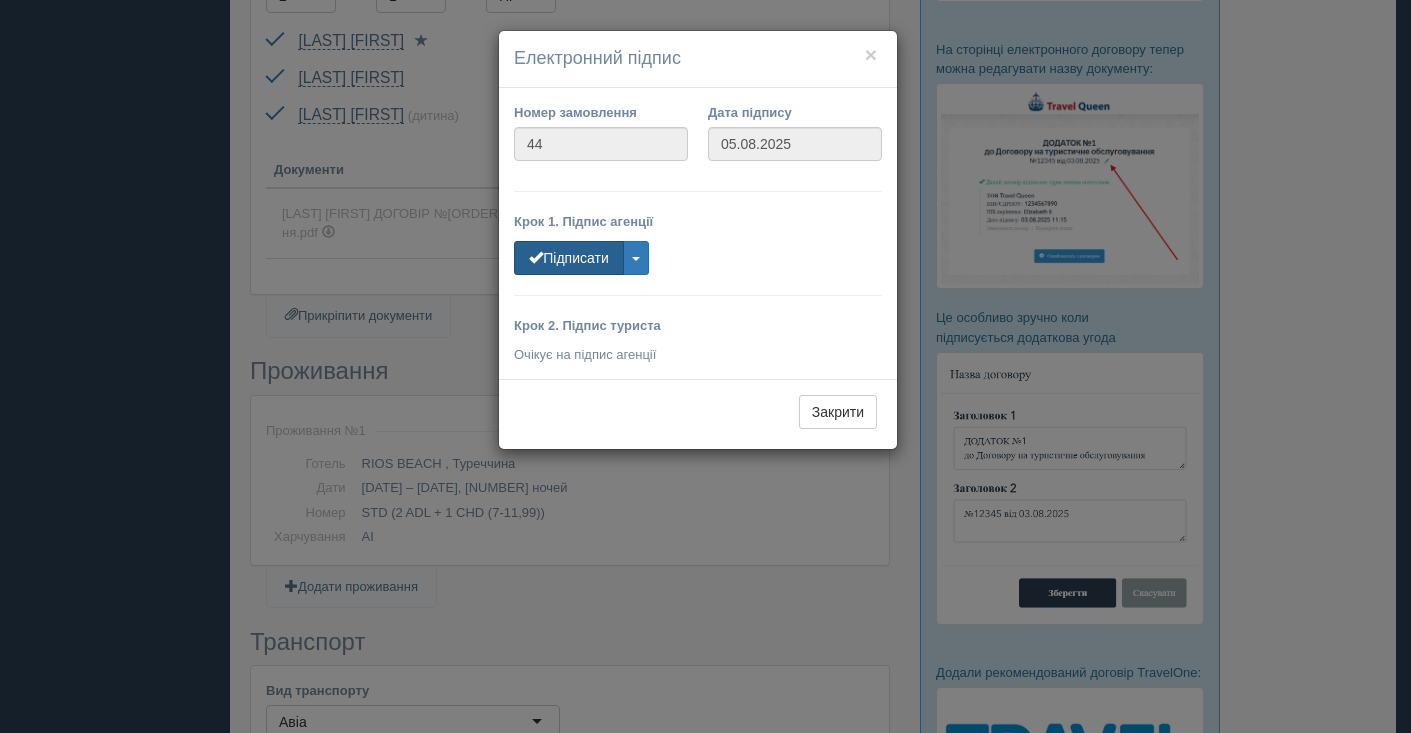 click on "Підписати" at bounding box center [569, 258] 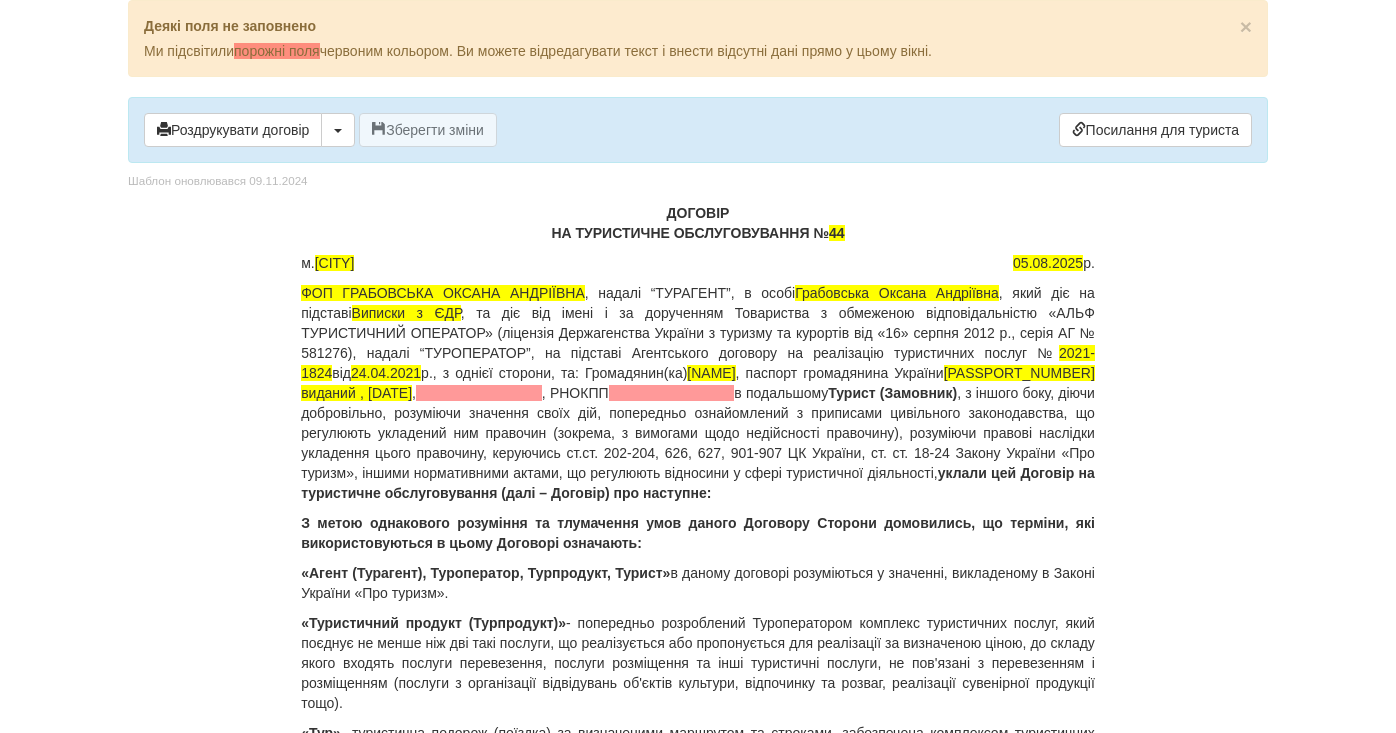 scroll, scrollTop: 0, scrollLeft: 0, axis: both 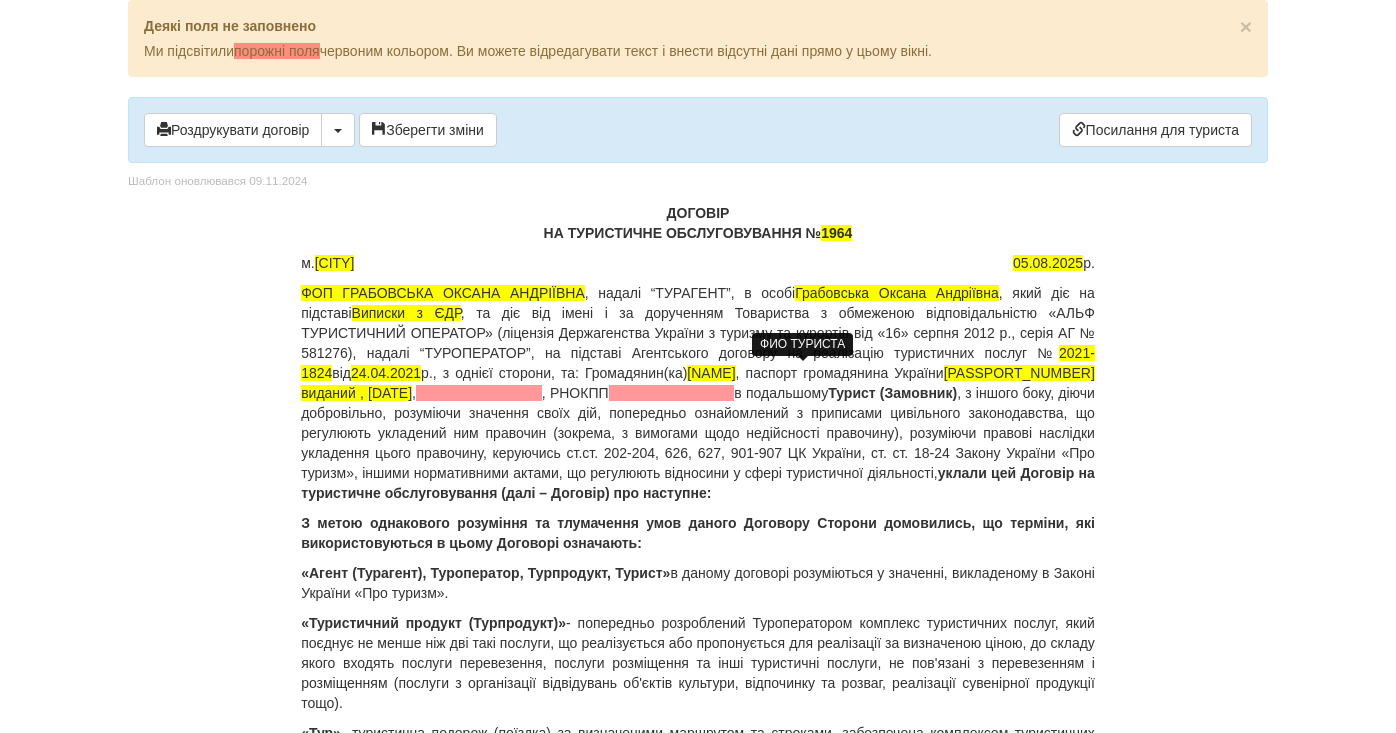 drag, startPoint x: 877, startPoint y: 374, endPoint x: 733, endPoint y: 375, distance: 144.00348 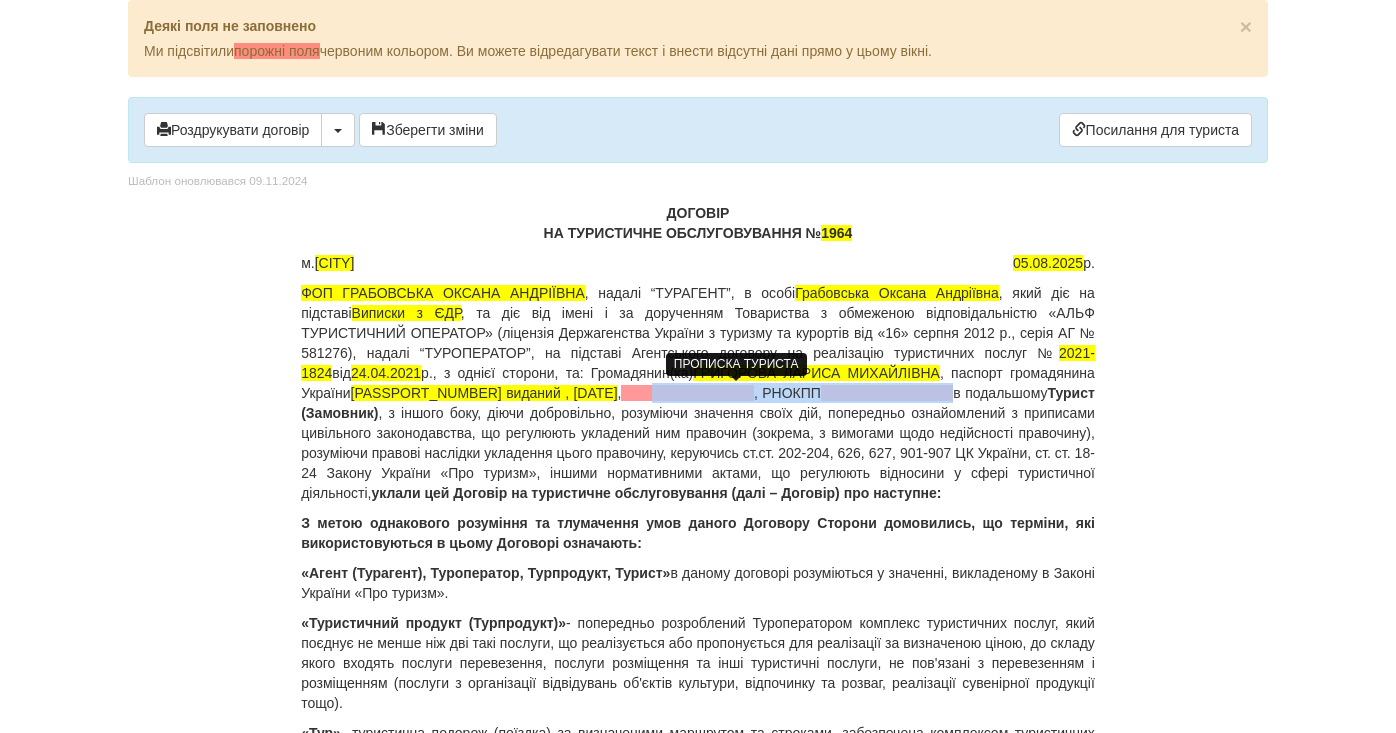 drag, startPoint x: 995, startPoint y: 395, endPoint x: 702, endPoint y: 392, distance: 293.01535 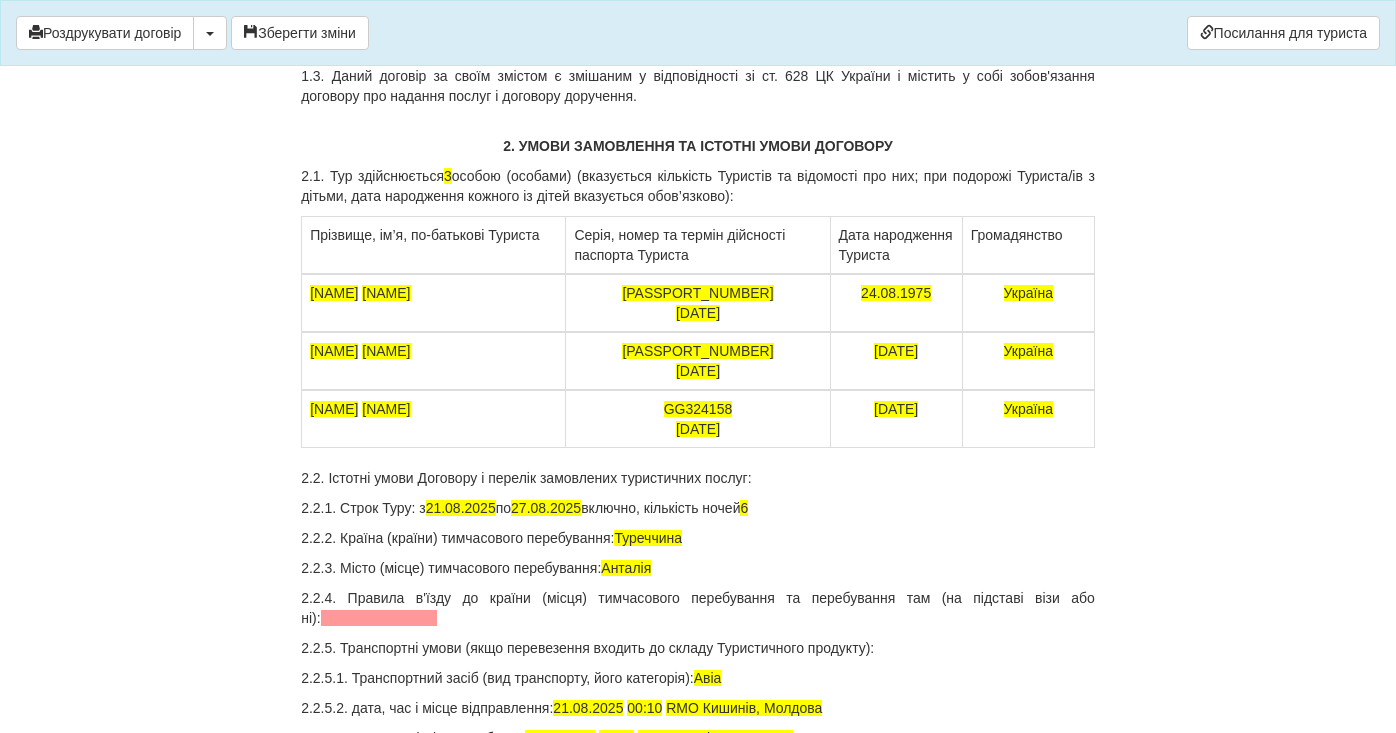 scroll, scrollTop: 2396, scrollLeft: 0, axis: vertical 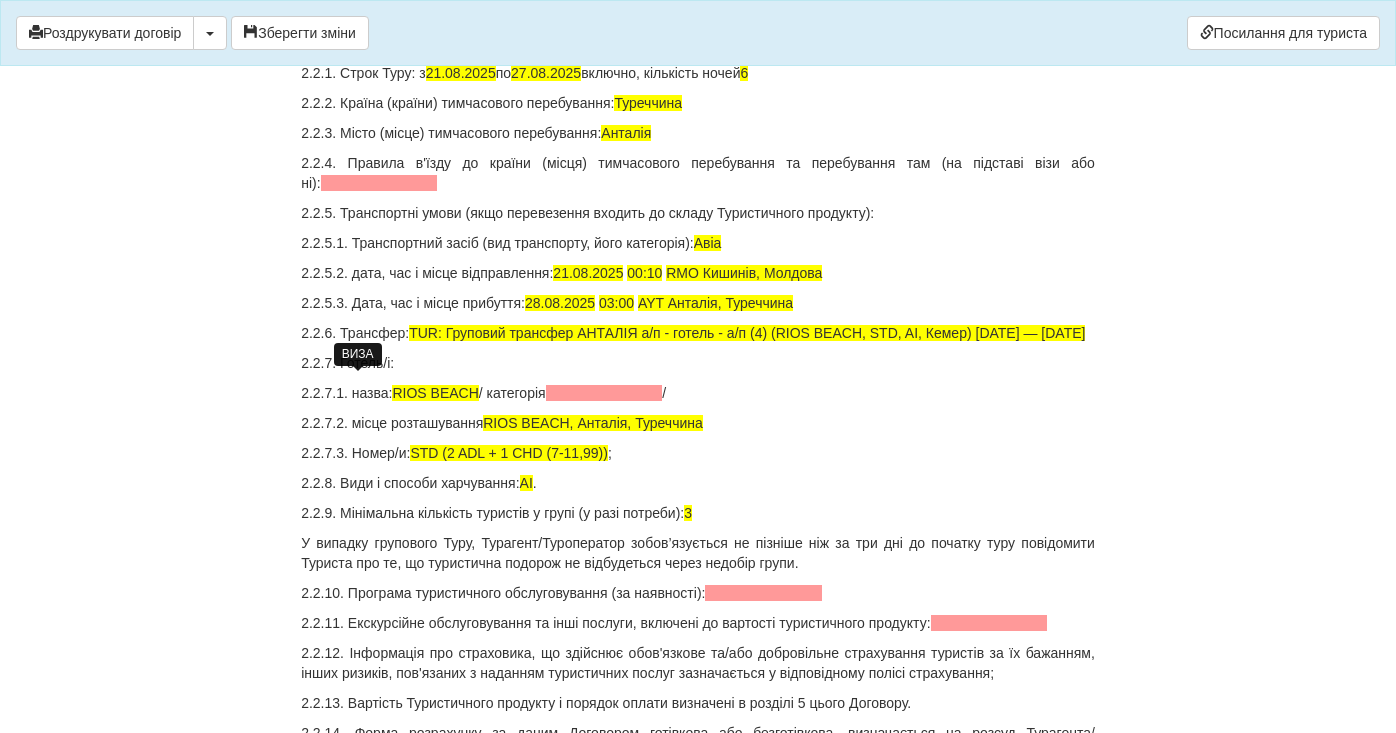 click at bounding box center (379, 183) 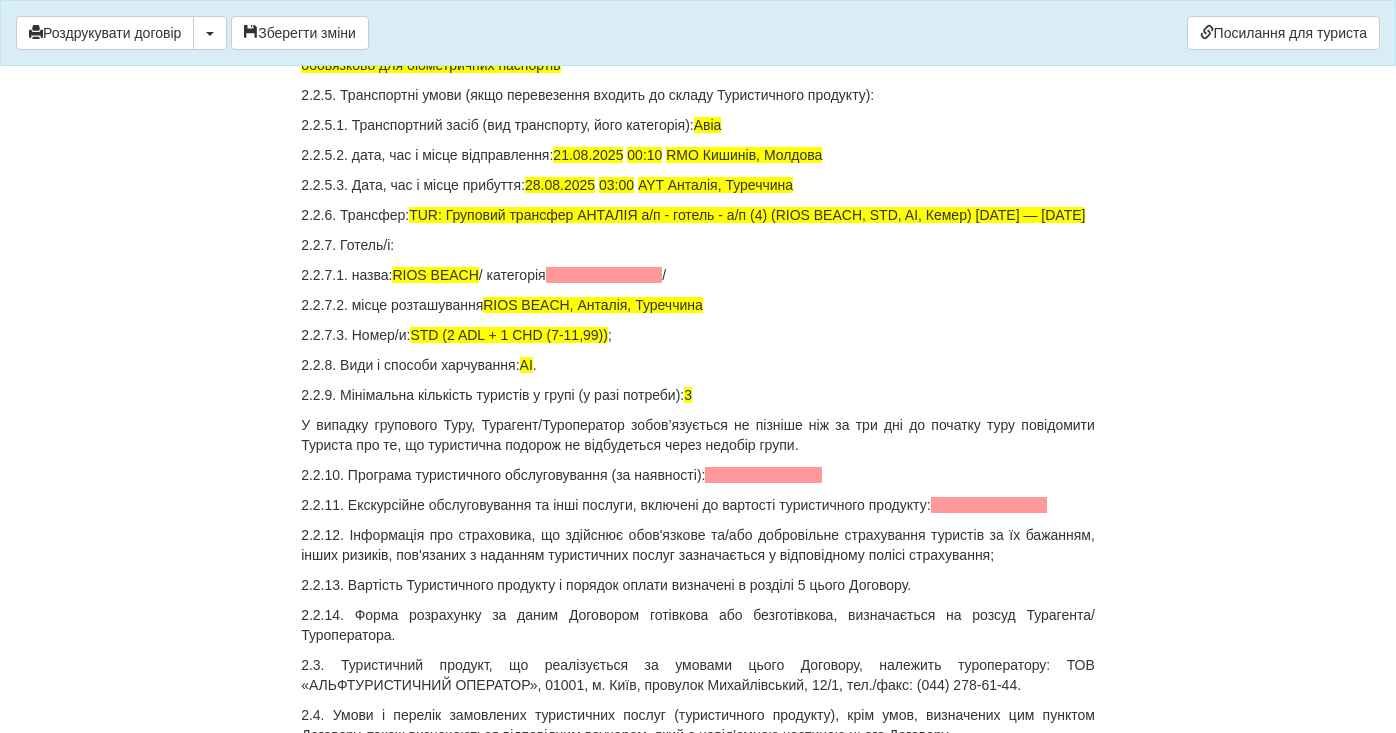scroll, scrollTop: 2515, scrollLeft: 0, axis: vertical 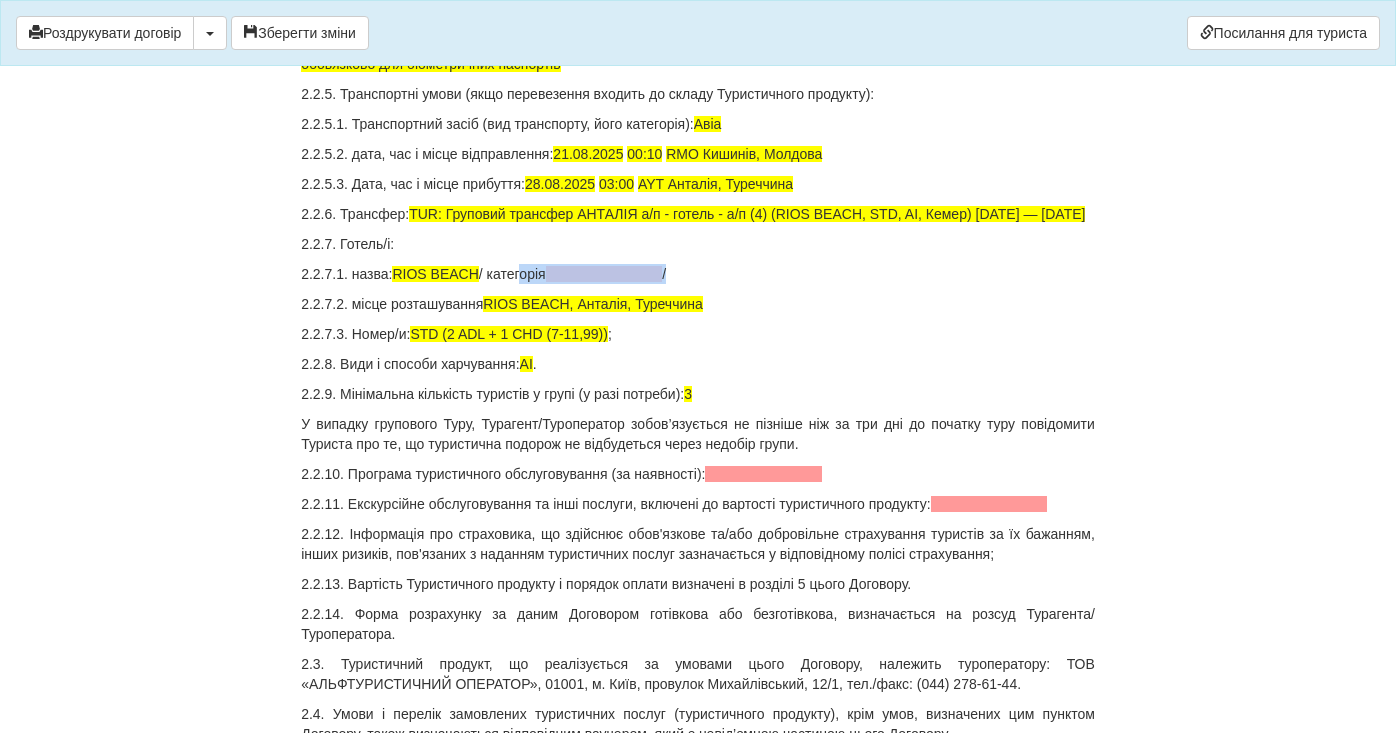drag, startPoint x: 670, startPoint y: 496, endPoint x: 520, endPoint y: 497, distance: 150.00333 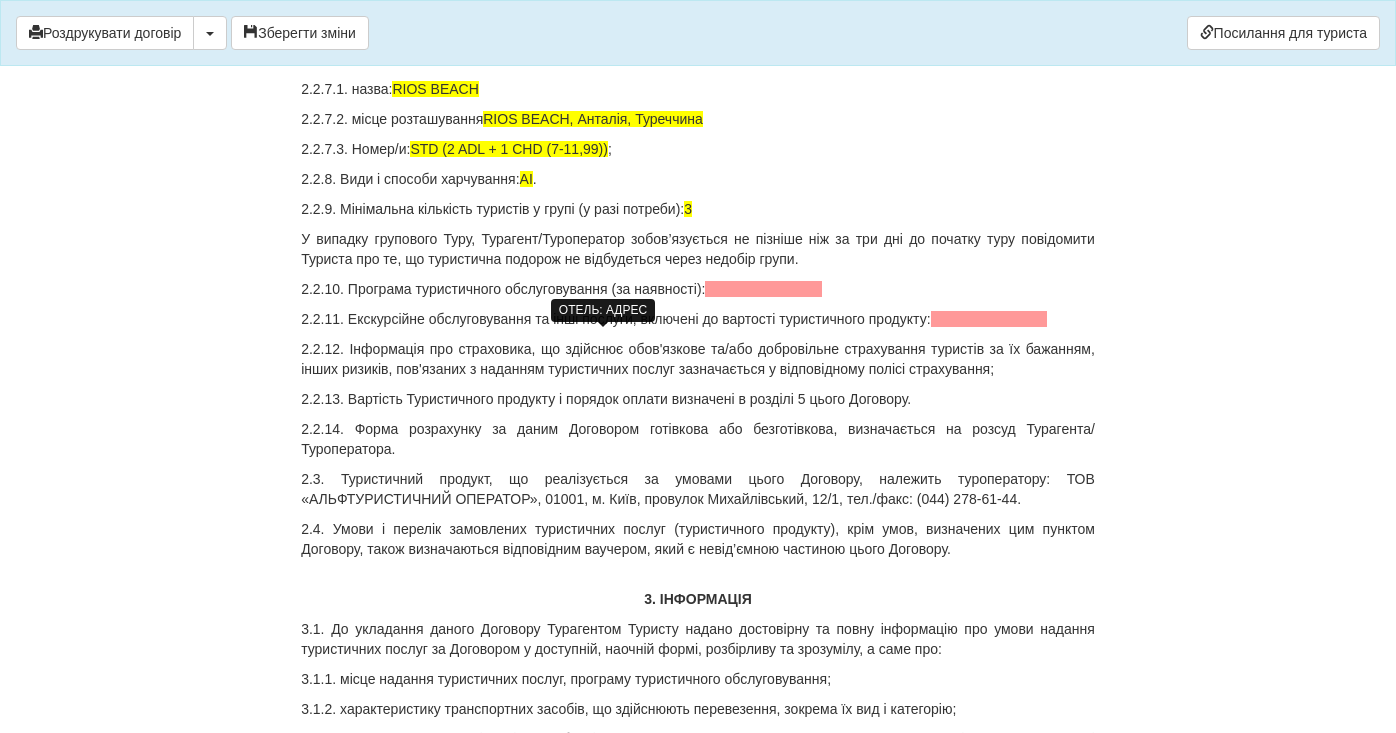 scroll, scrollTop: 2732, scrollLeft: 0, axis: vertical 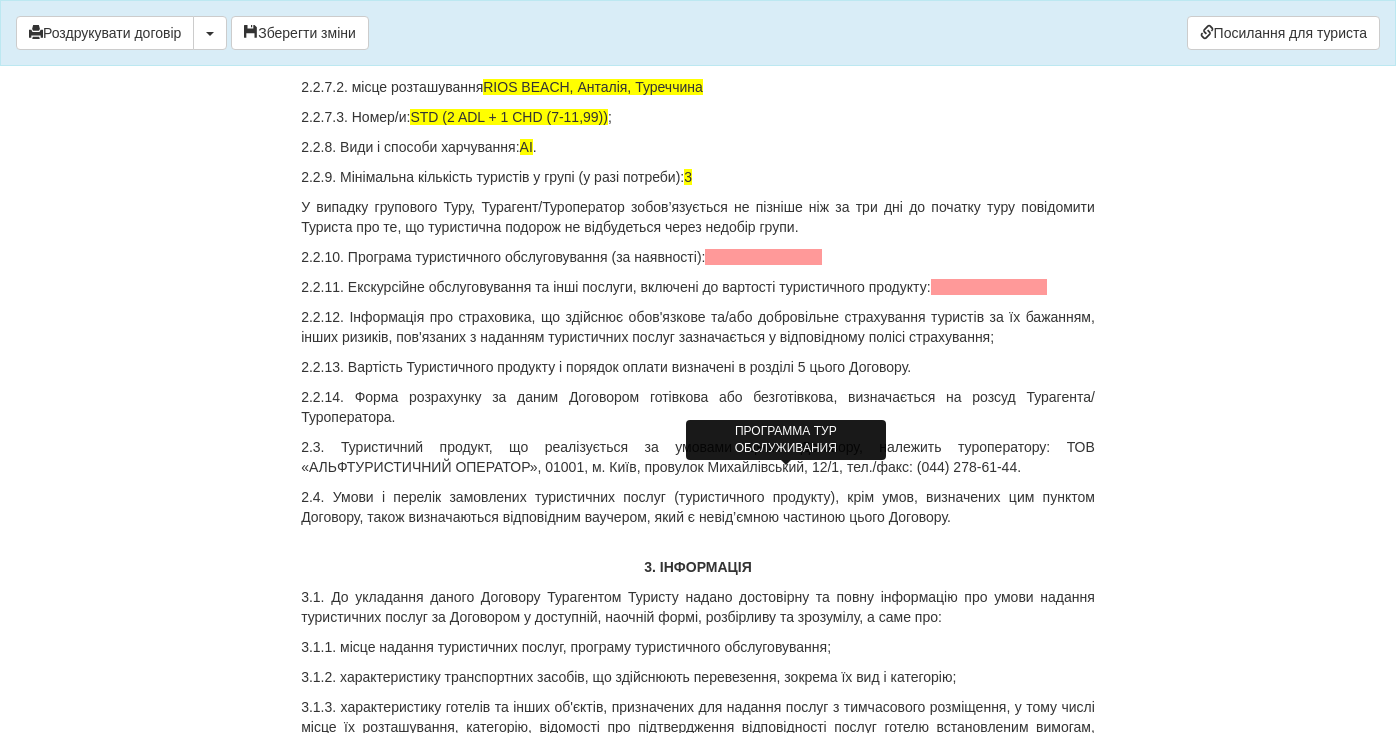 click at bounding box center [763, 257] 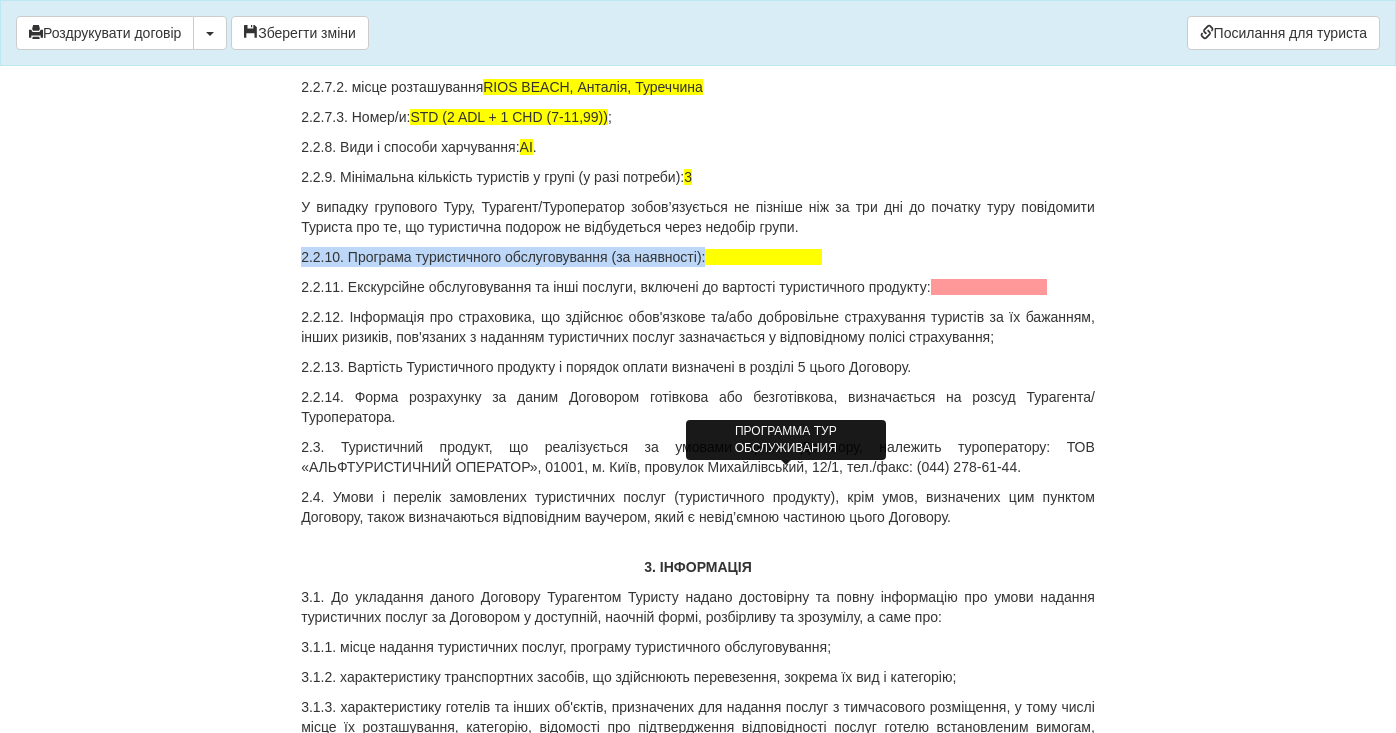click at bounding box center [763, 257] 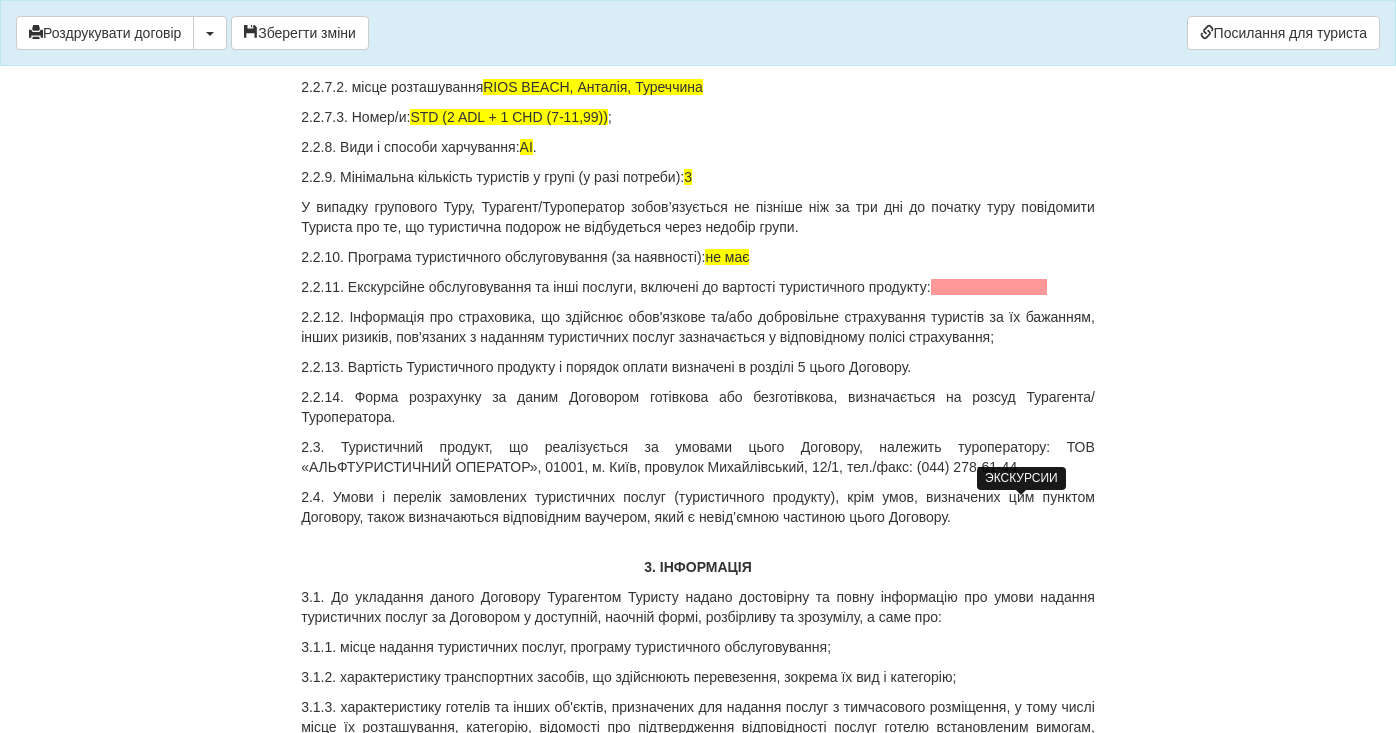 click at bounding box center (989, 287) 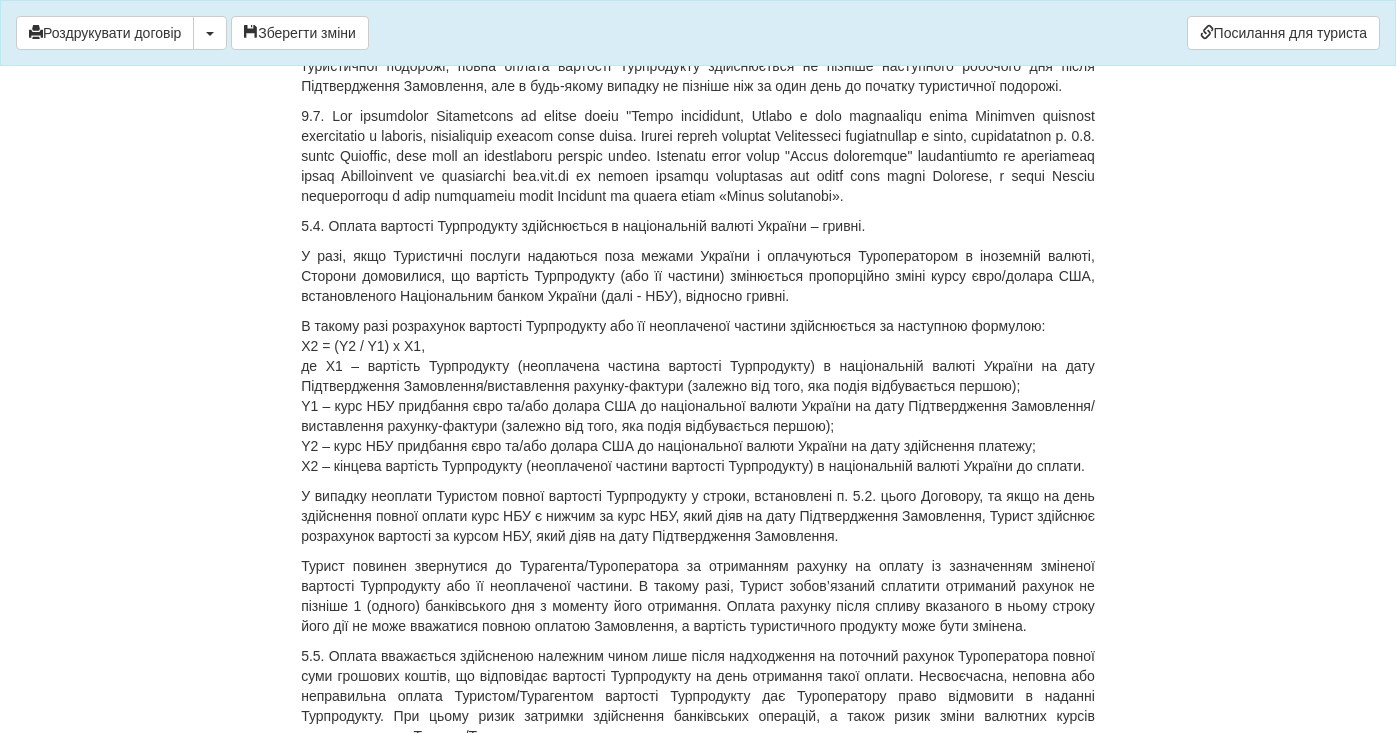 scroll, scrollTop: 8275, scrollLeft: 0, axis: vertical 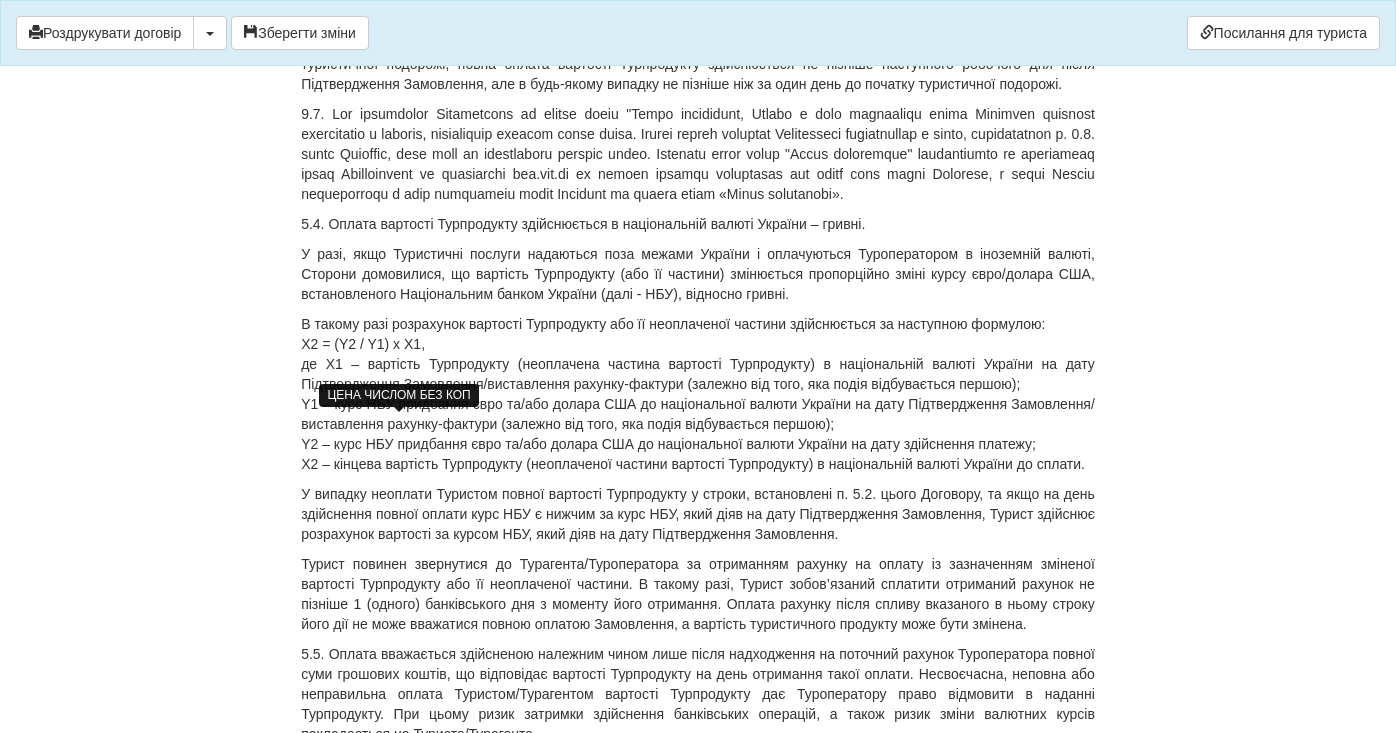 drag, startPoint x: 421, startPoint y: 426, endPoint x: 421, endPoint y: 463, distance: 37 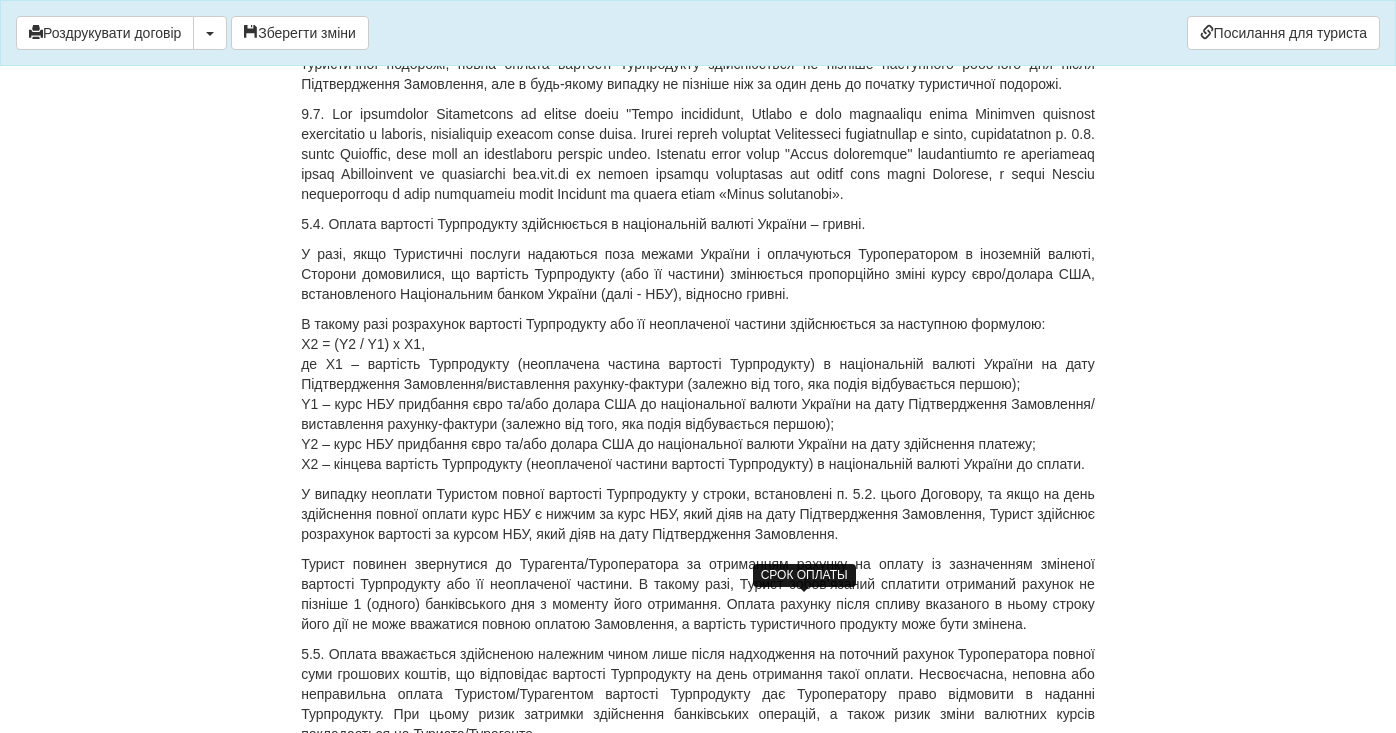 click at bounding box center [798, 24] 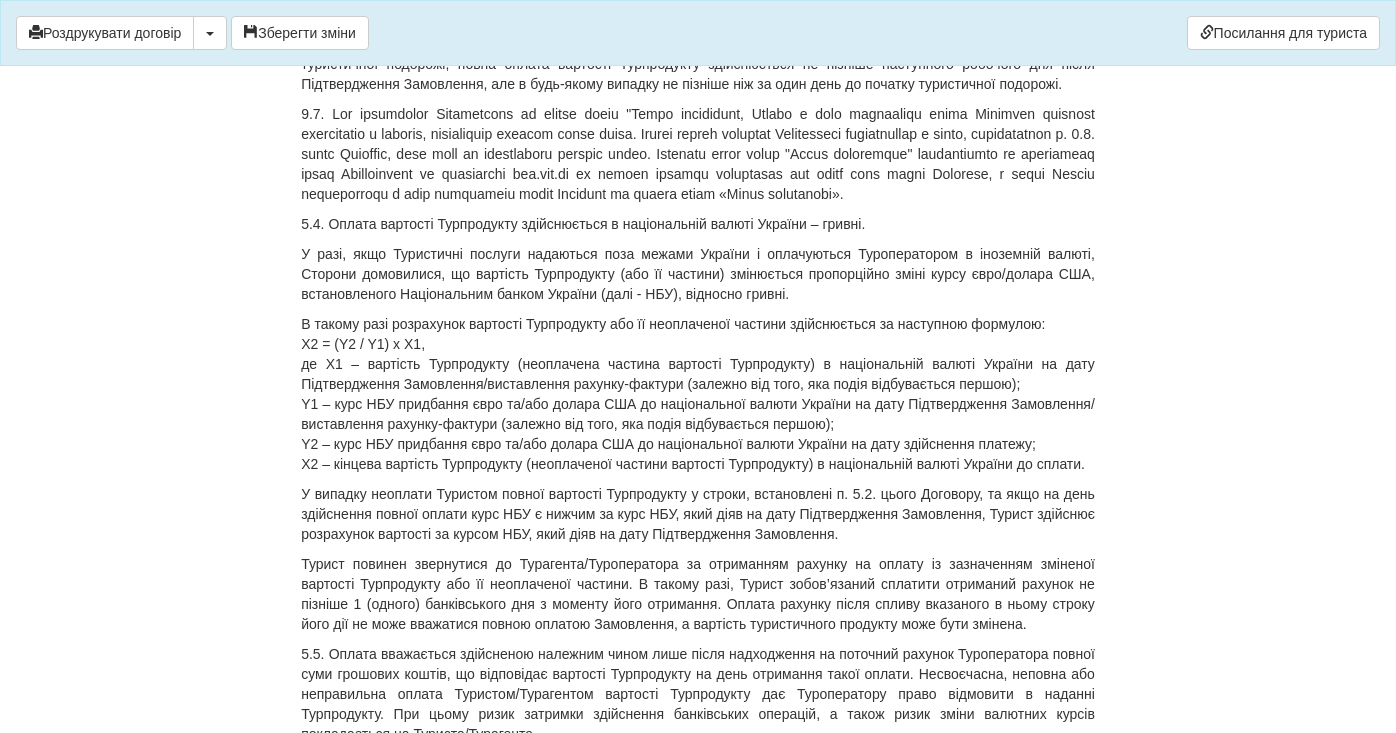 click on "Повна оплата вартості послуг здійснюється Туристом у строк до                                 , якщо інші терміни не зазначені у рахунку на оплату. У випадку Замовлення Турпродукту менше ніж за п’ятнадцять календарних днів до початку туристичної подорожі, повна оплата вартості Турпродукту здійснюється не пізніше наступного робочого дня після Підтвердження Замовлення, але в будь-якому випадку не пізніше ніж за один день до початку туристичної подорожі." at bounding box center (698, 54) 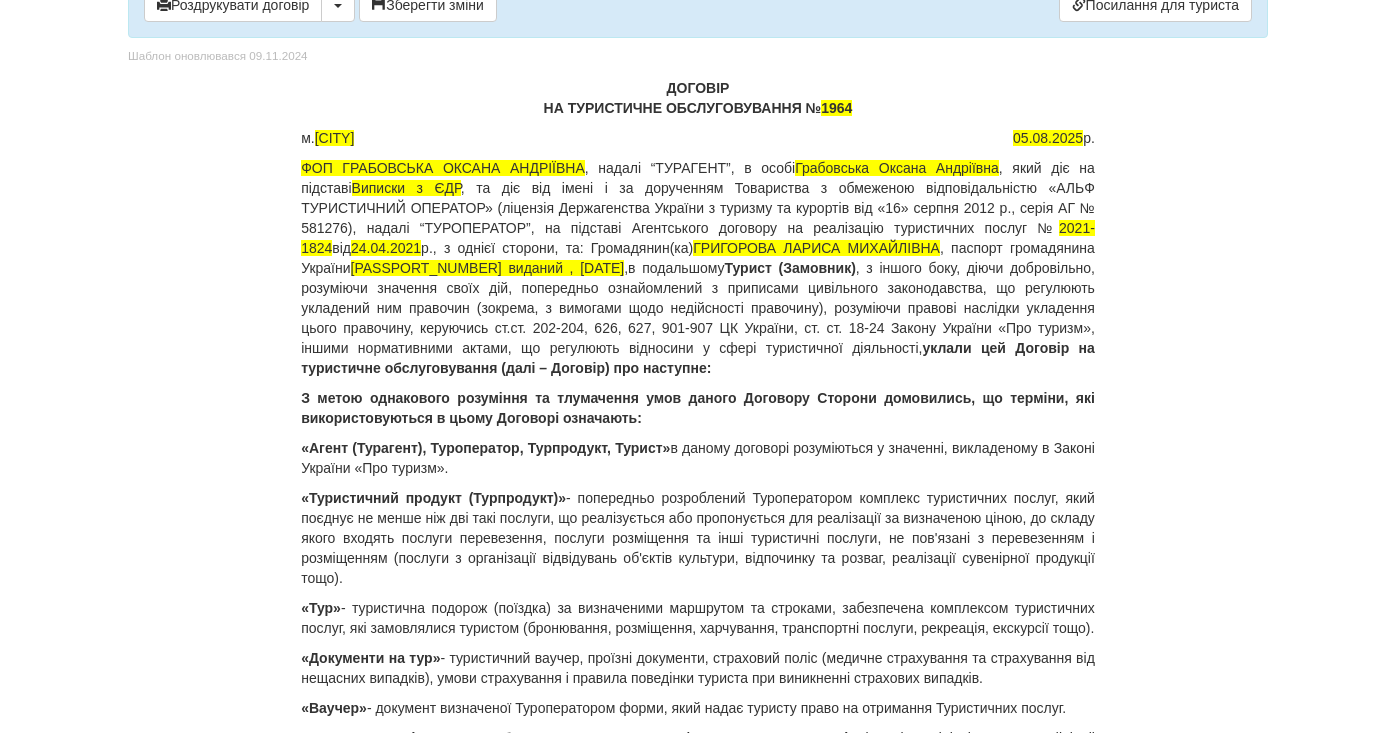 scroll, scrollTop: 0, scrollLeft: 0, axis: both 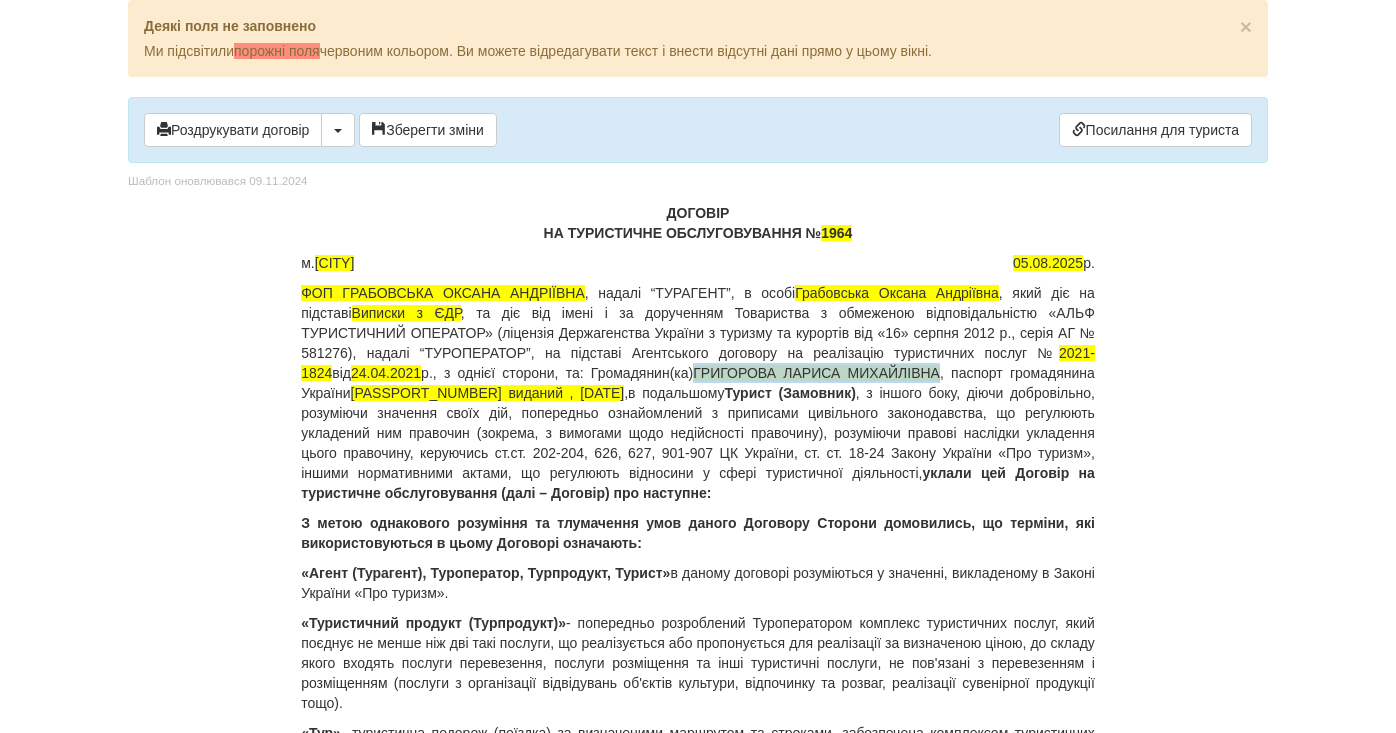 drag, startPoint x: 769, startPoint y: 376, endPoint x: 1025, endPoint y: 375, distance: 256.00195 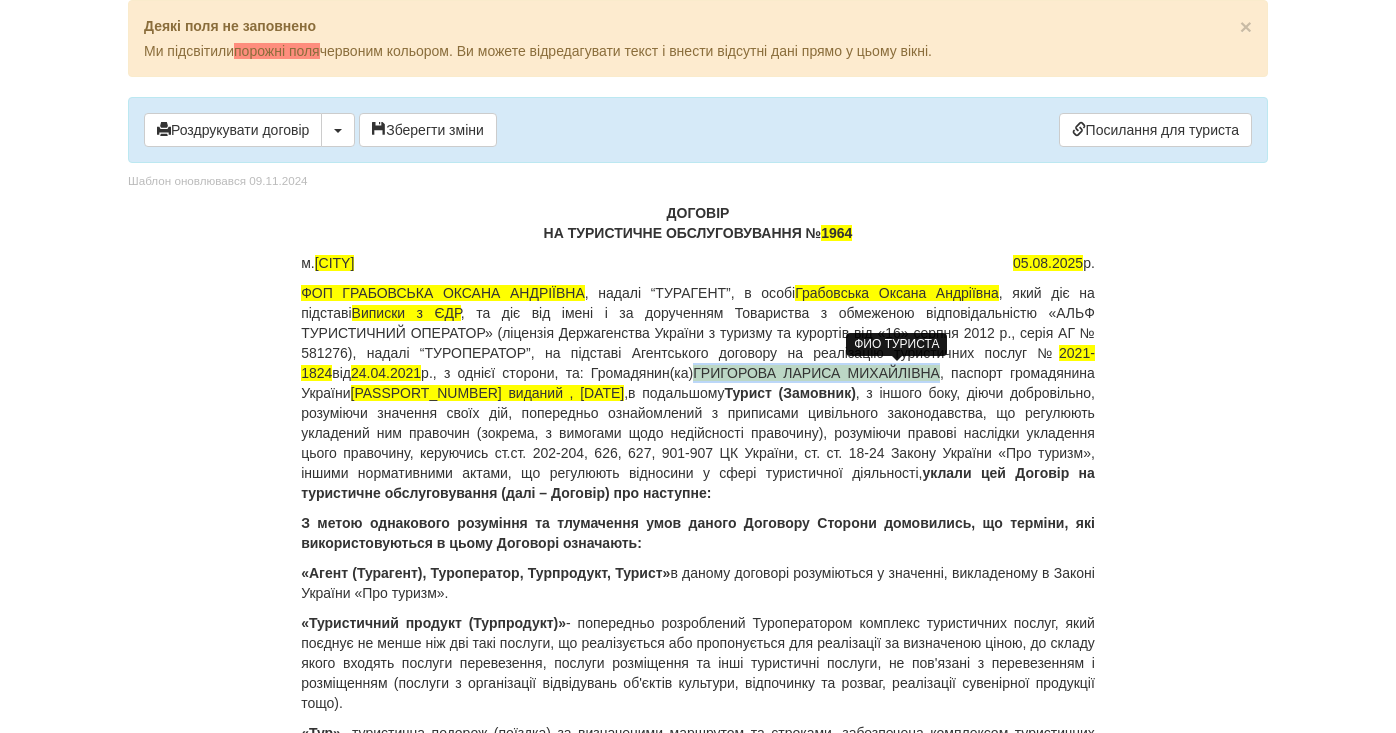 copy on "ГРИГОРОВА ЛАРИСА МИХАЙЛІВНА" 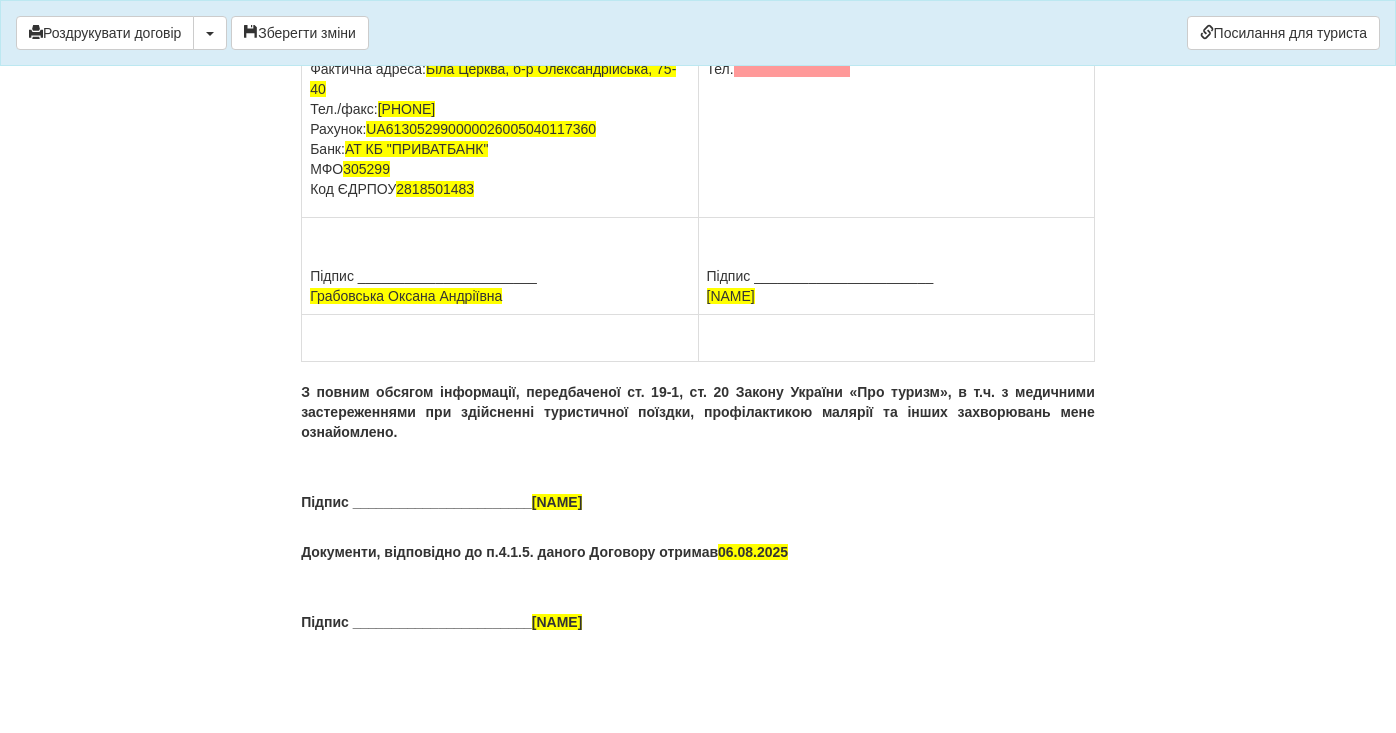 scroll, scrollTop: 15149, scrollLeft: 0, axis: vertical 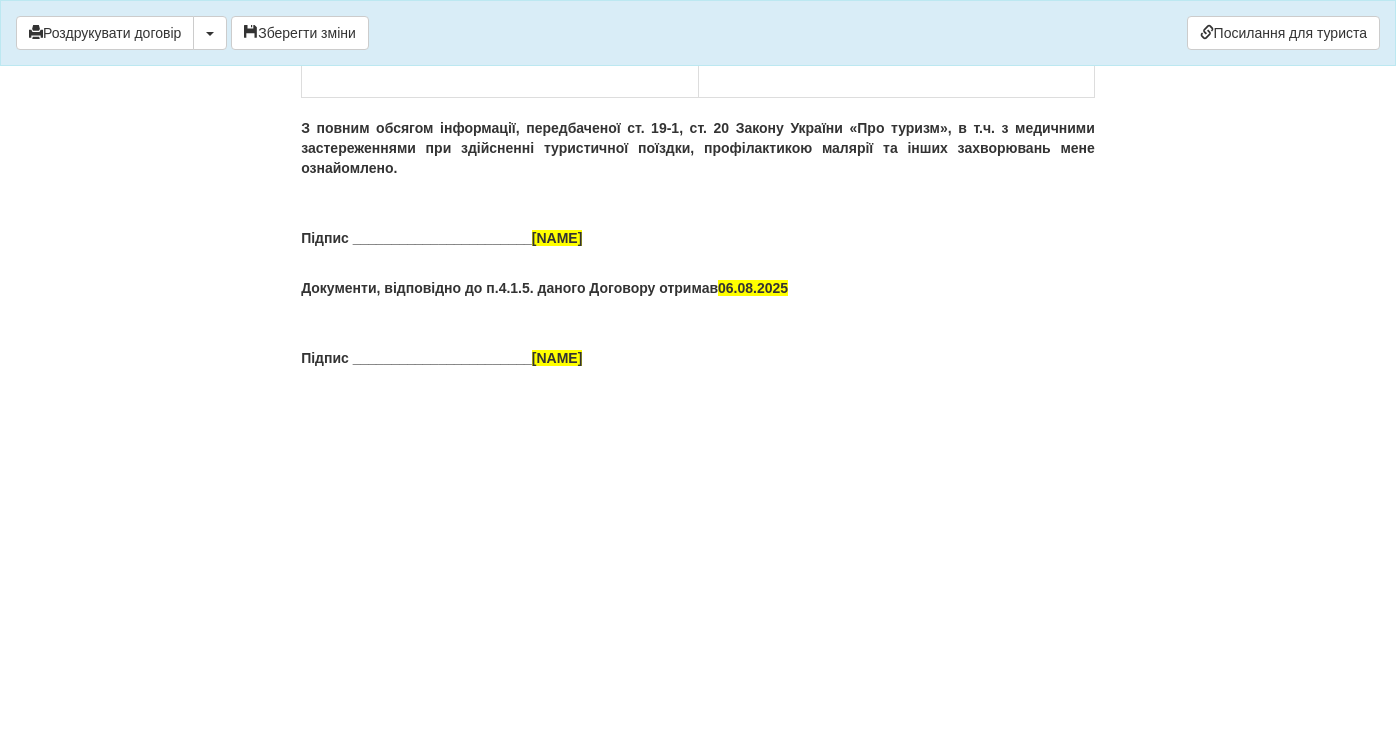 drag, startPoint x: 733, startPoint y: 240, endPoint x: 877, endPoint y: 242, distance: 144.01389 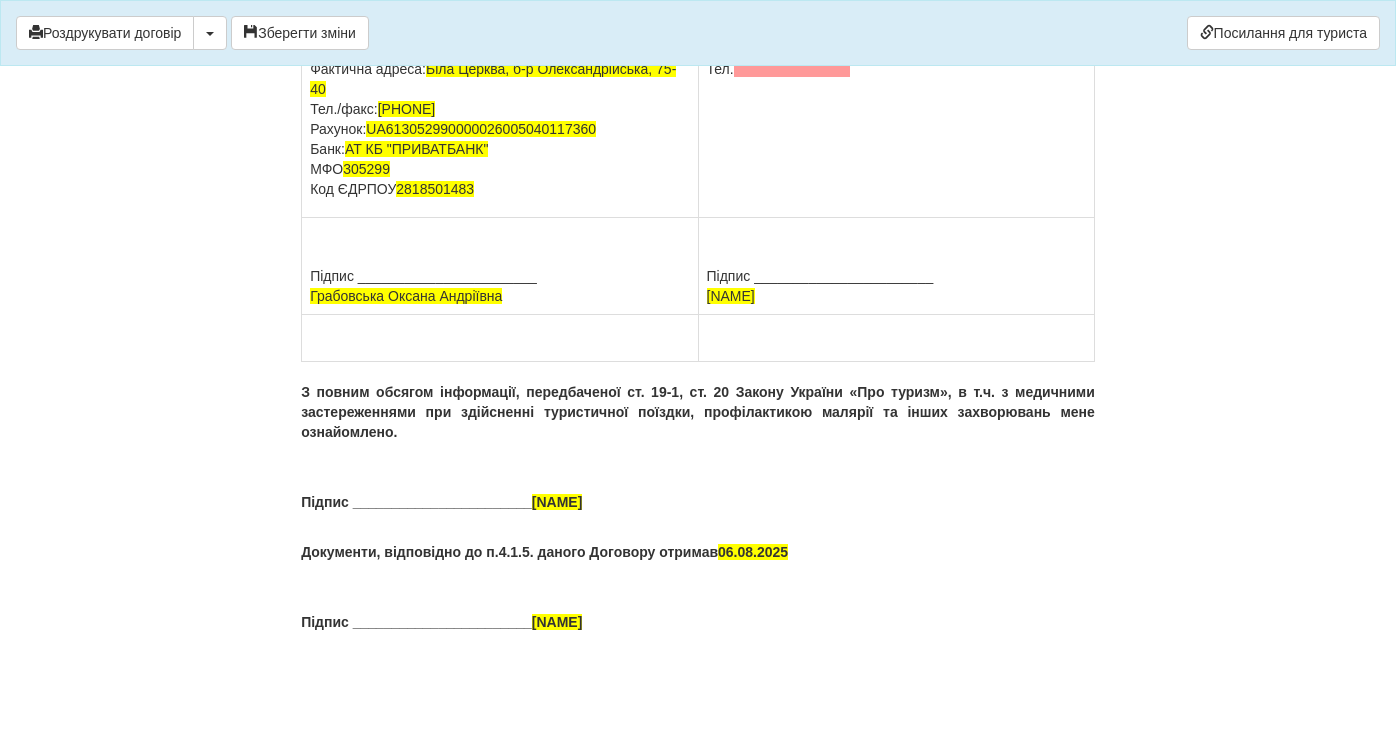 scroll, scrollTop: 15379, scrollLeft: 0, axis: vertical 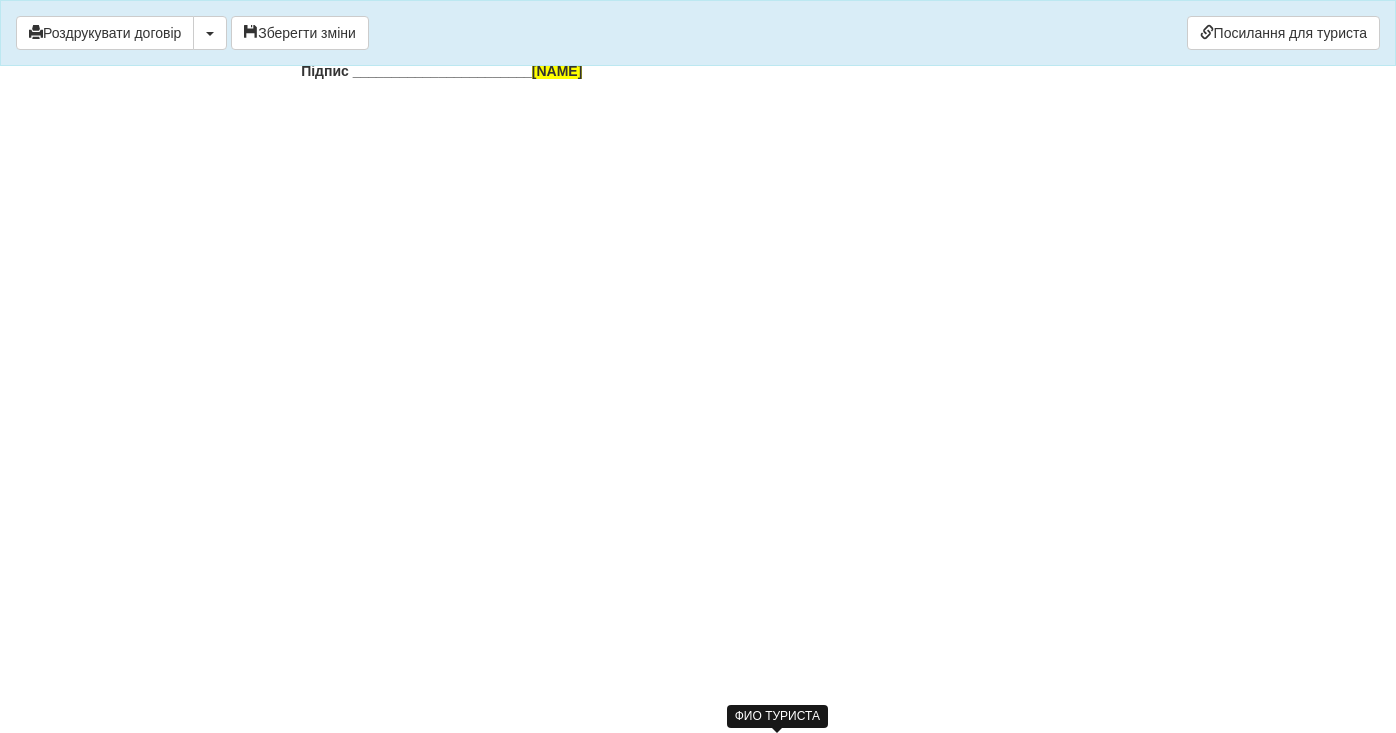 drag, startPoint x: 707, startPoint y: 296, endPoint x: 850, endPoint y: 299, distance: 143.03146 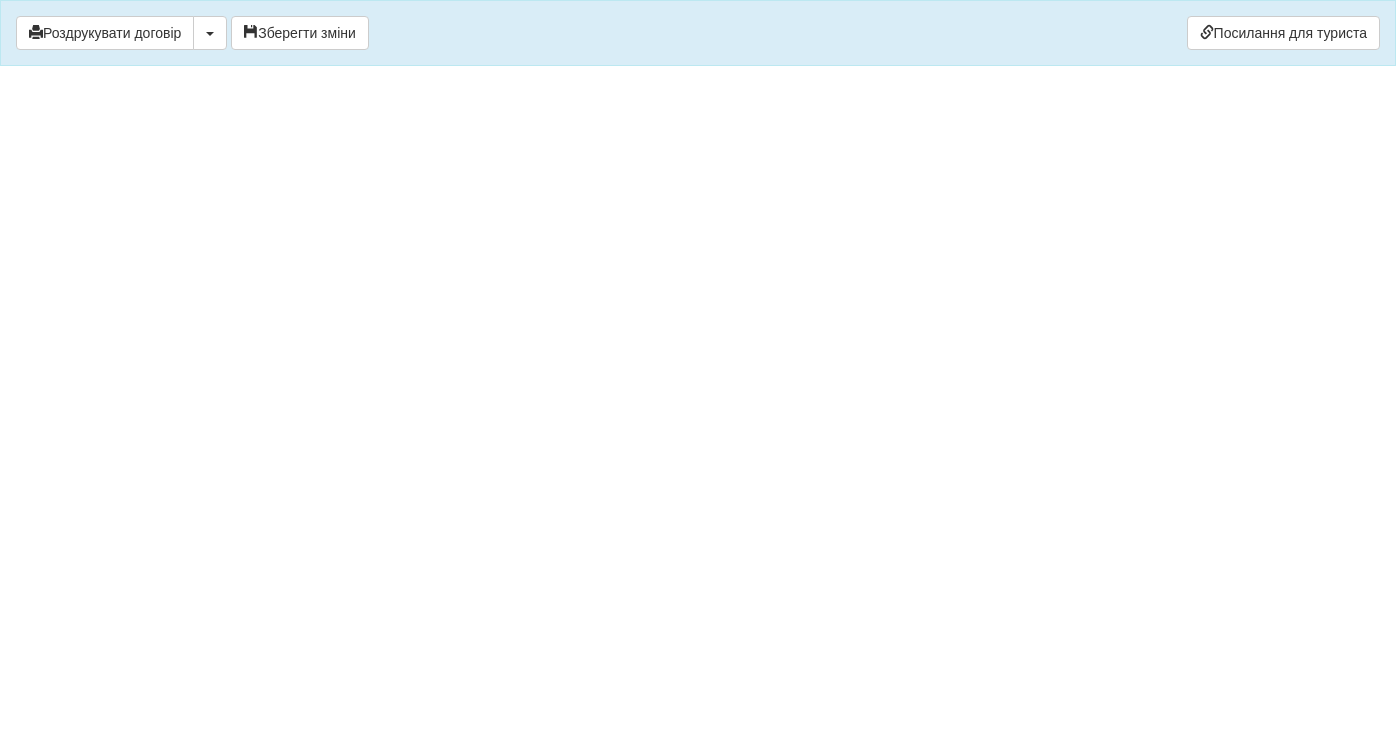 drag, startPoint x: 508, startPoint y: 495, endPoint x: 670, endPoint y: 504, distance: 162.2498 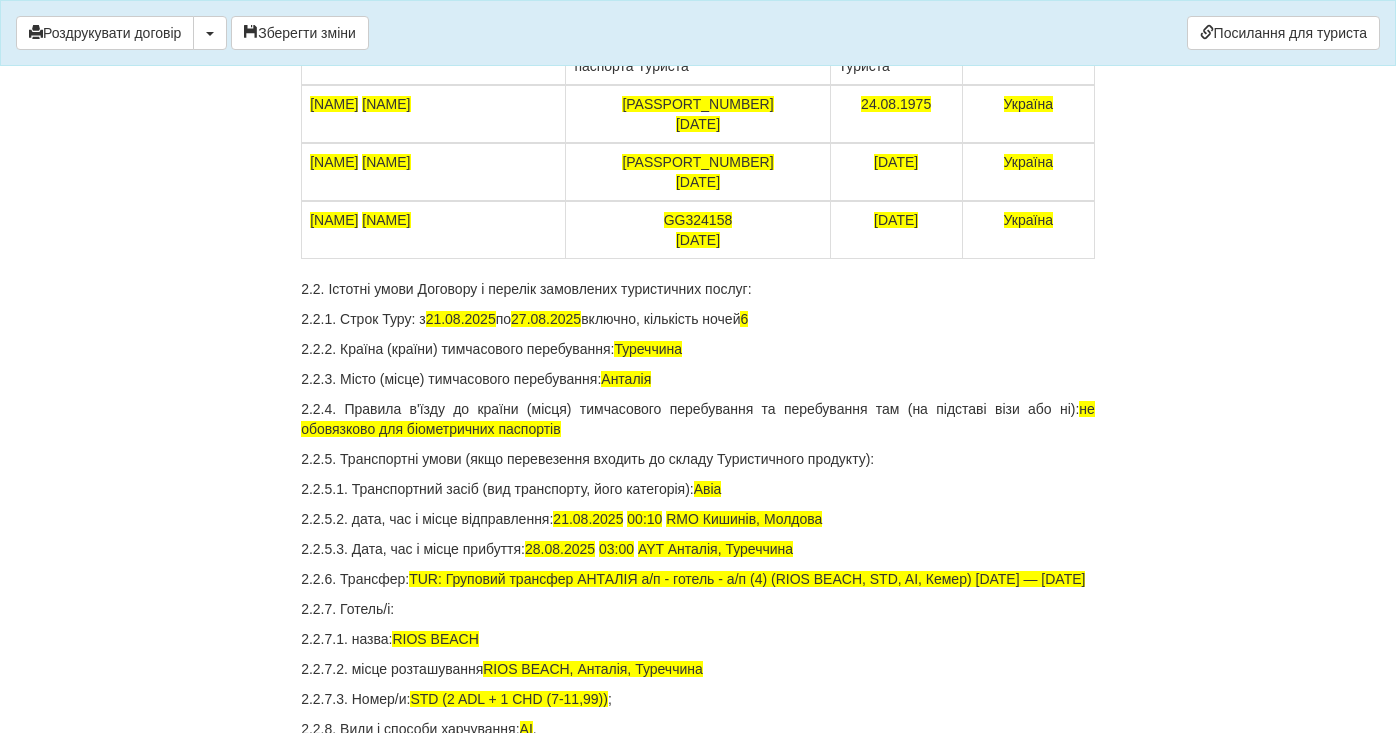 scroll, scrollTop: 2051, scrollLeft: 0, axis: vertical 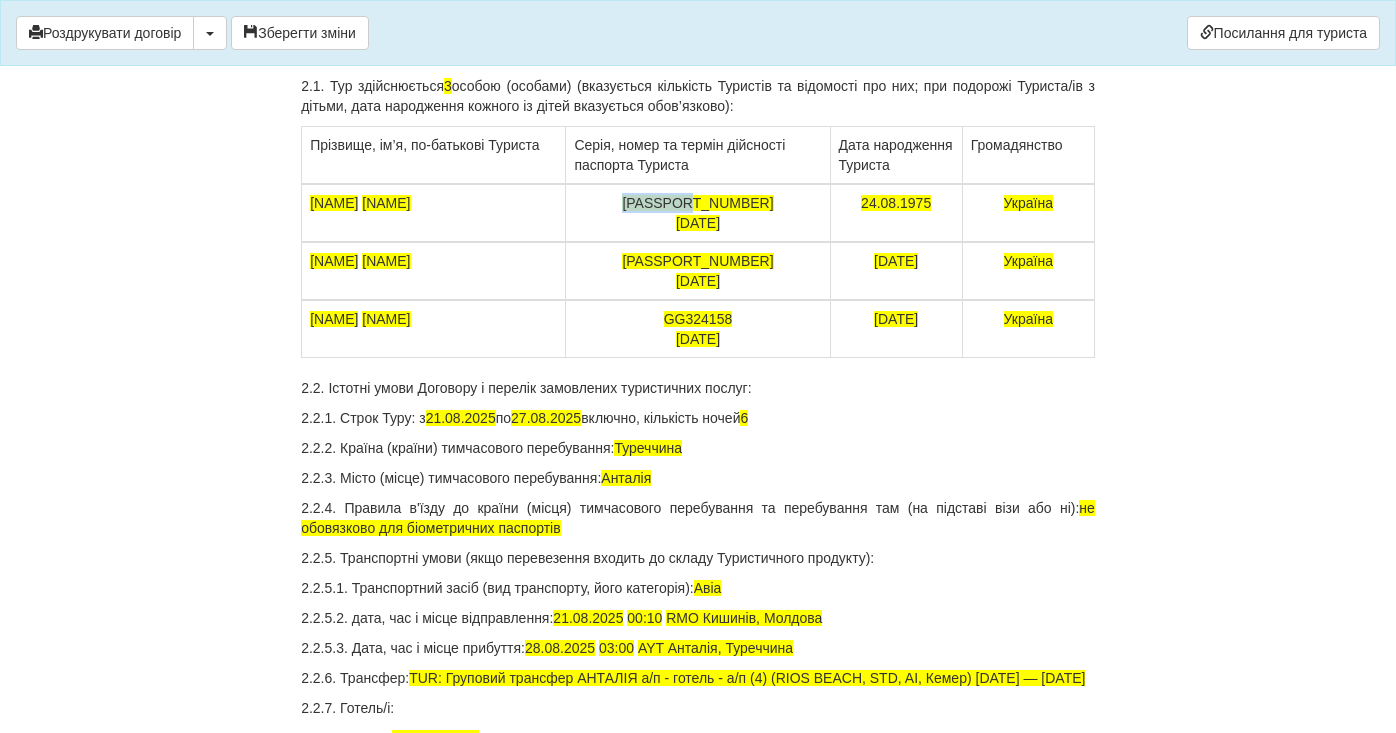 drag, startPoint x: 664, startPoint y: 402, endPoint x: 743, endPoint y: 402, distance: 79 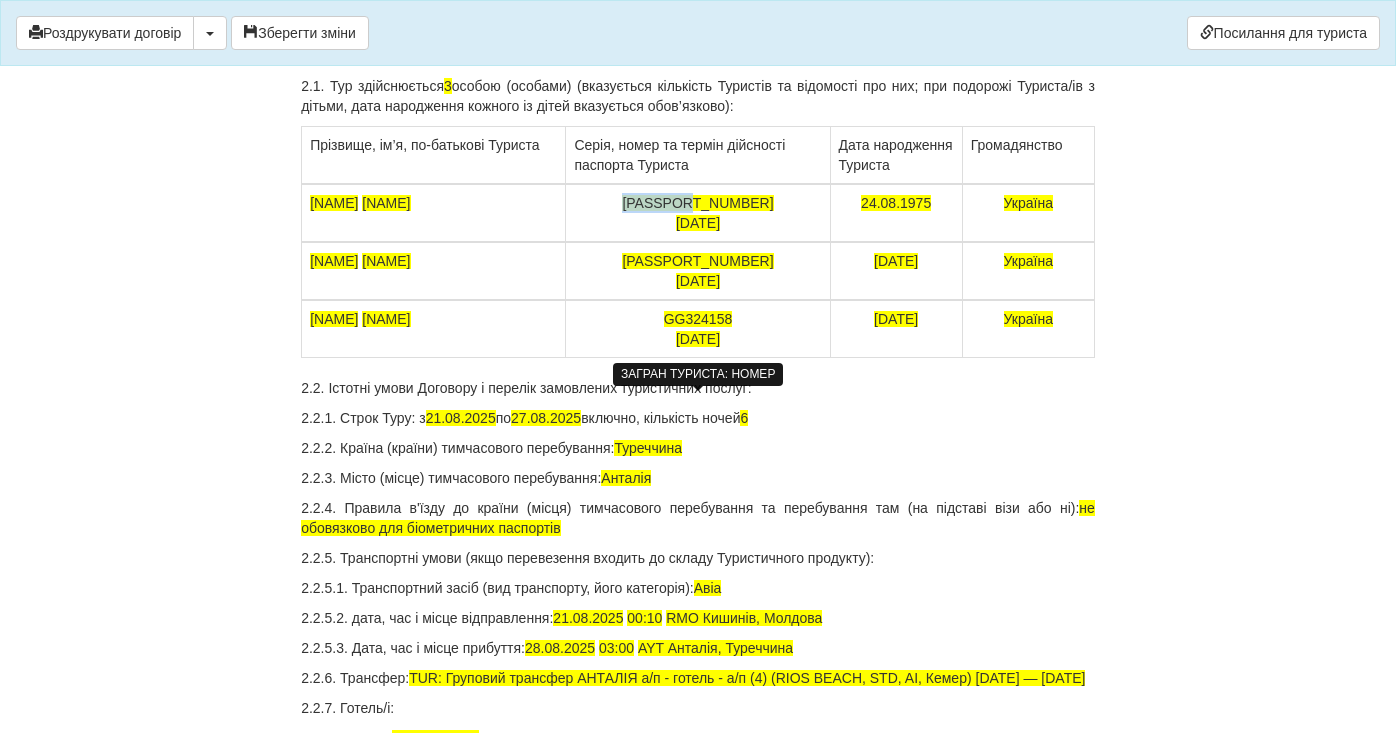 copy on "GG323969" 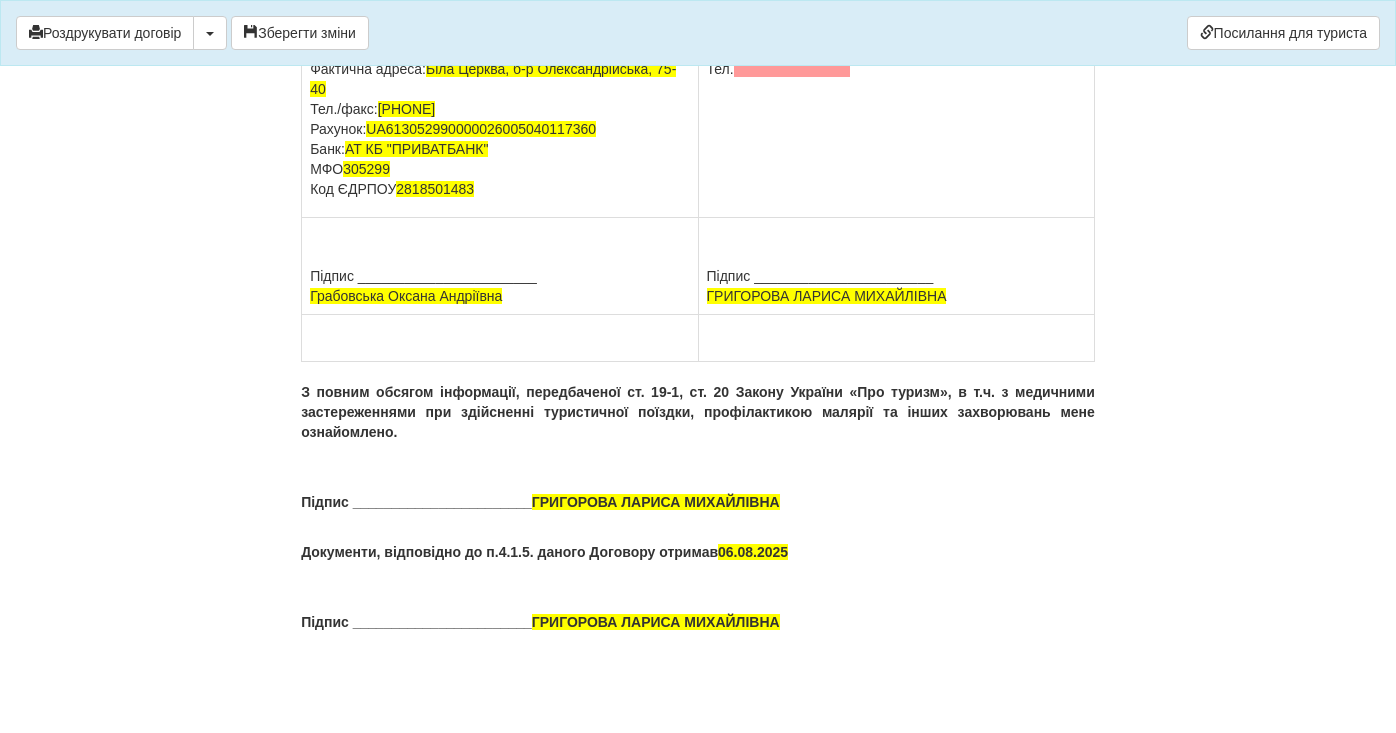 scroll, scrollTop: 14999, scrollLeft: 0, axis: vertical 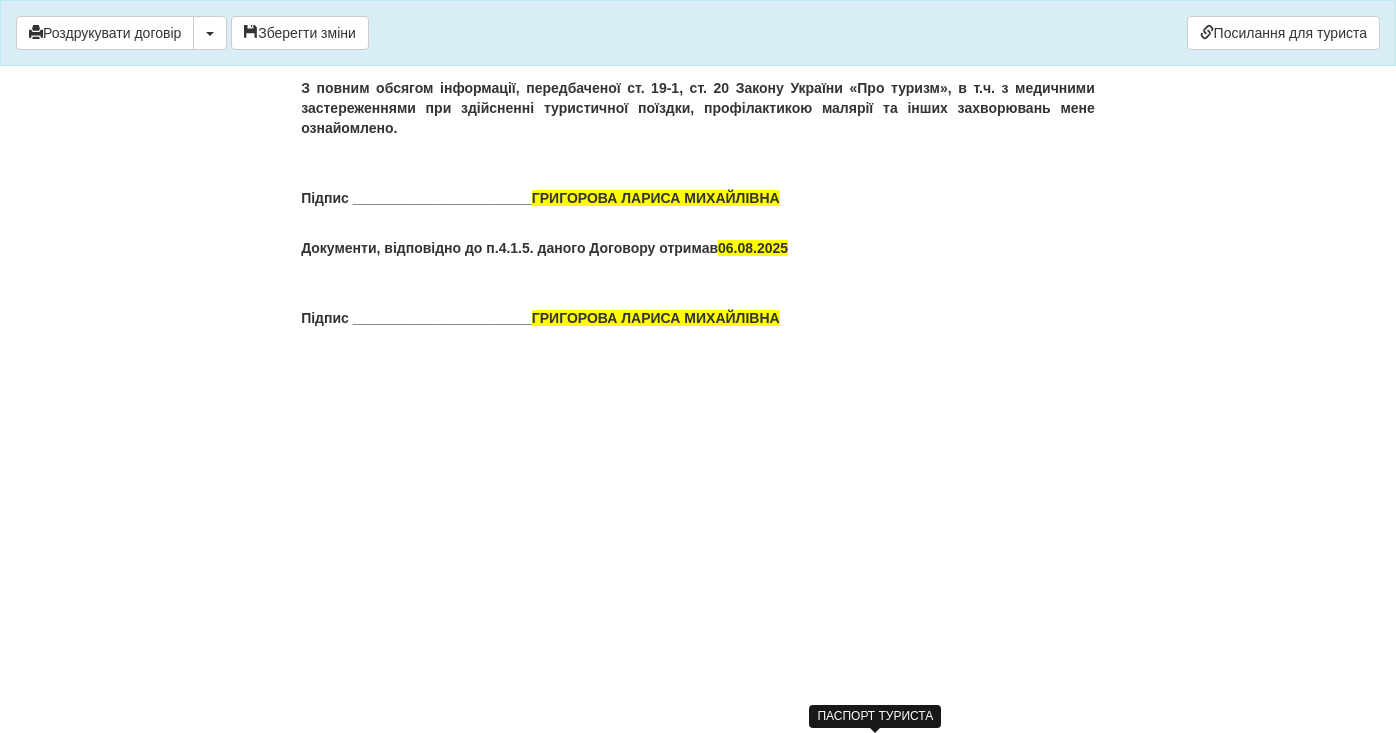 drag, startPoint x: 841, startPoint y: 427, endPoint x: 770, endPoint y: 430, distance: 71.063354 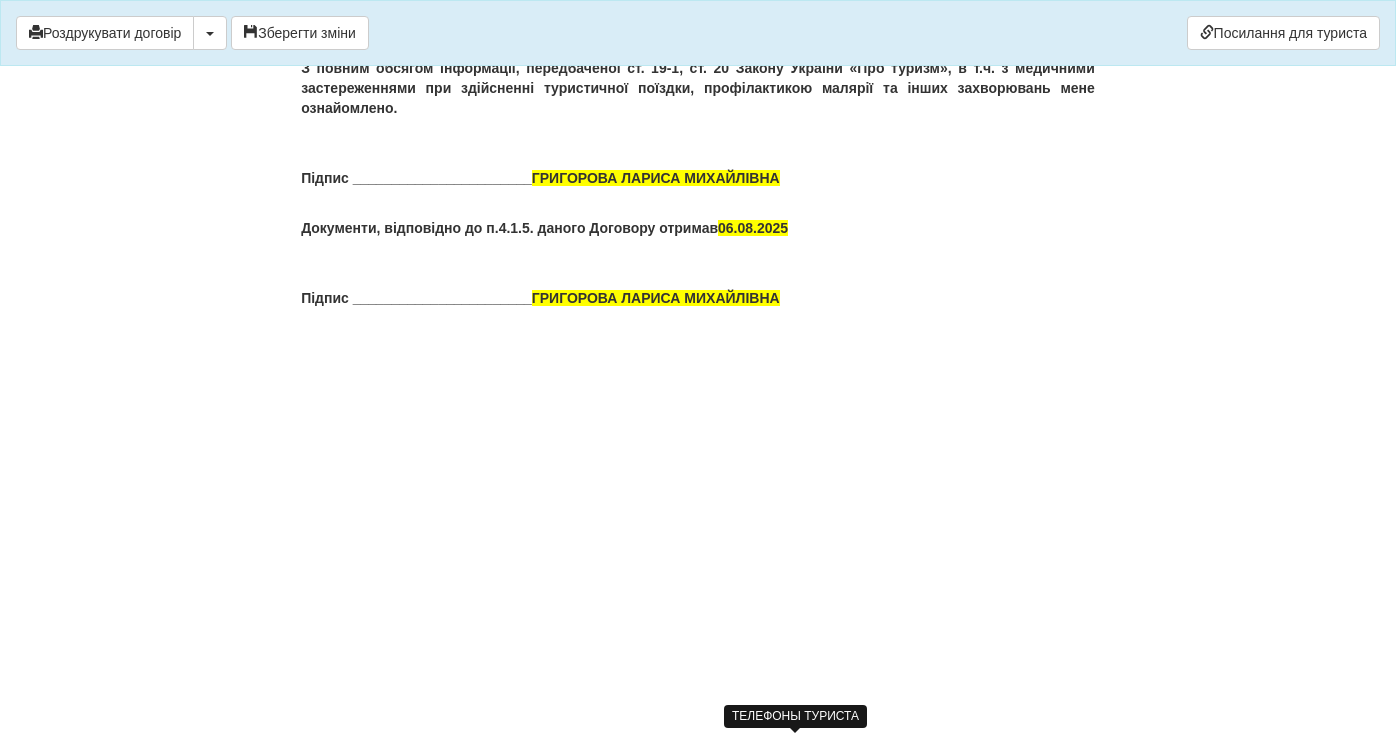 click at bounding box center (792, -255) 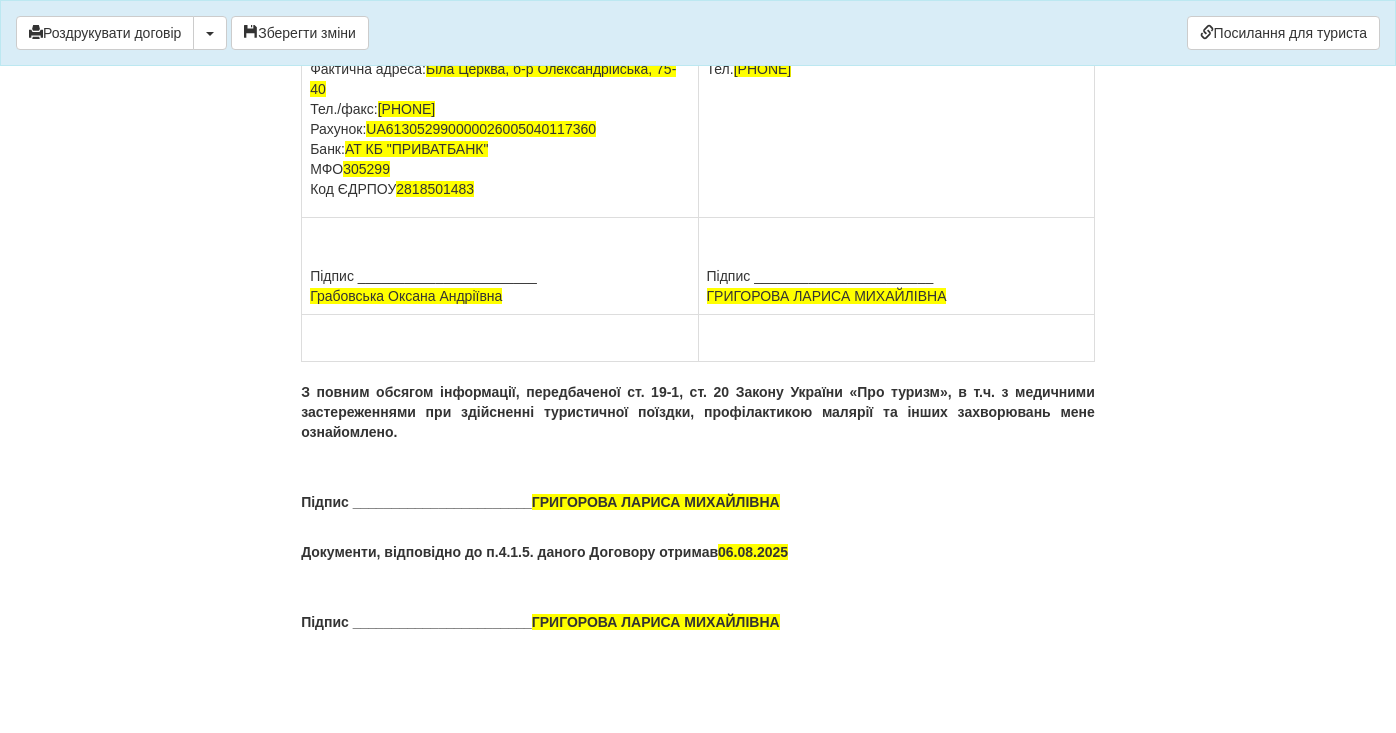 drag, startPoint x: 875, startPoint y: 409, endPoint x: 701, endPoint y: 406, distance: 174.02586 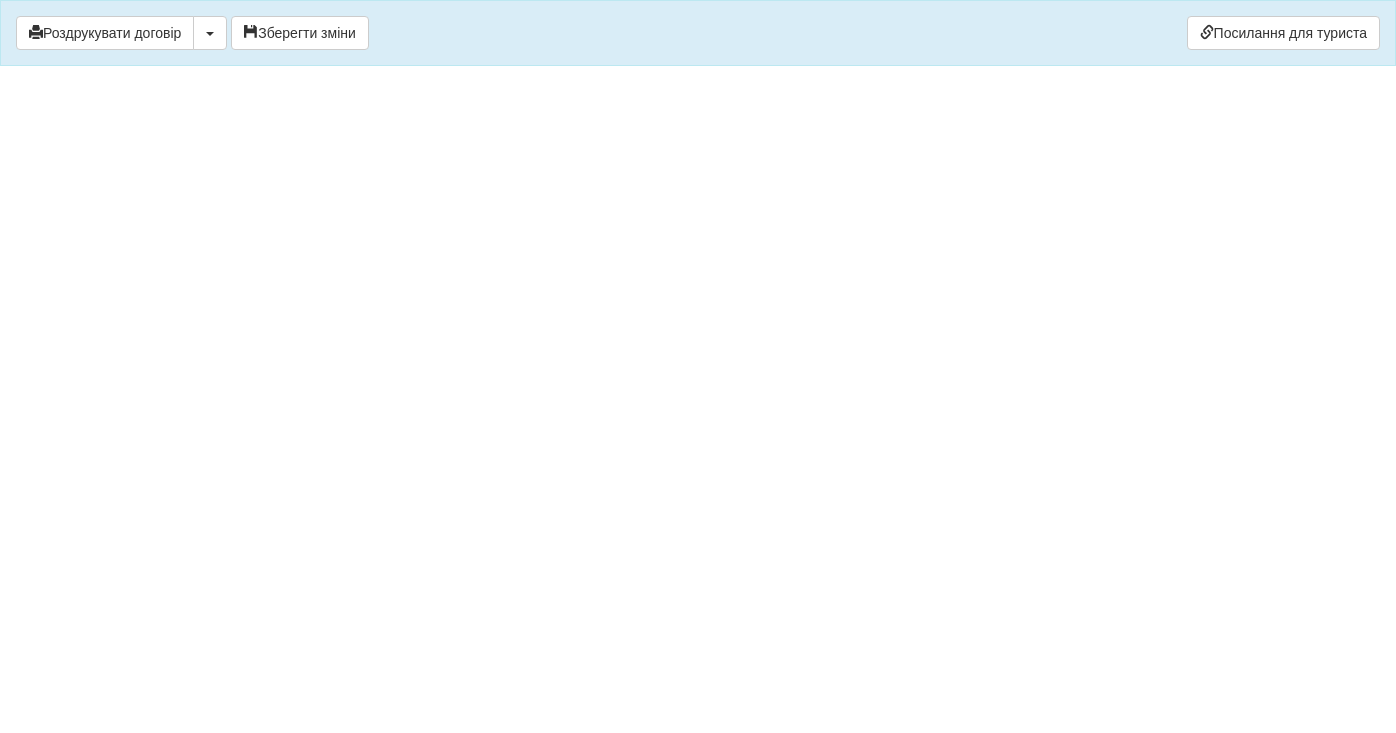scroll, scrollTop: 15379, scrollLeft: 0, axis: vertical 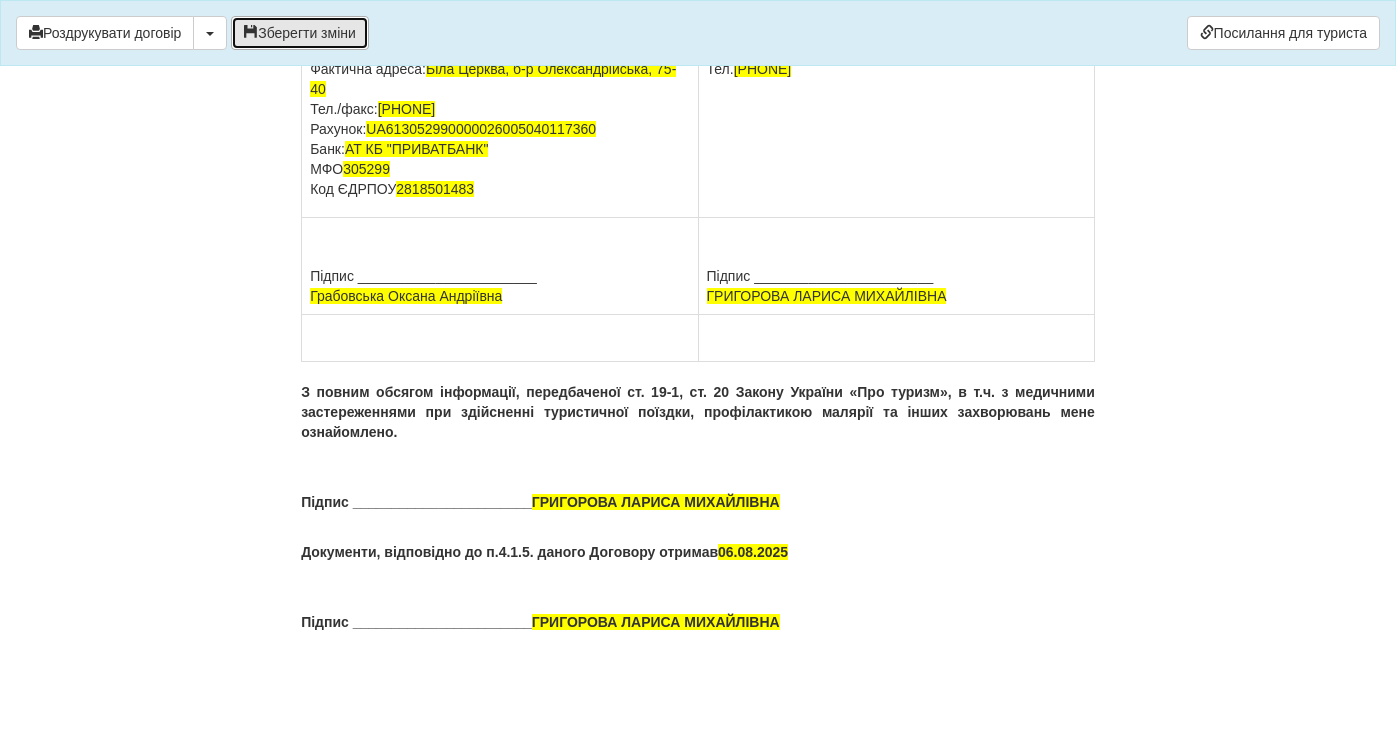 click on "Зберегти зміни" at bounding box center (300, 33) 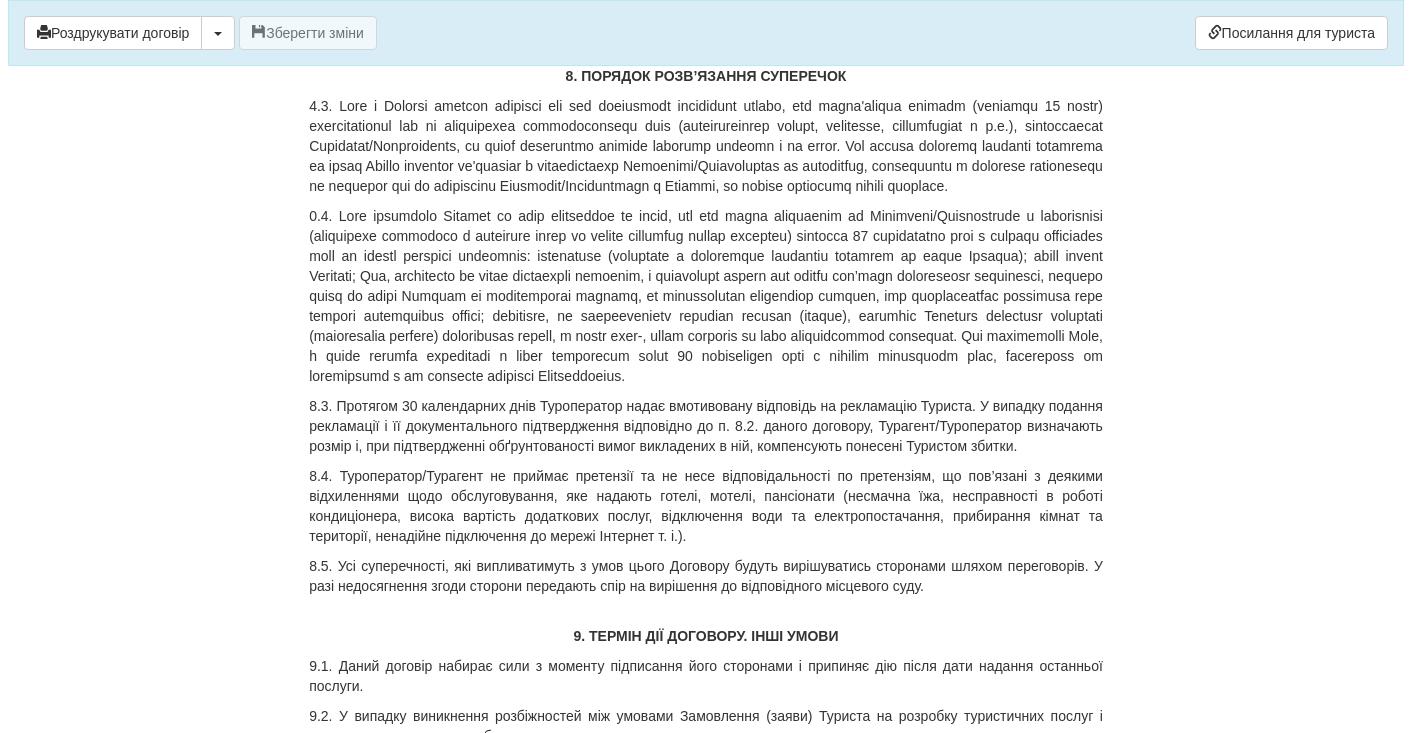 scroll, scrollTop: 12890, scrollLeft: 0, axis: vertical 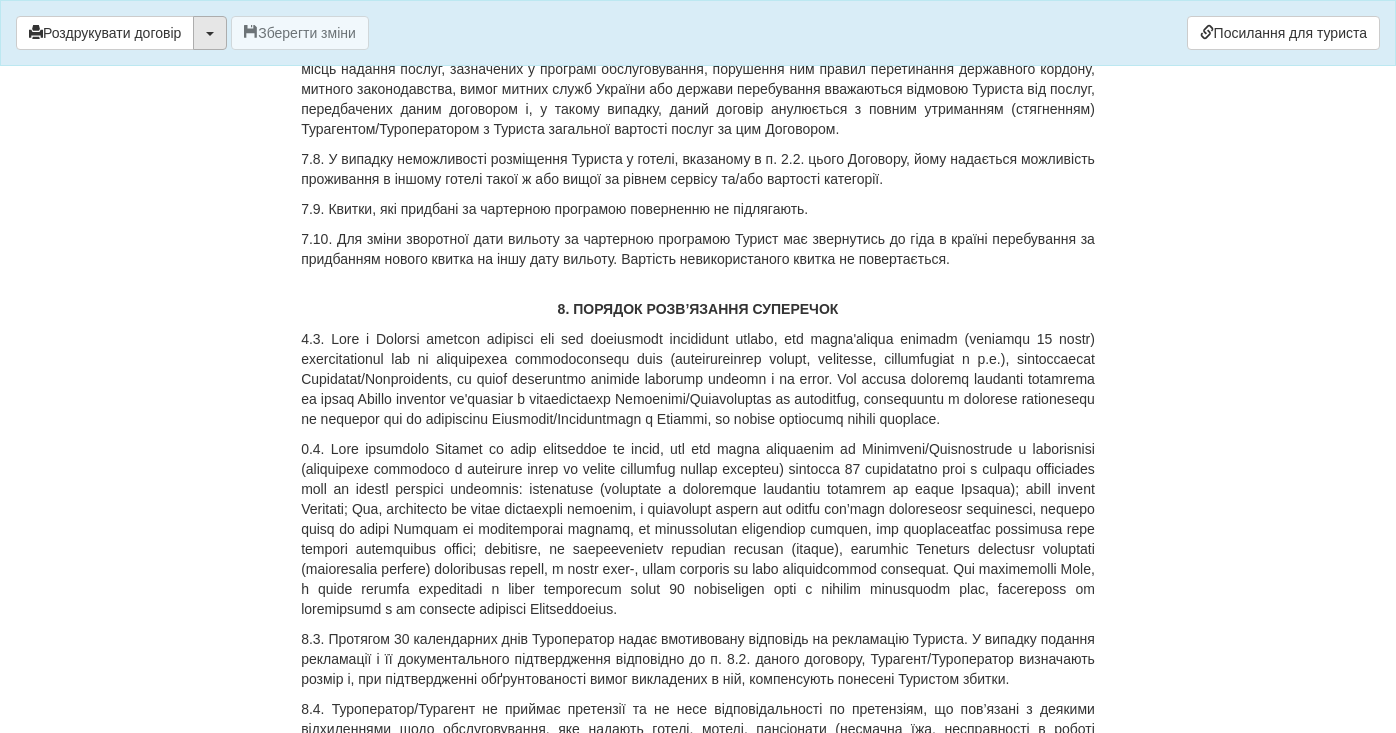 click at bounding box center (210, 33) 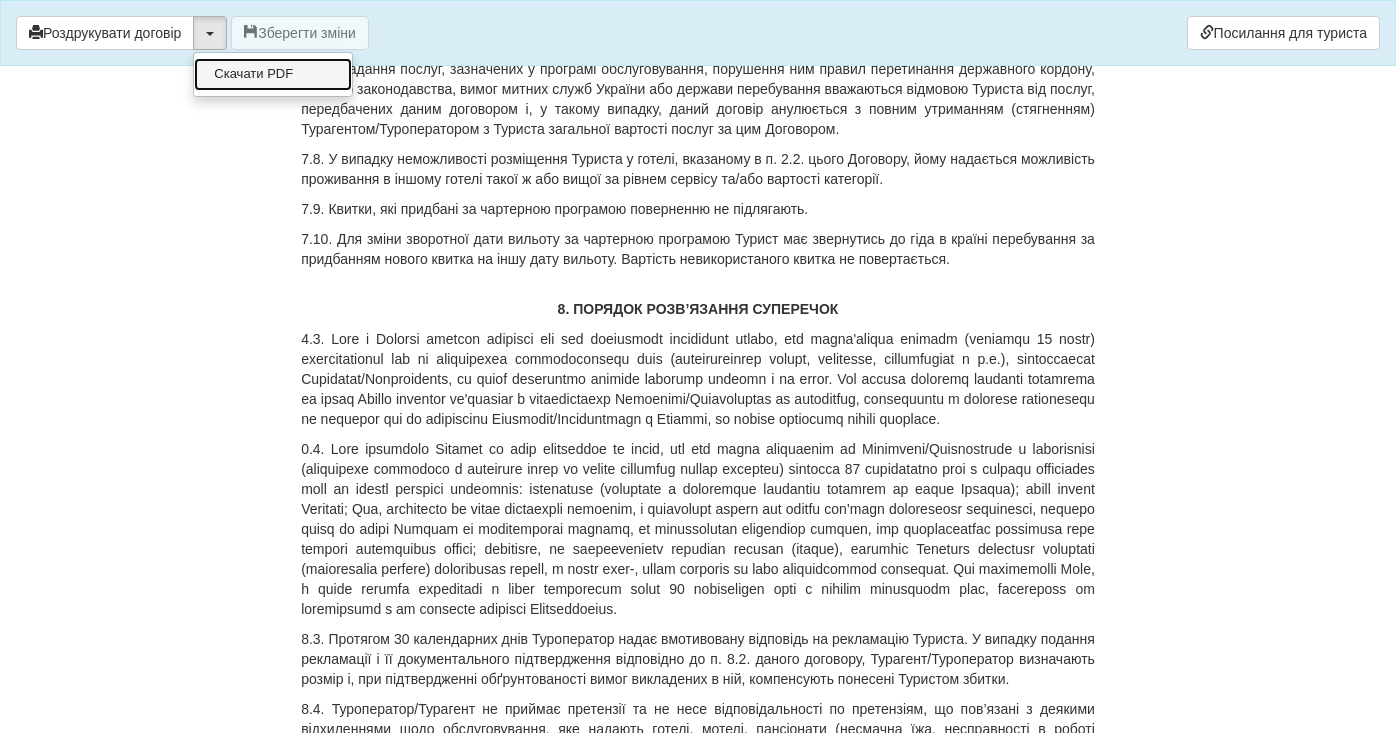 click on "Скачати PDF" at bounding box center [273, 74] 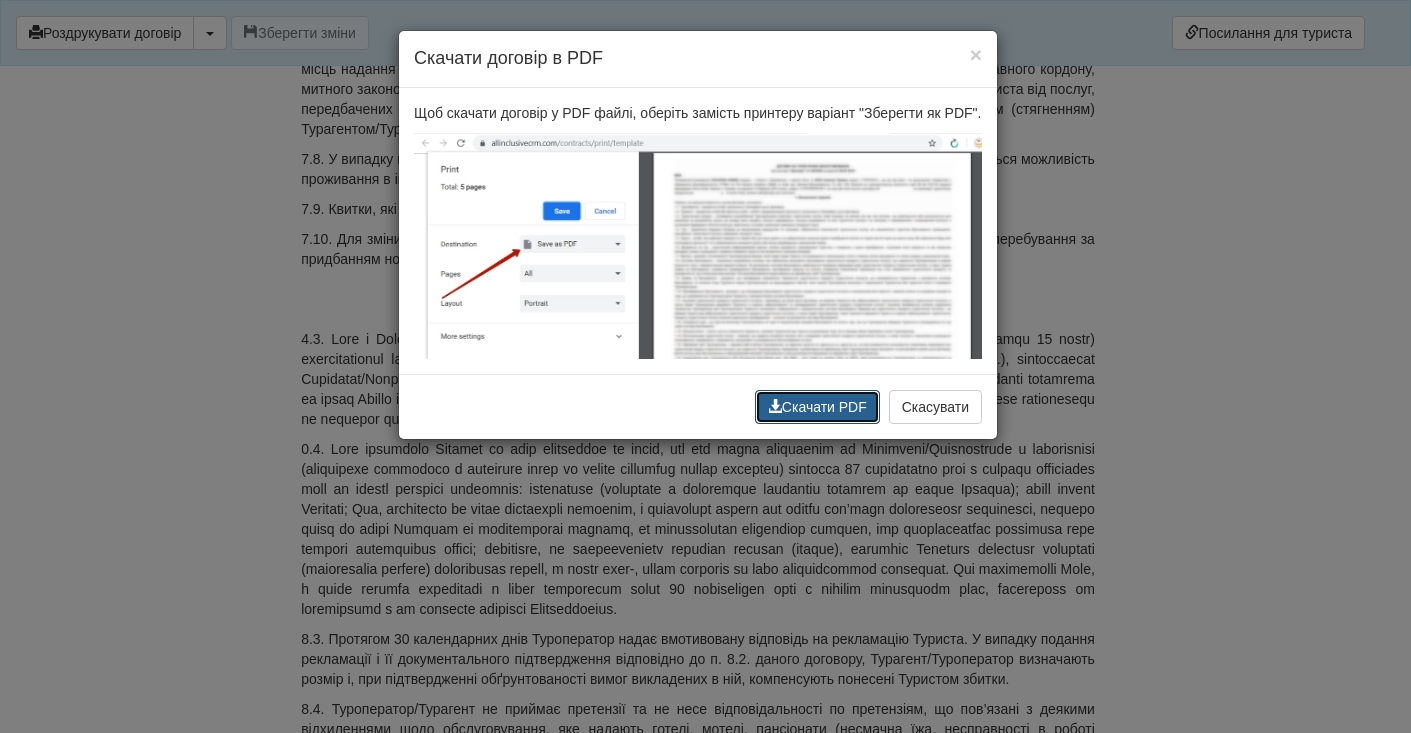 click on "Скачати PDF" at bounding box center (817, 407) 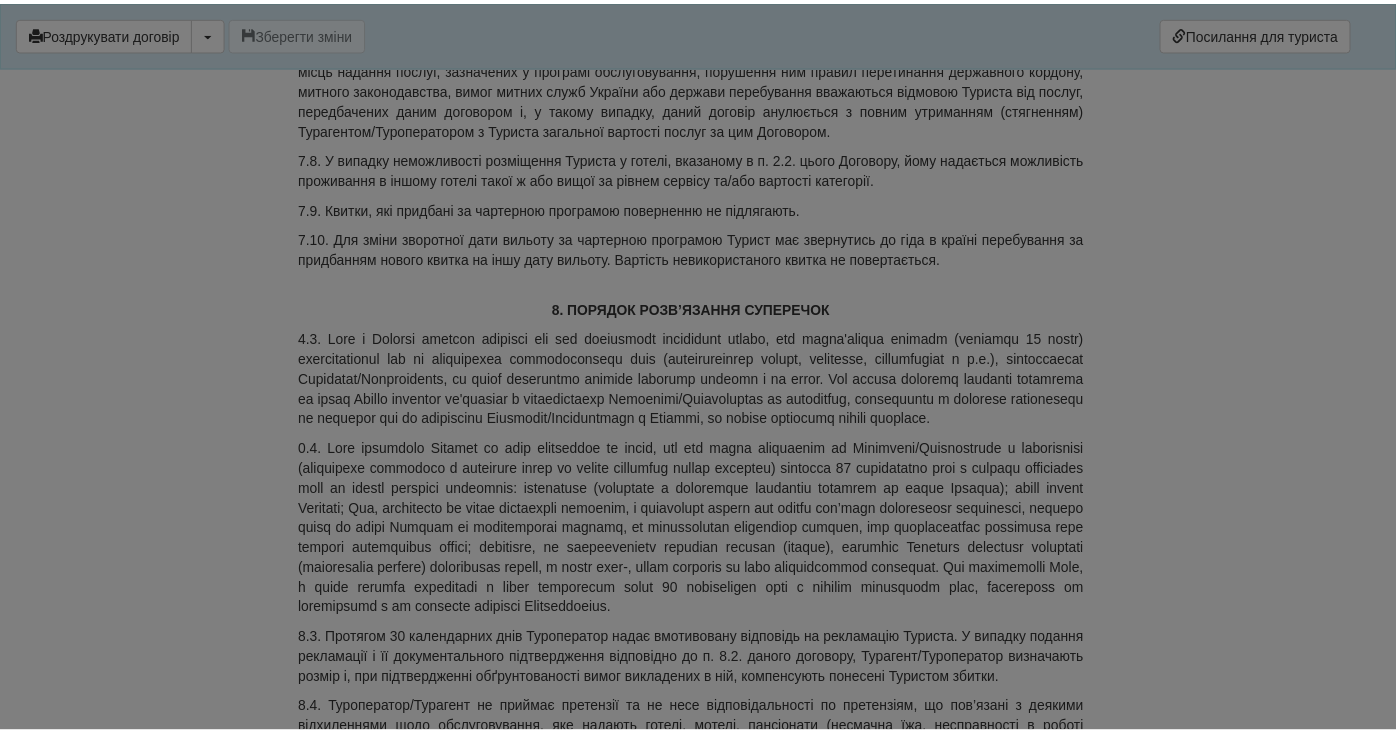 scroll, scrollTop: 11846, scrollLeft: 0, axis: vertical 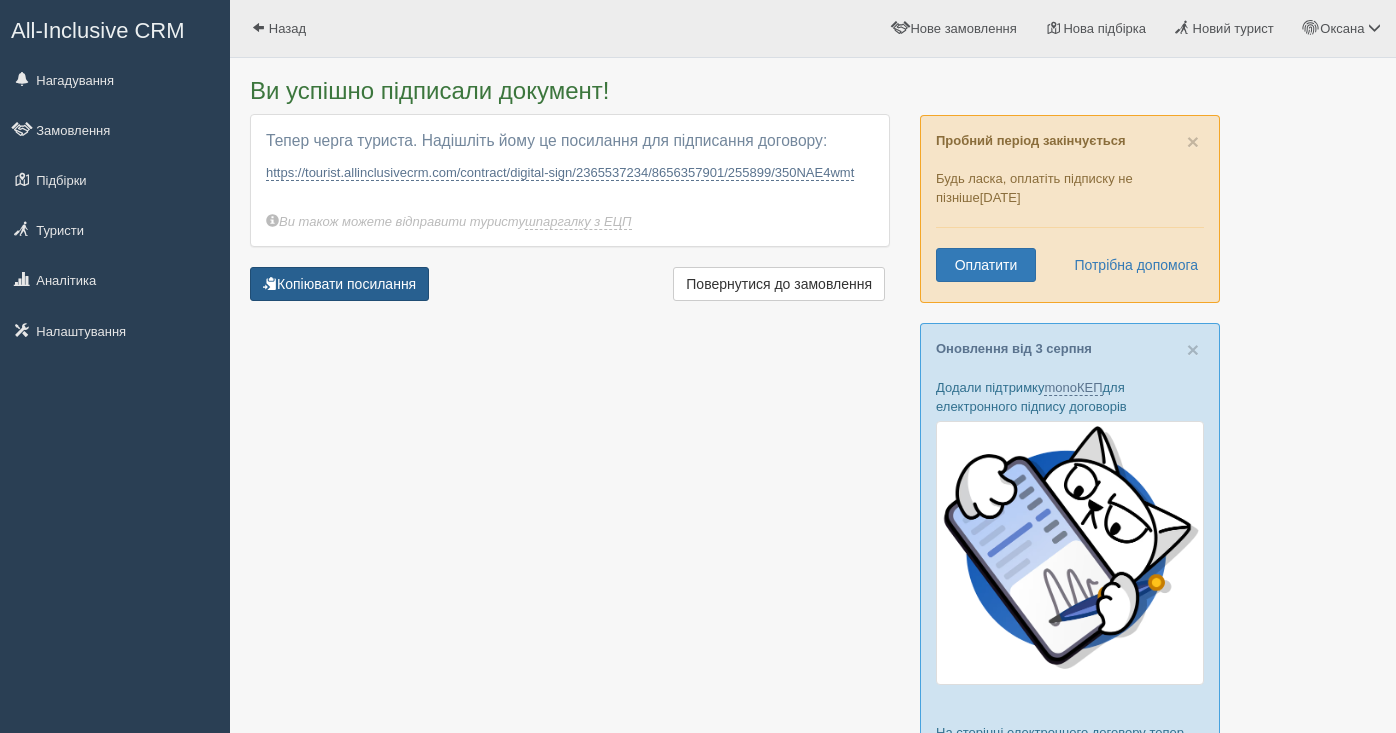 click on "Копіювати посилання" at bounding box center (339, 284) 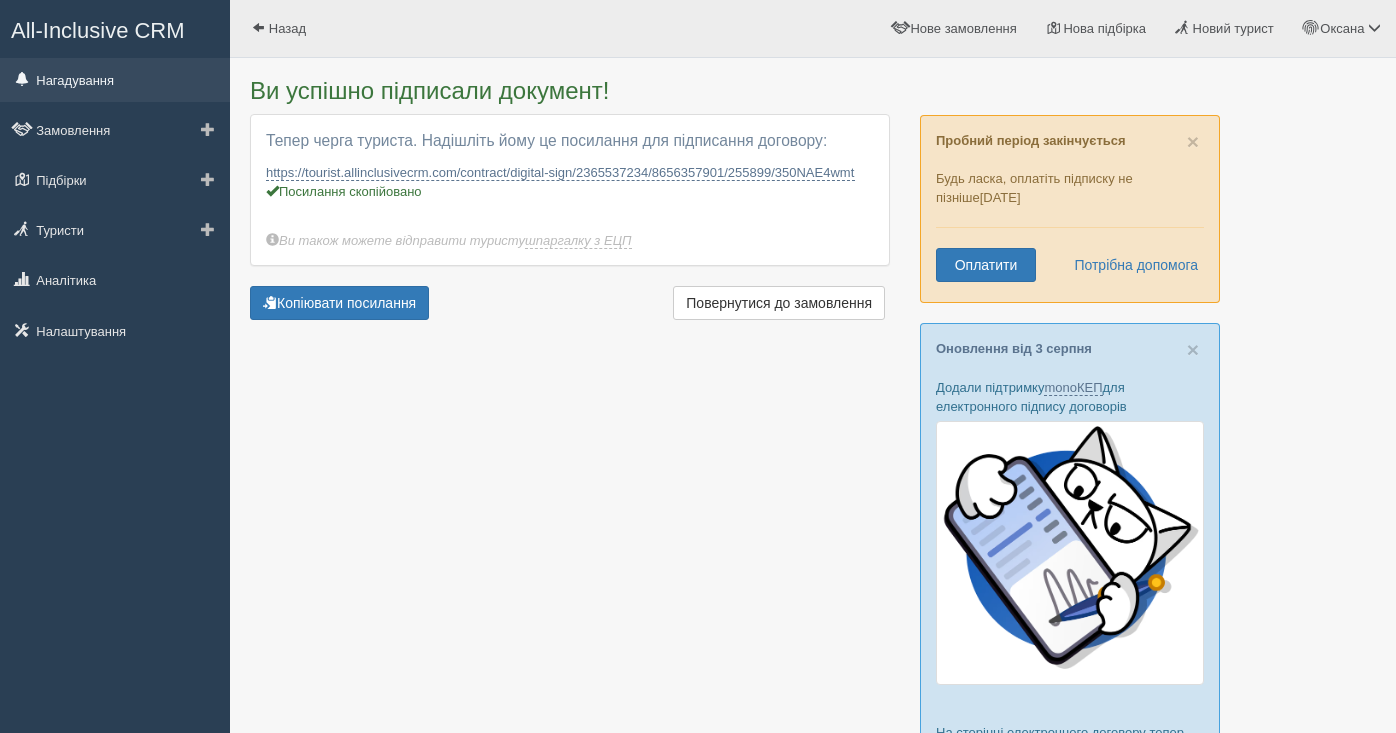 click on "Нагадування" at bounding box center [115, 80] 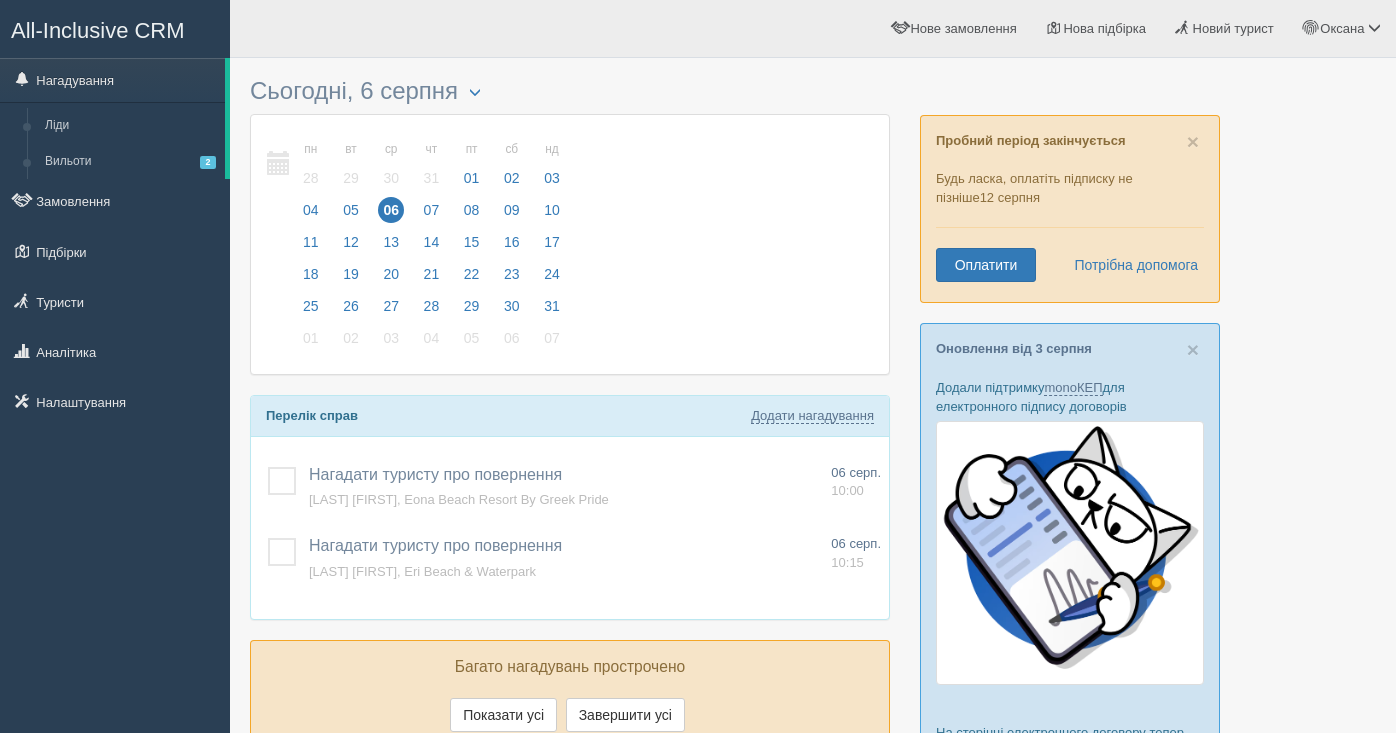 scroll, scrollTop: 0, scrollLeft: 0, axis: both 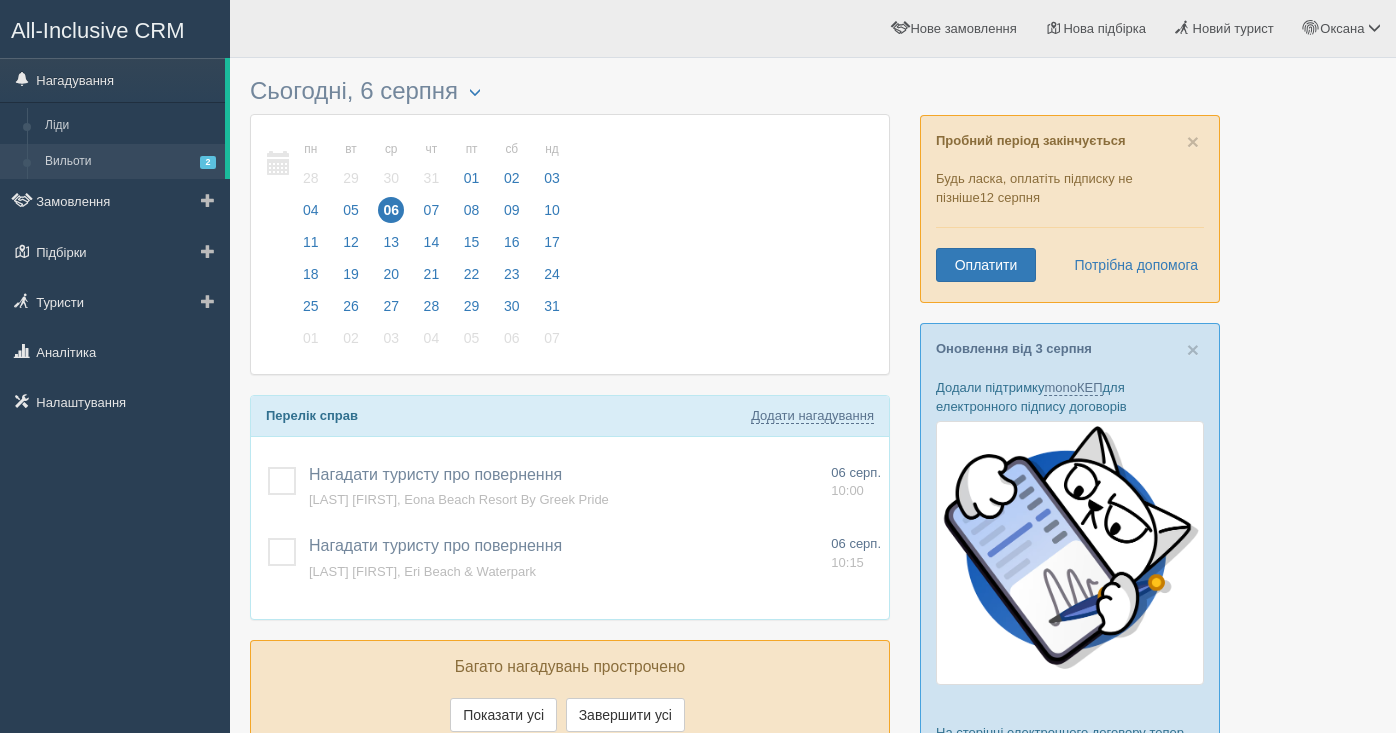 click on "Вильоти 2" at bounding box center (130, 162) 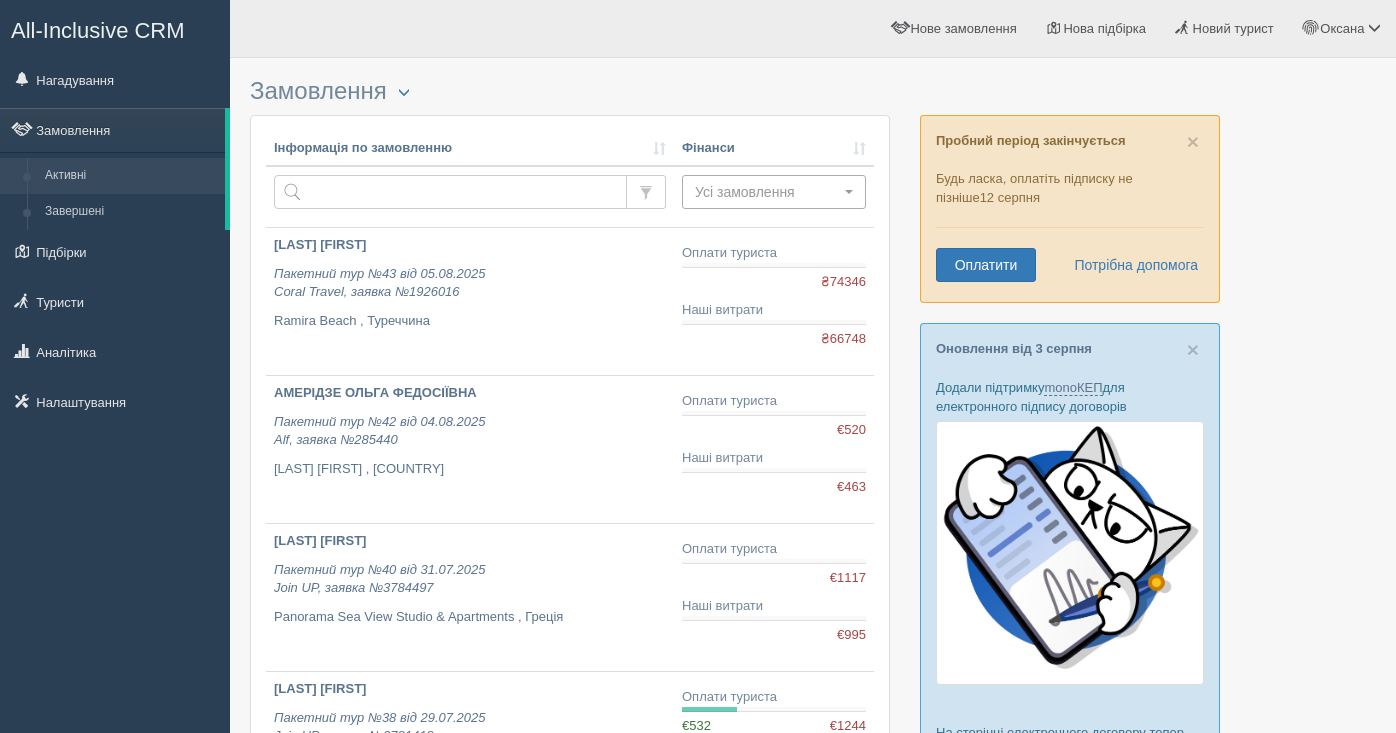 scroll, scrollTop: 0, scrollLeft: 0, axis: both 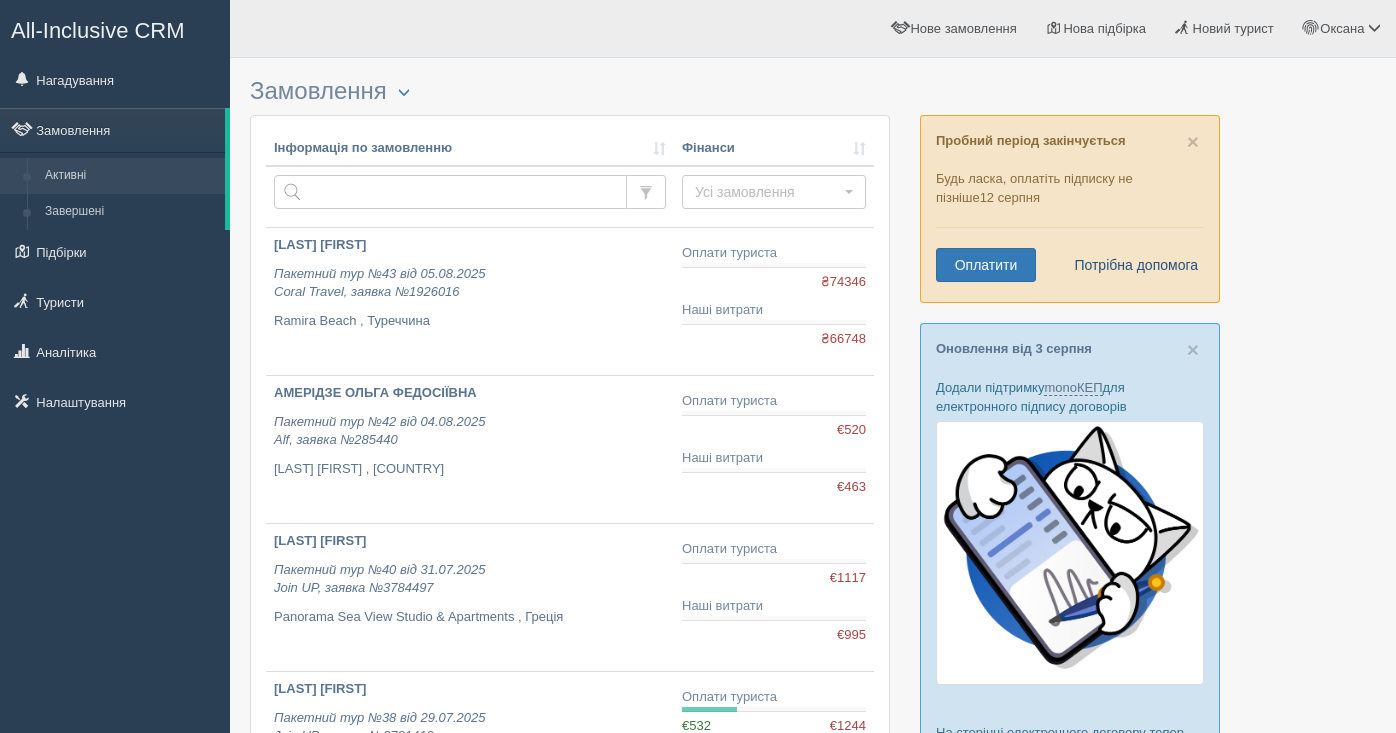 click on "Потрібна допомога" at bounding box center (1130, 265) 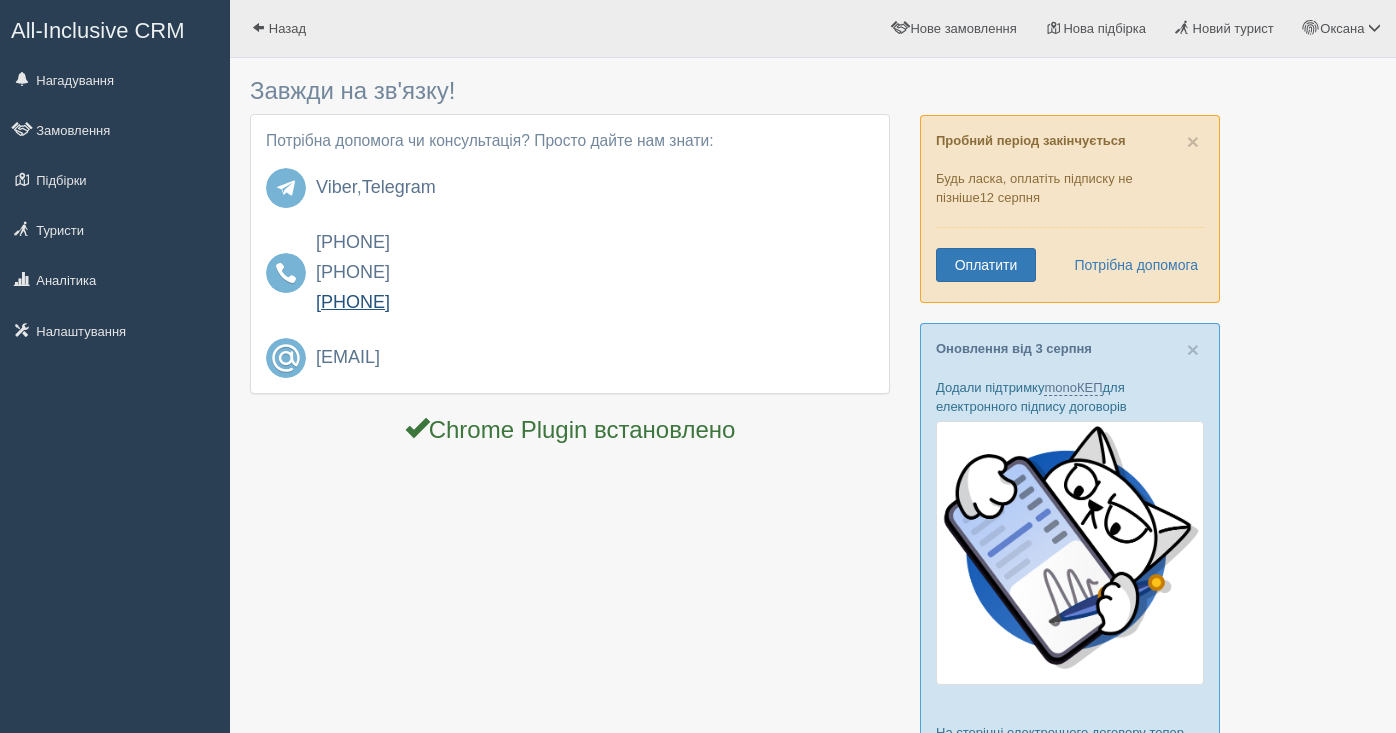 scroll, scrollTop: 0, scrollLeft: 0, axis: both 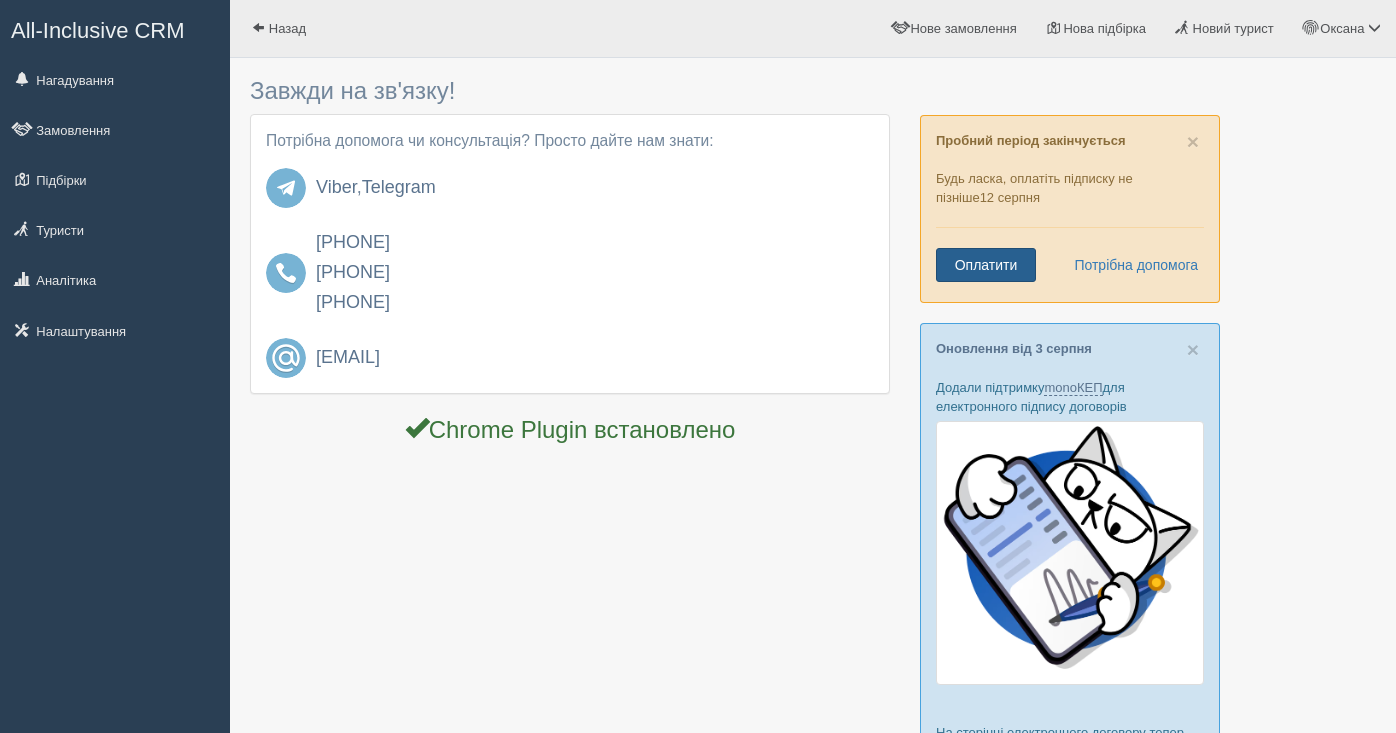 click on "Оплатити" at bounding box center [986, 265] 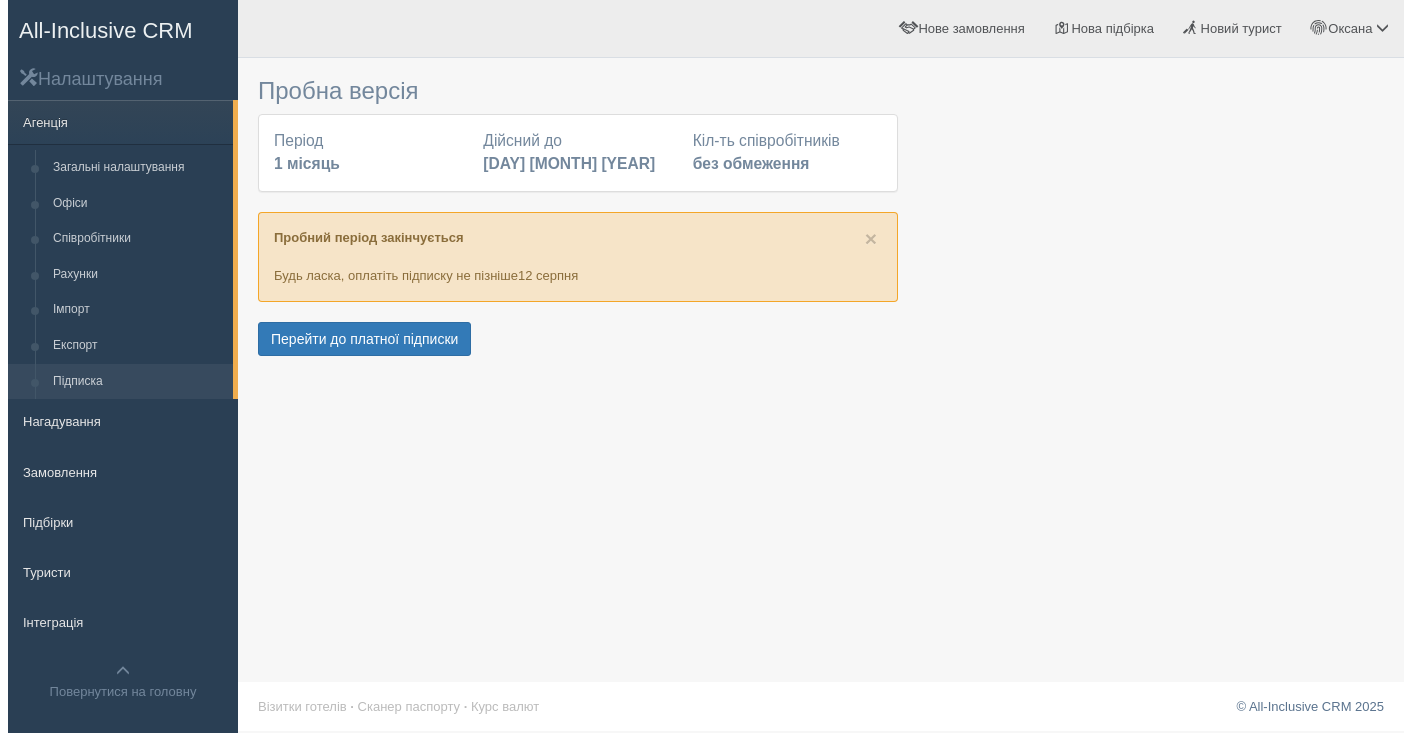 scroll, scrollTop: 0, scrollLeft: 0, axis: both 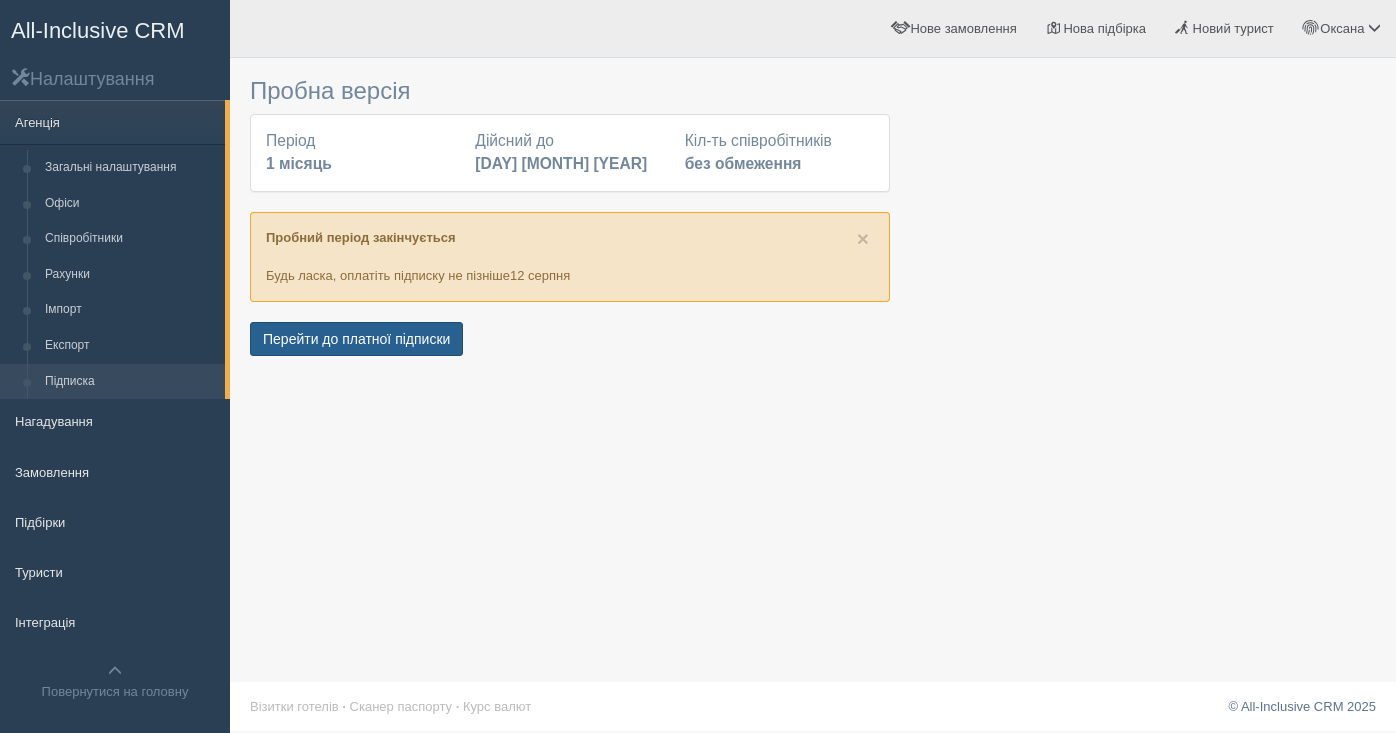 click on "Перейти до платної підписки" at bounding box center [356, 339] 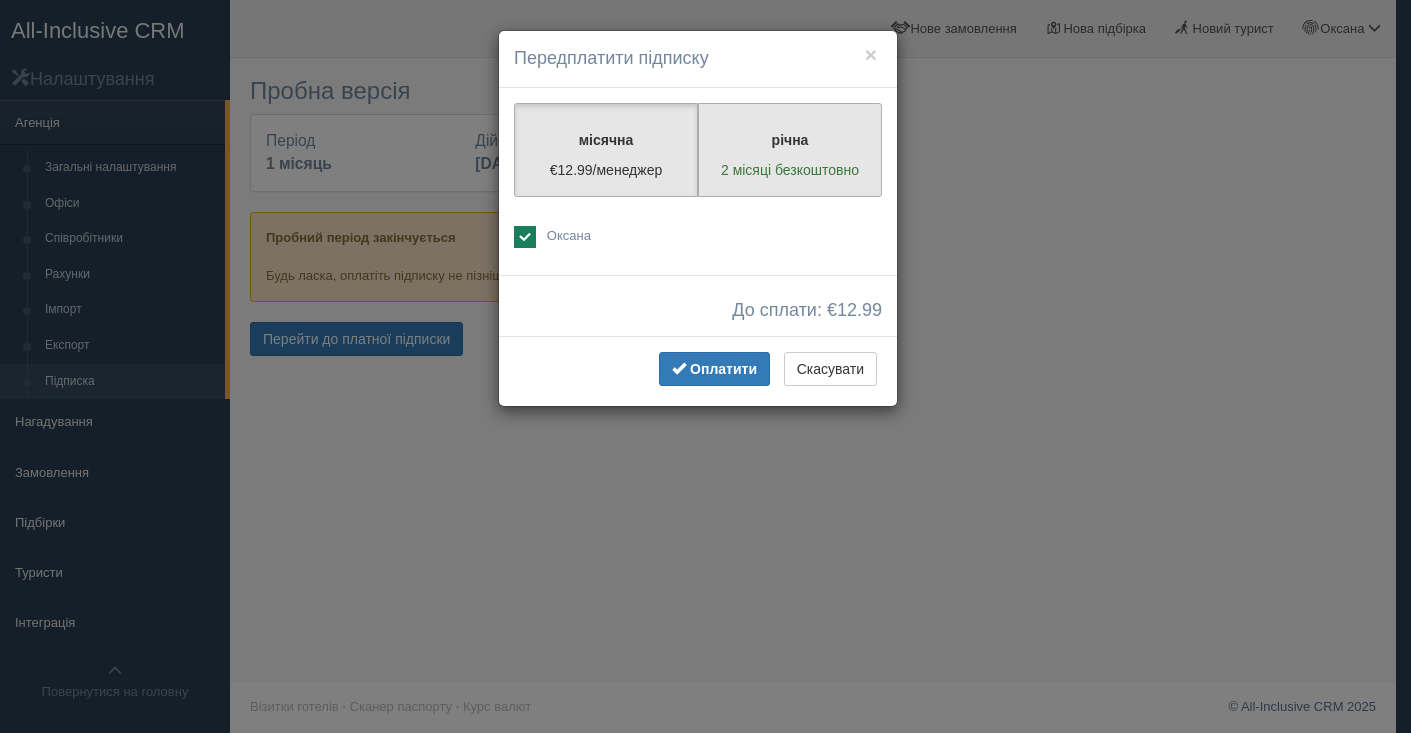 click on "2 місяці безкоштовно" at bounding box center [790, 170] 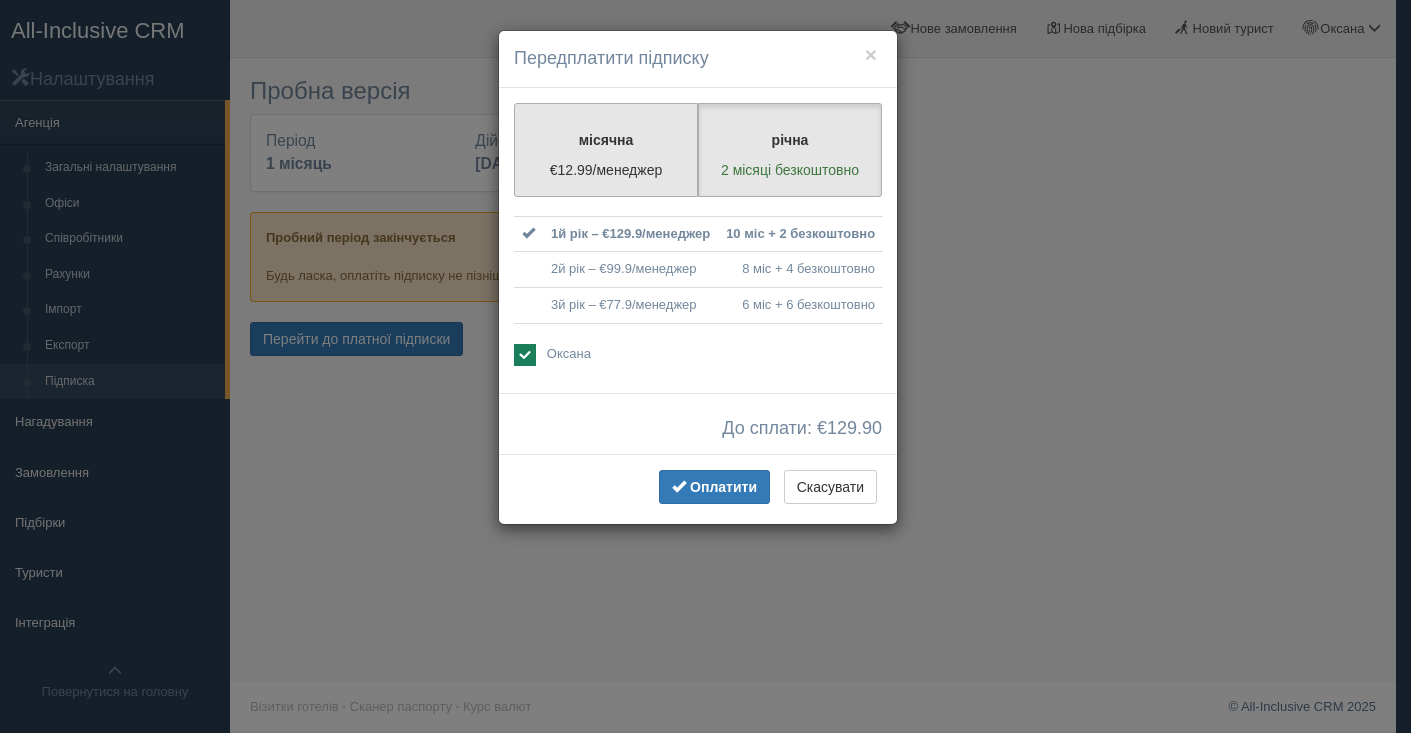 click on "€12.99/менеджер" at bounding box center (606, 170) 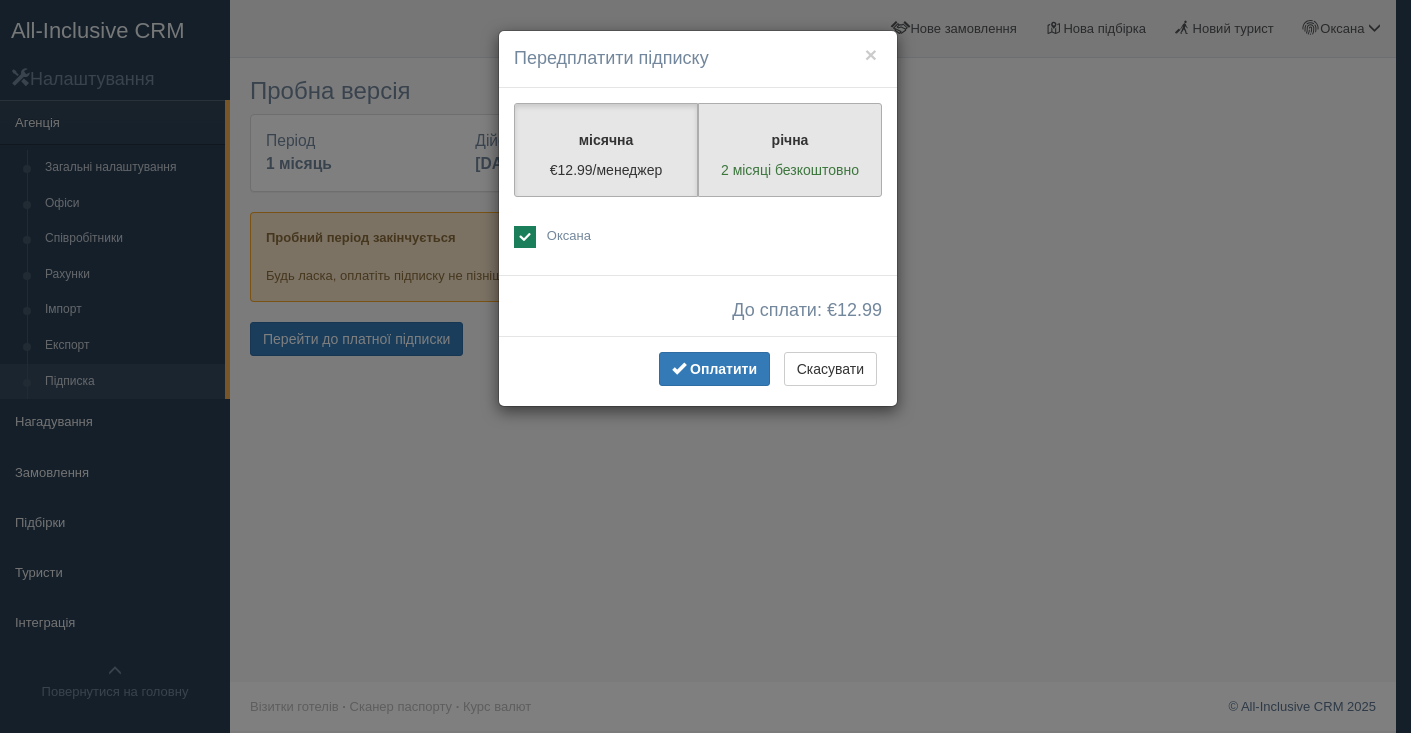 click on "річна" at bounding box center (790, 140) 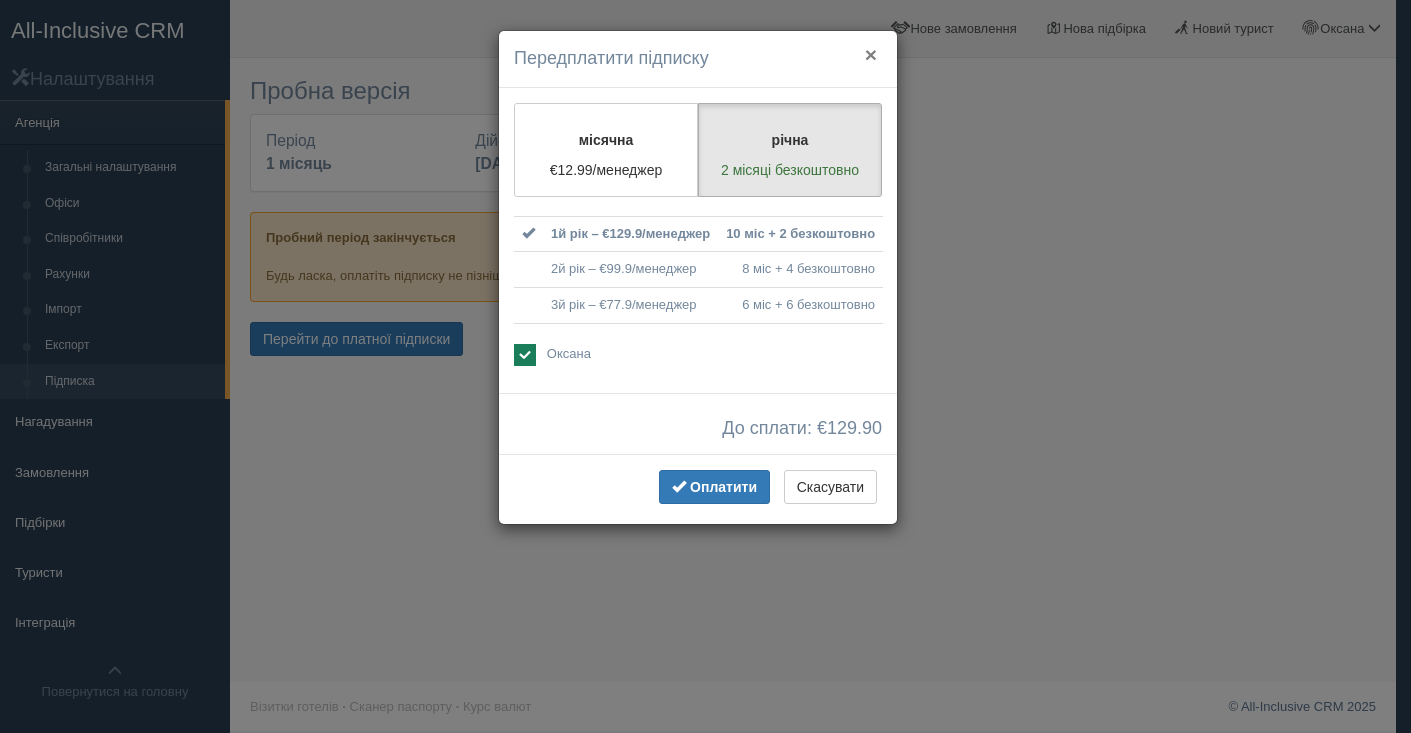 click on "×" at bounding box center [871, 54] 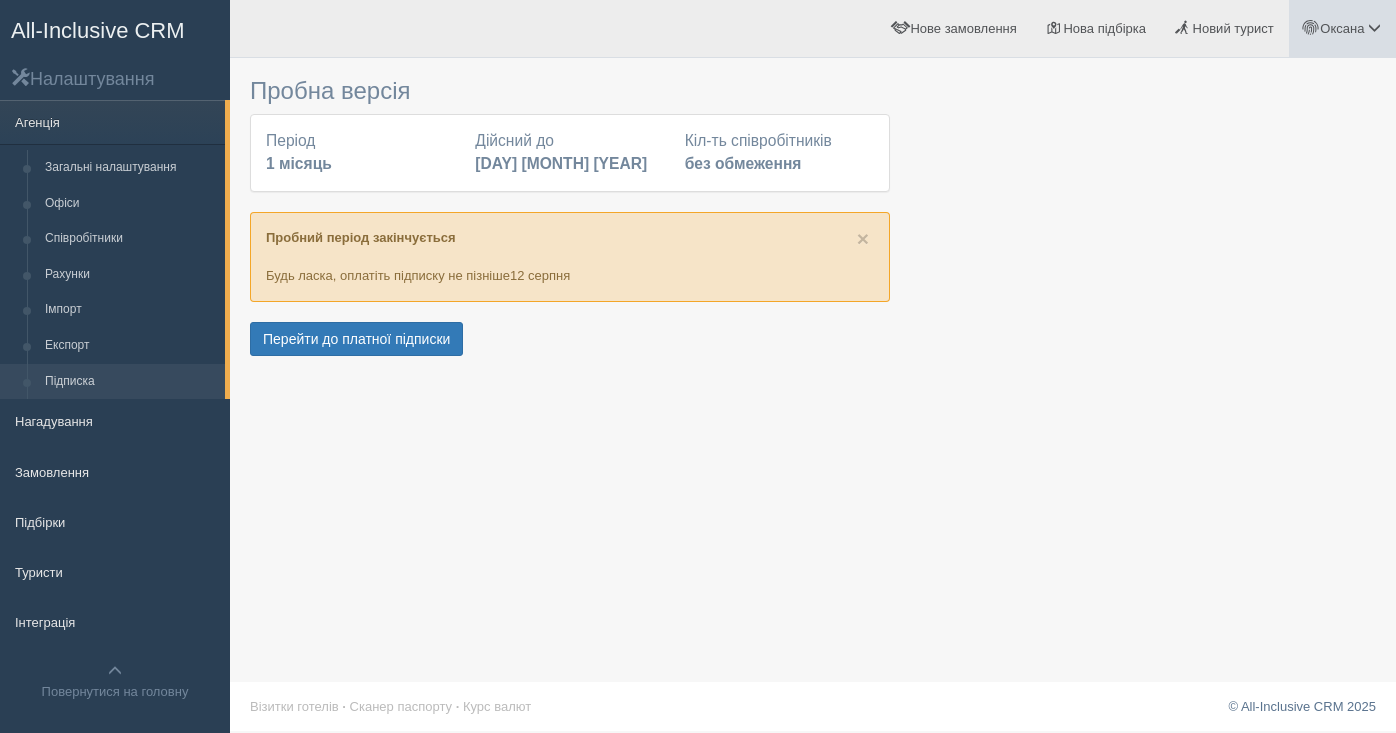 click on "Оксана" at bounding box center (1342, 28) 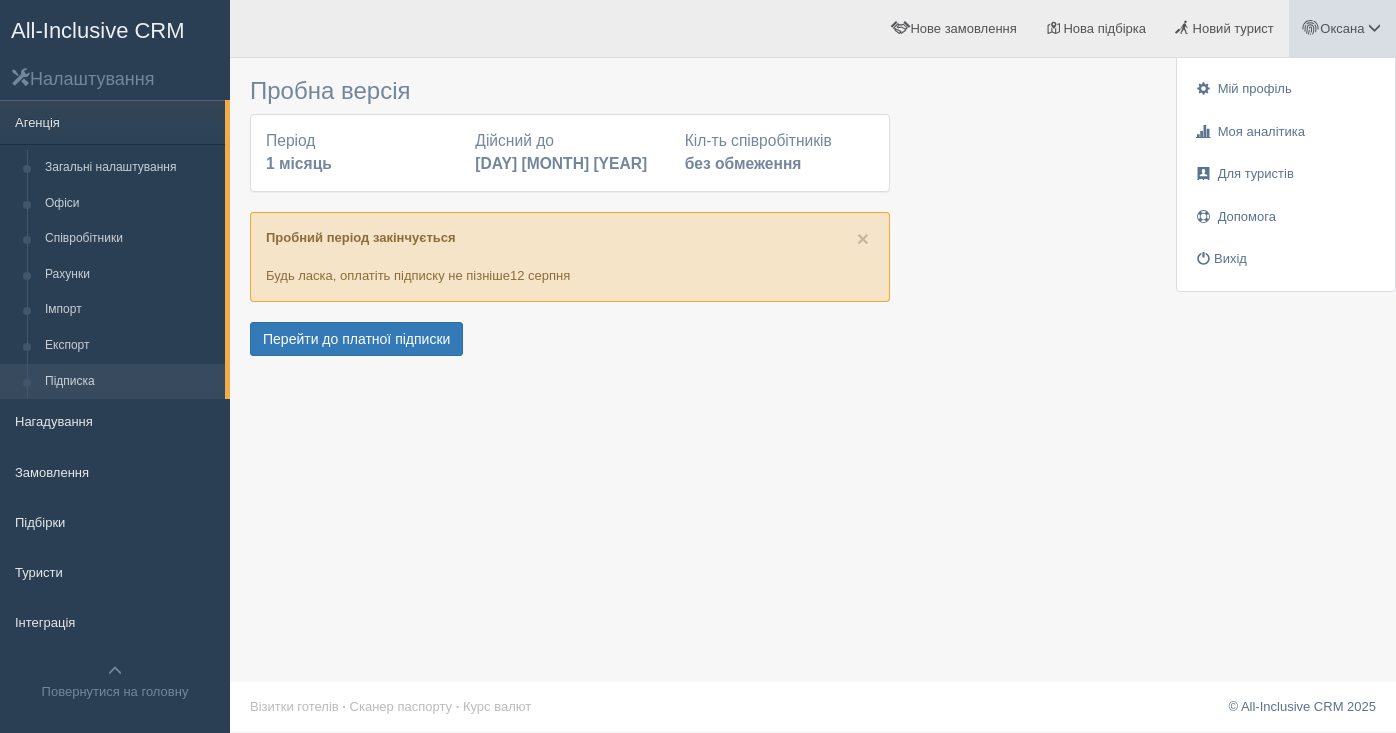 click at bounding box center [813, 214] 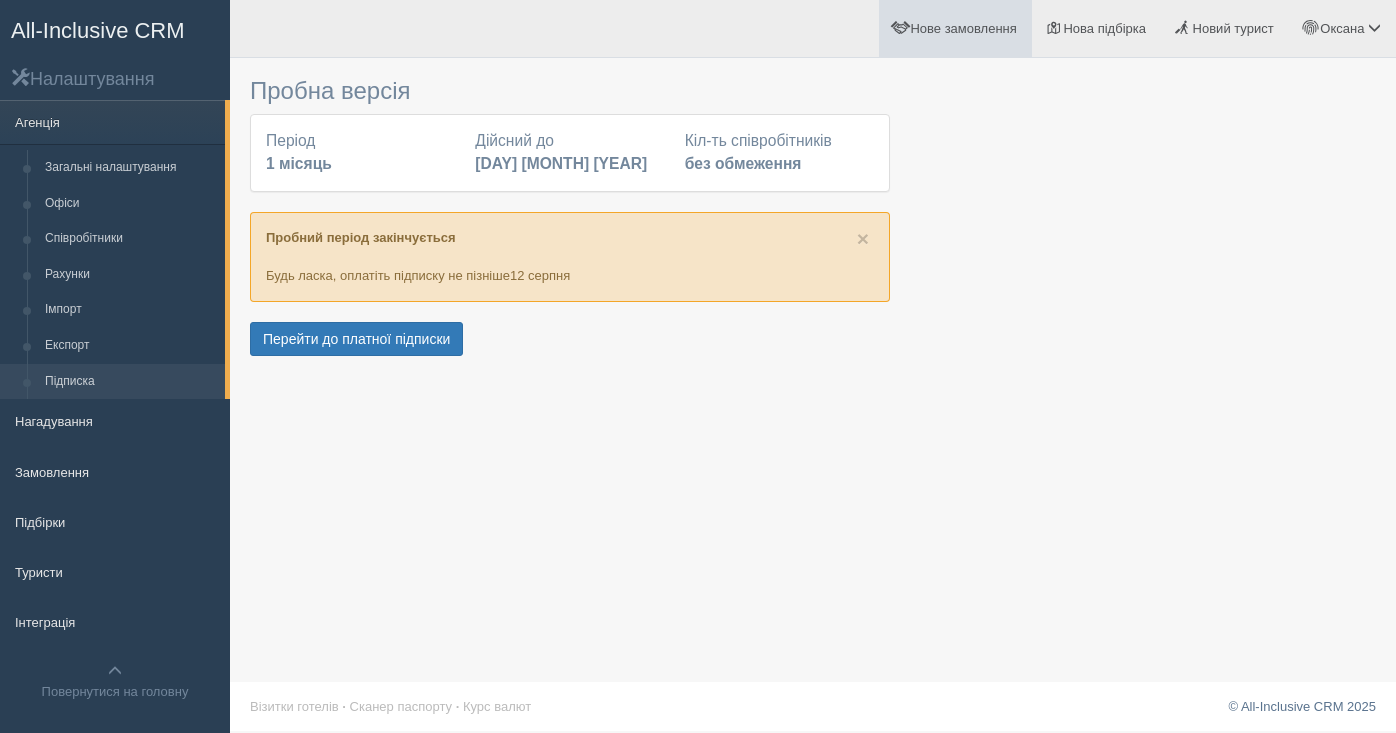 click on "Нове замовлення" at bounding box center [963, 28] 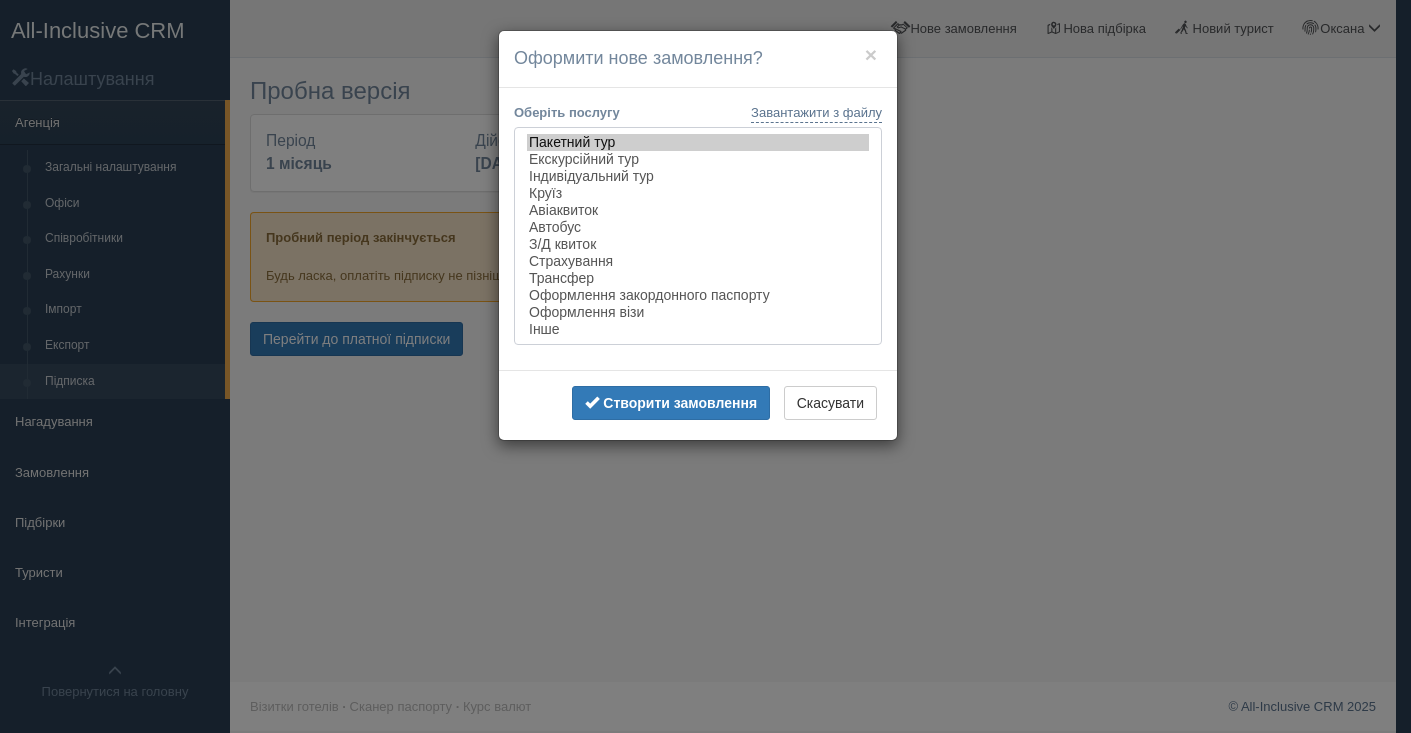 select on "flight" 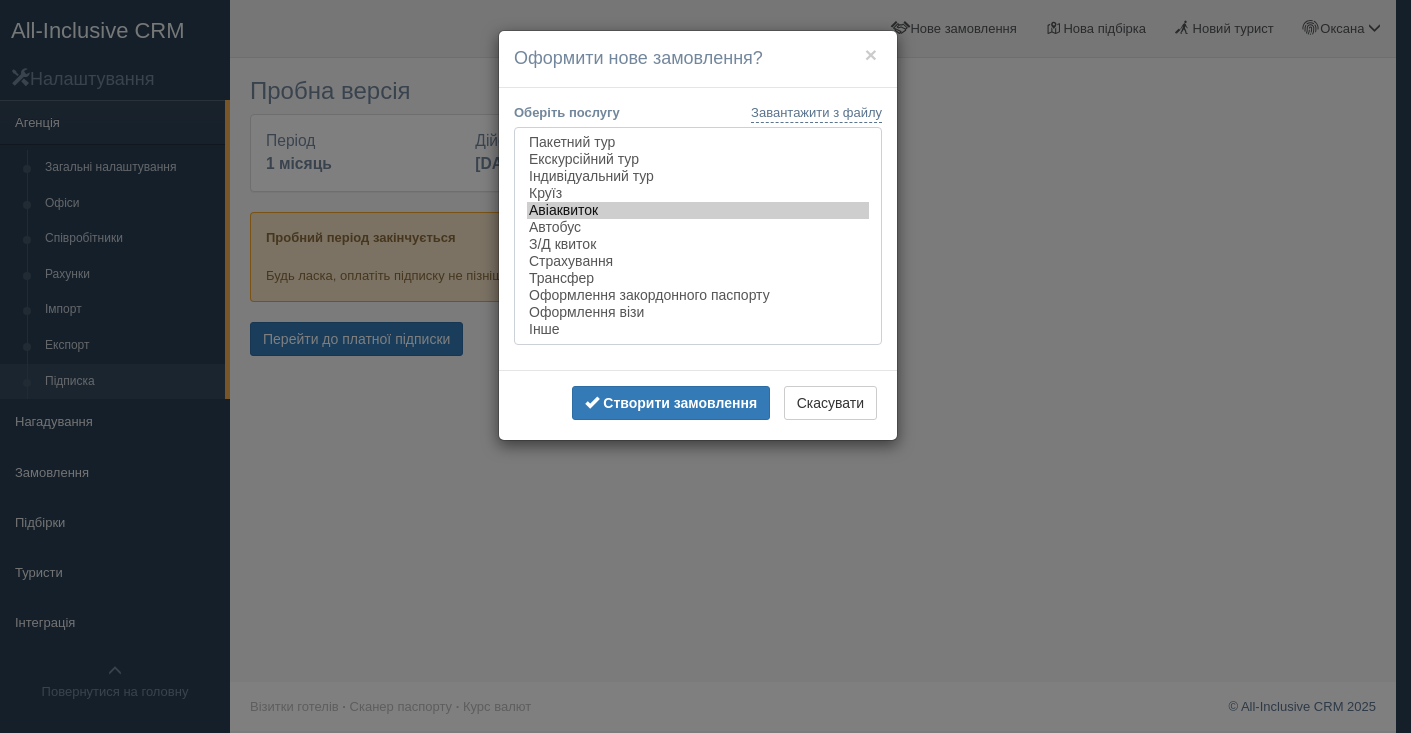 click on "Авіаквиток" at bounding box center (698, 210) 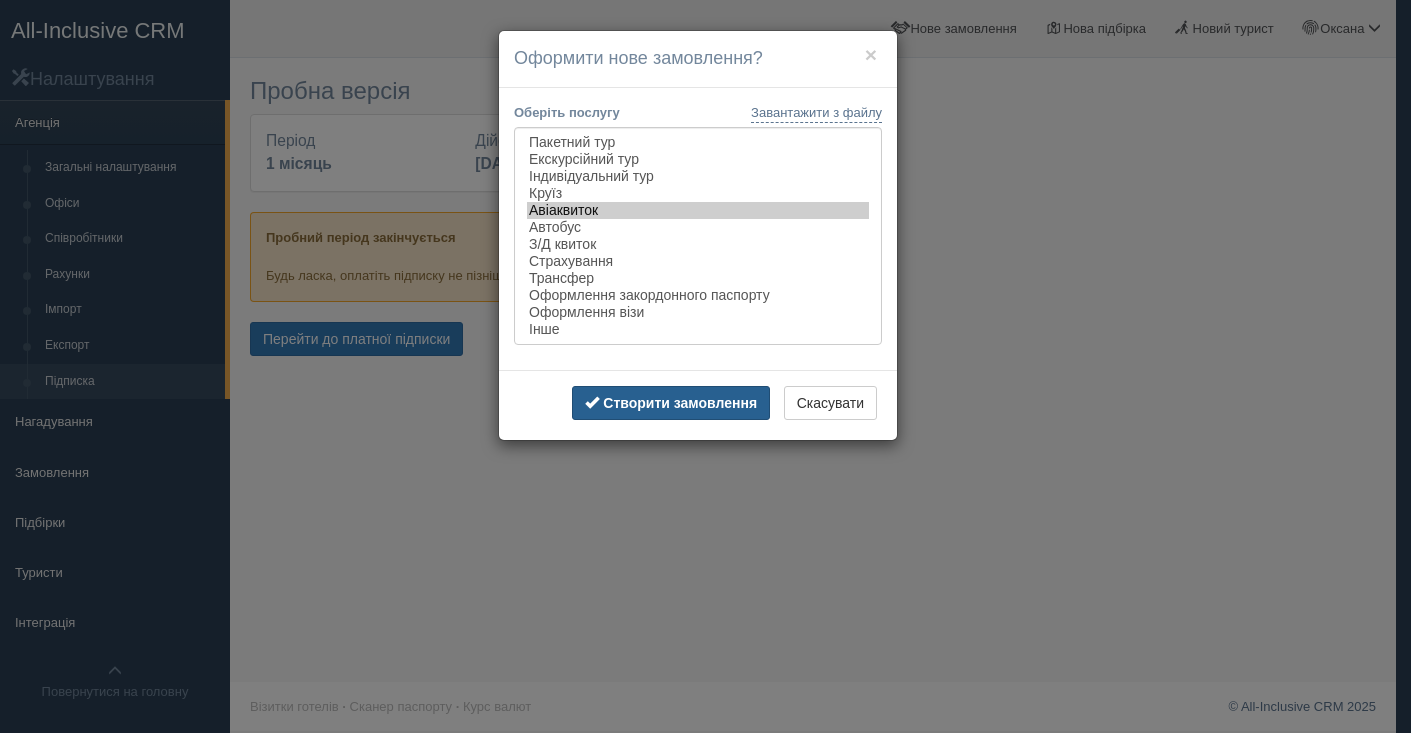 click on "Створити замовлення" at bounding box center (680, 403) 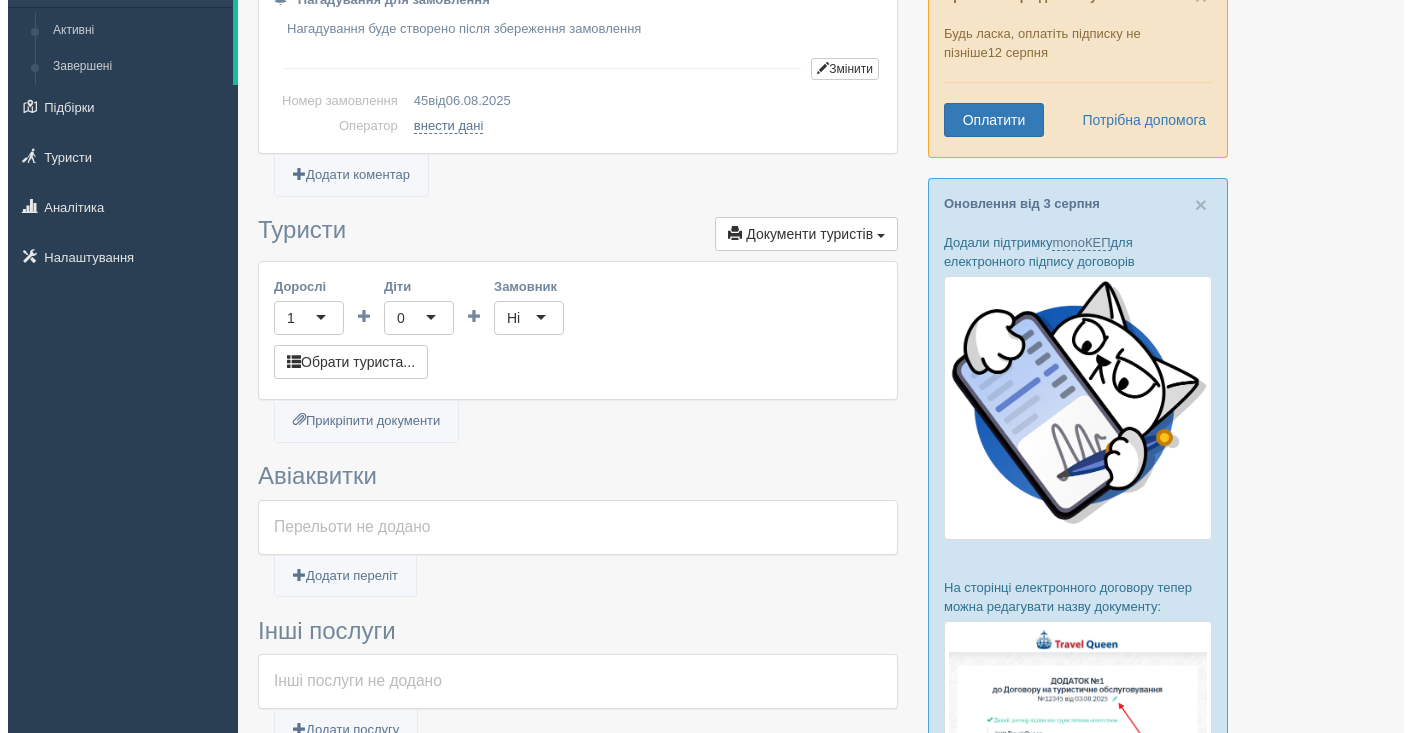 scroll, scrollTop: 234, scrollLeft: 0, axis: vertical 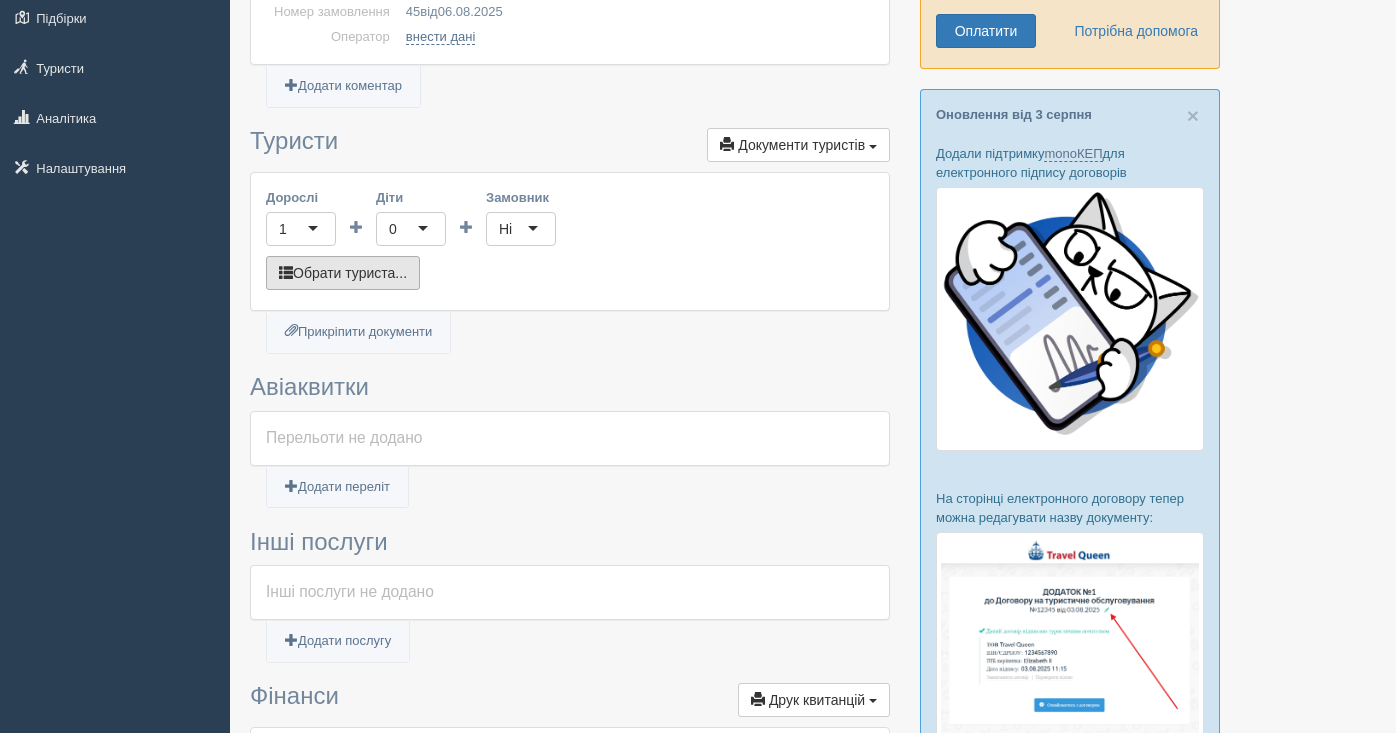 click on "Обрати туриста..." at bounding box center [343, 273] 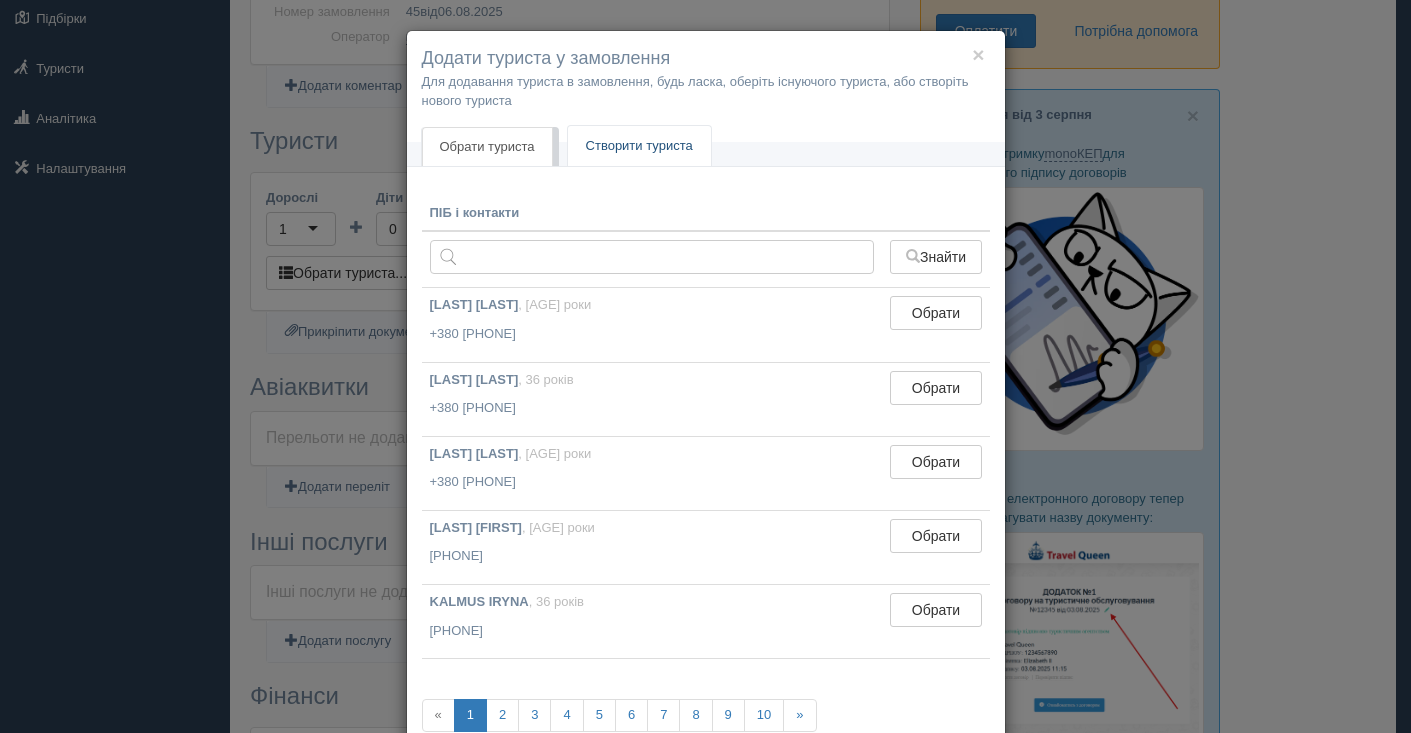click on "Створити туриста" at bounding box center (639, 146) 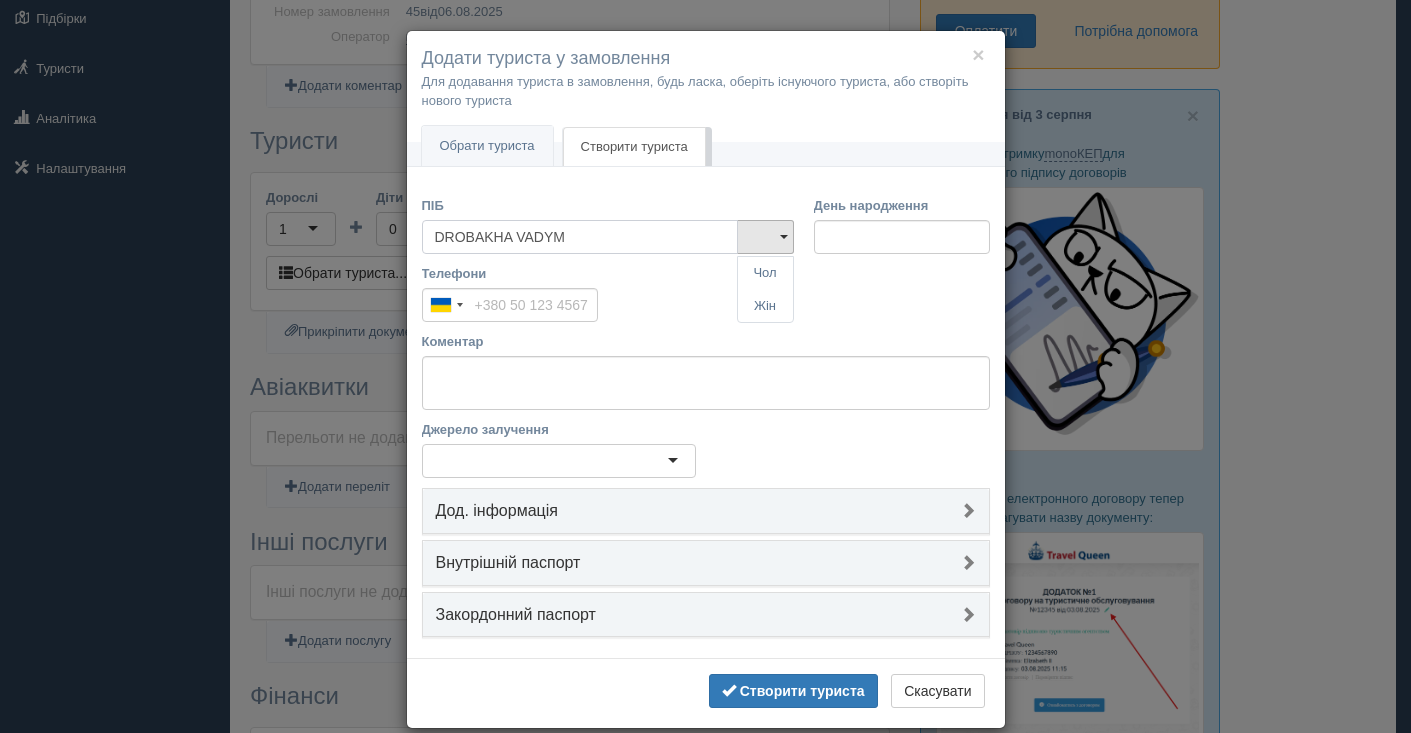 type on "DROBAKHA VADYM" 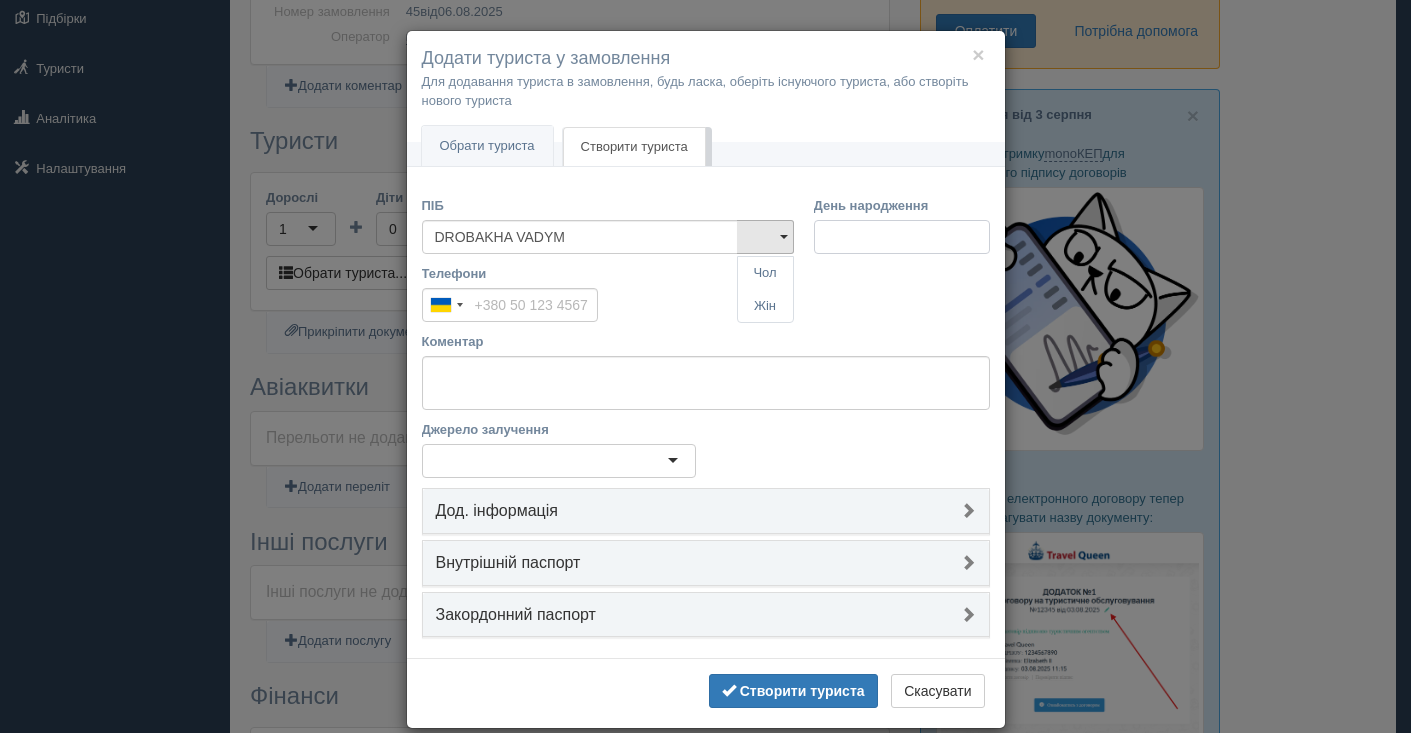 click on "День народження" at bounding box center [902, 237] 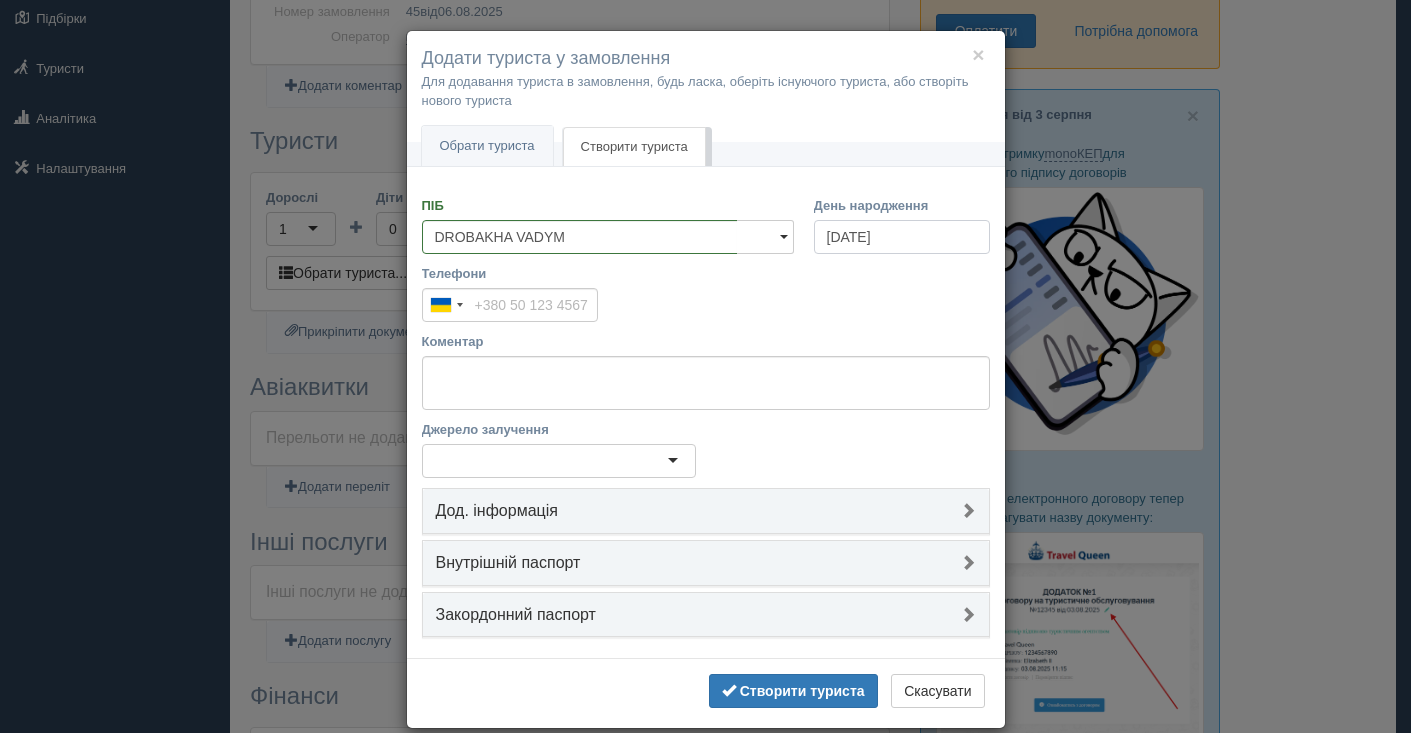 type on "14.01.1950" 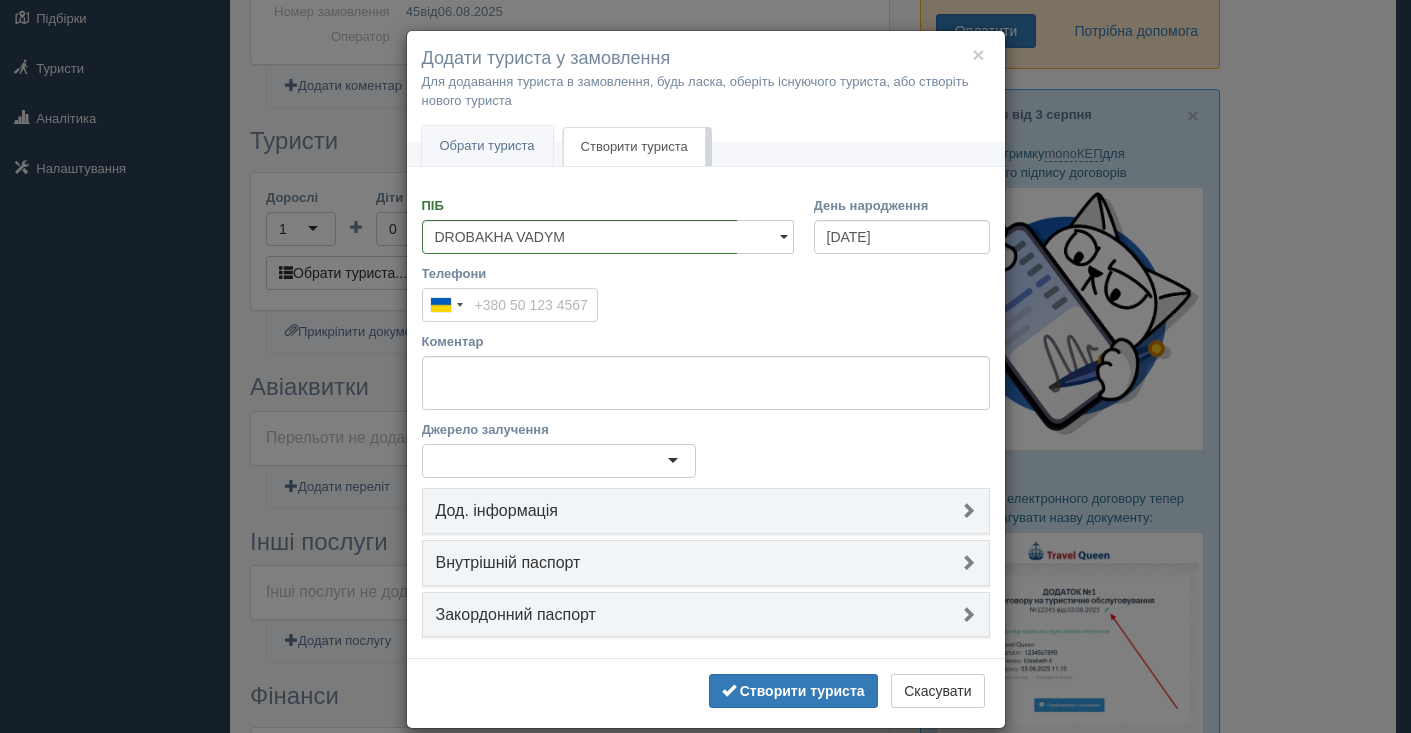 click on "Телефони" at bounding box center [510, 305] 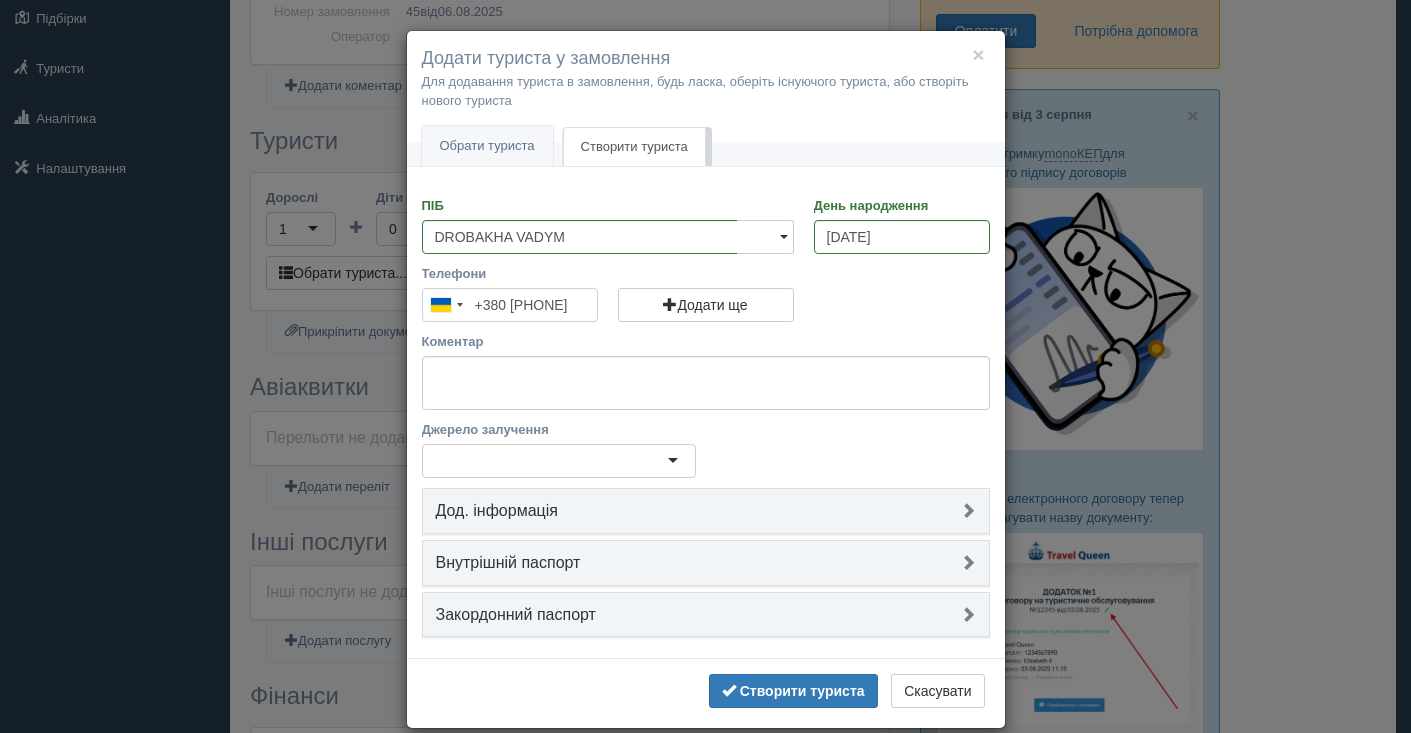 type on "+380 93 466 3376" 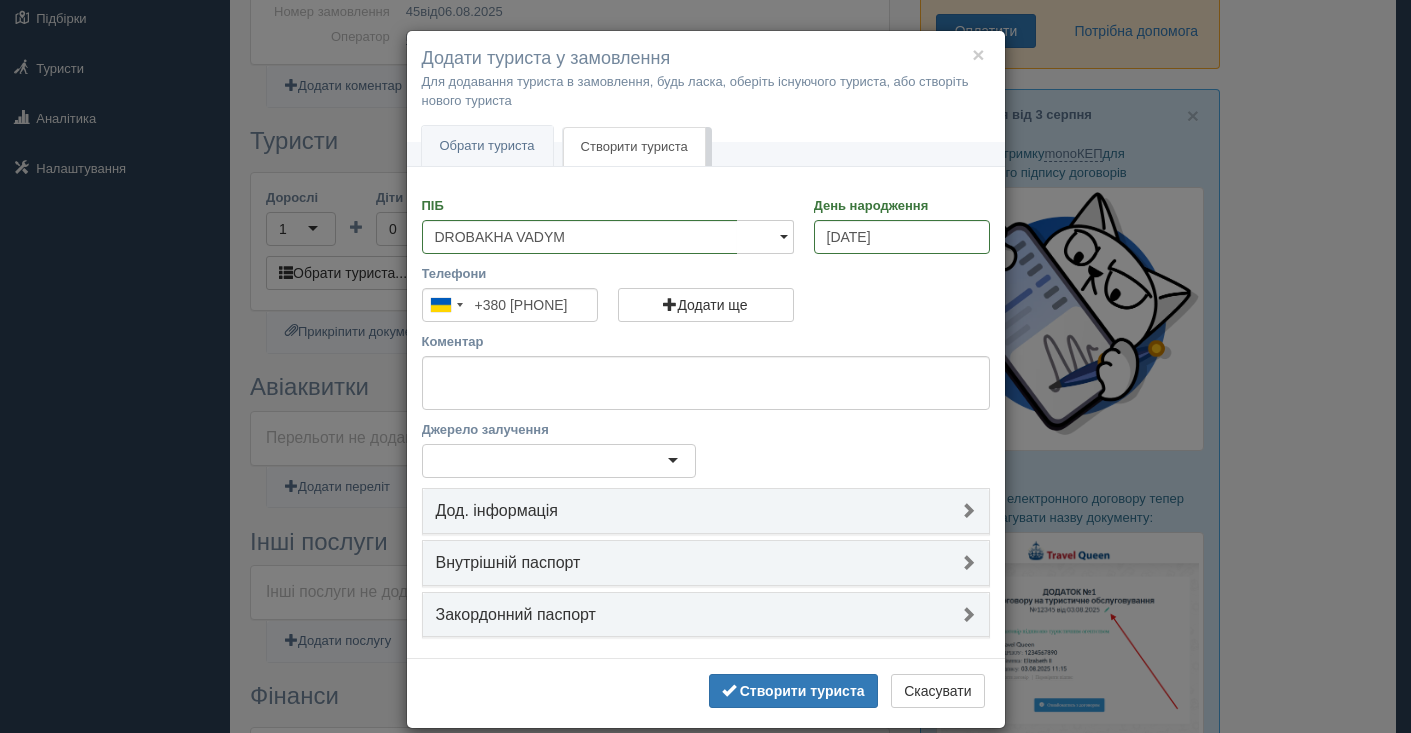 scroll, scrollTop: 0, scrollLeft: 0, axis: both 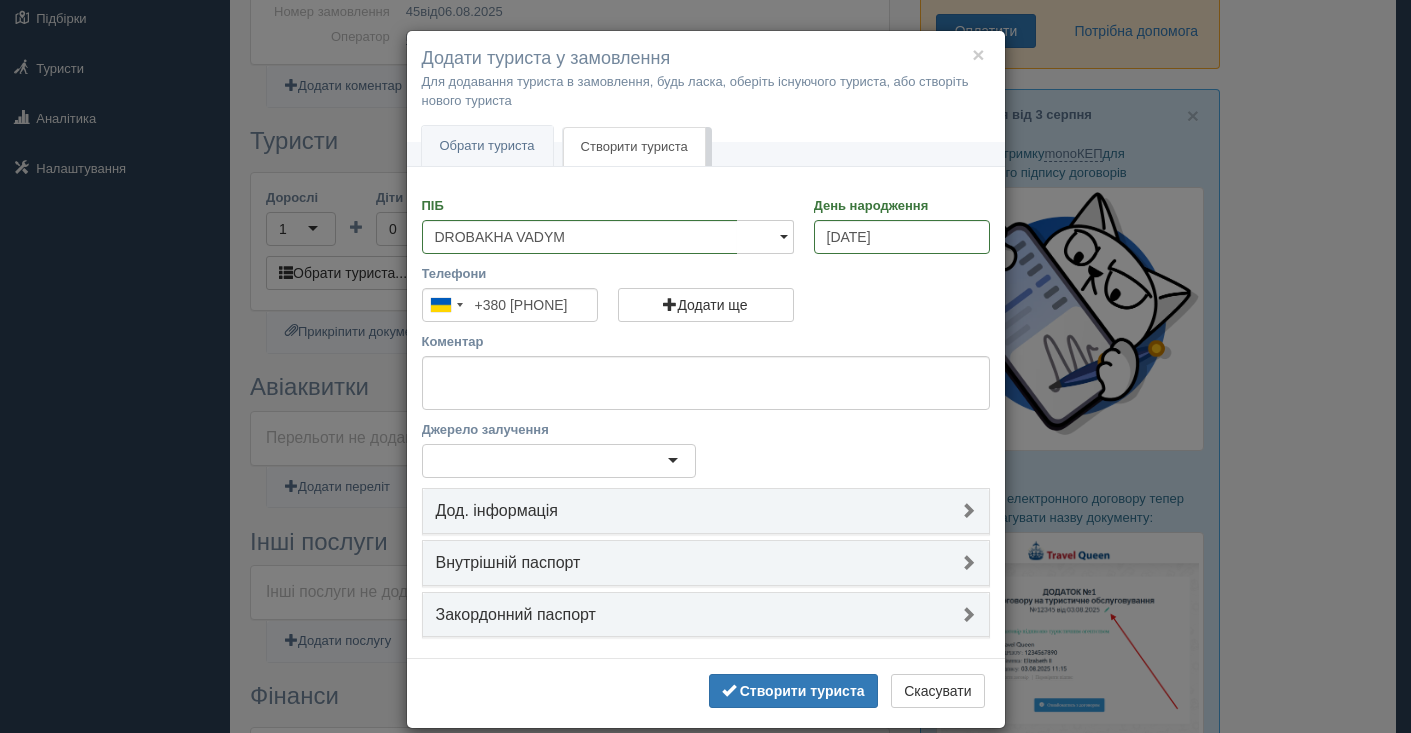 click on "Закордонний паспорт" at bounding box center [706, 615] 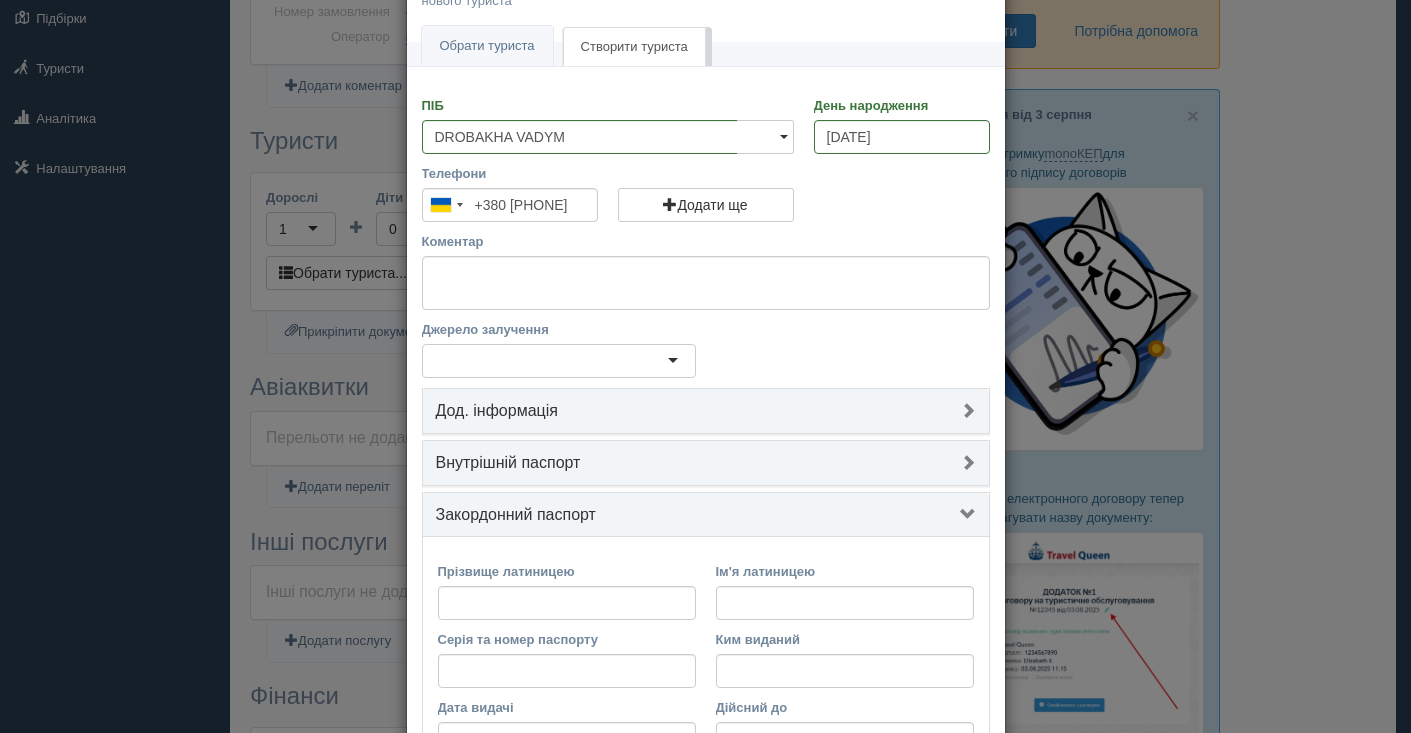 scroll, scrollTop: 270, scrollLeft: 0, axis: vertical 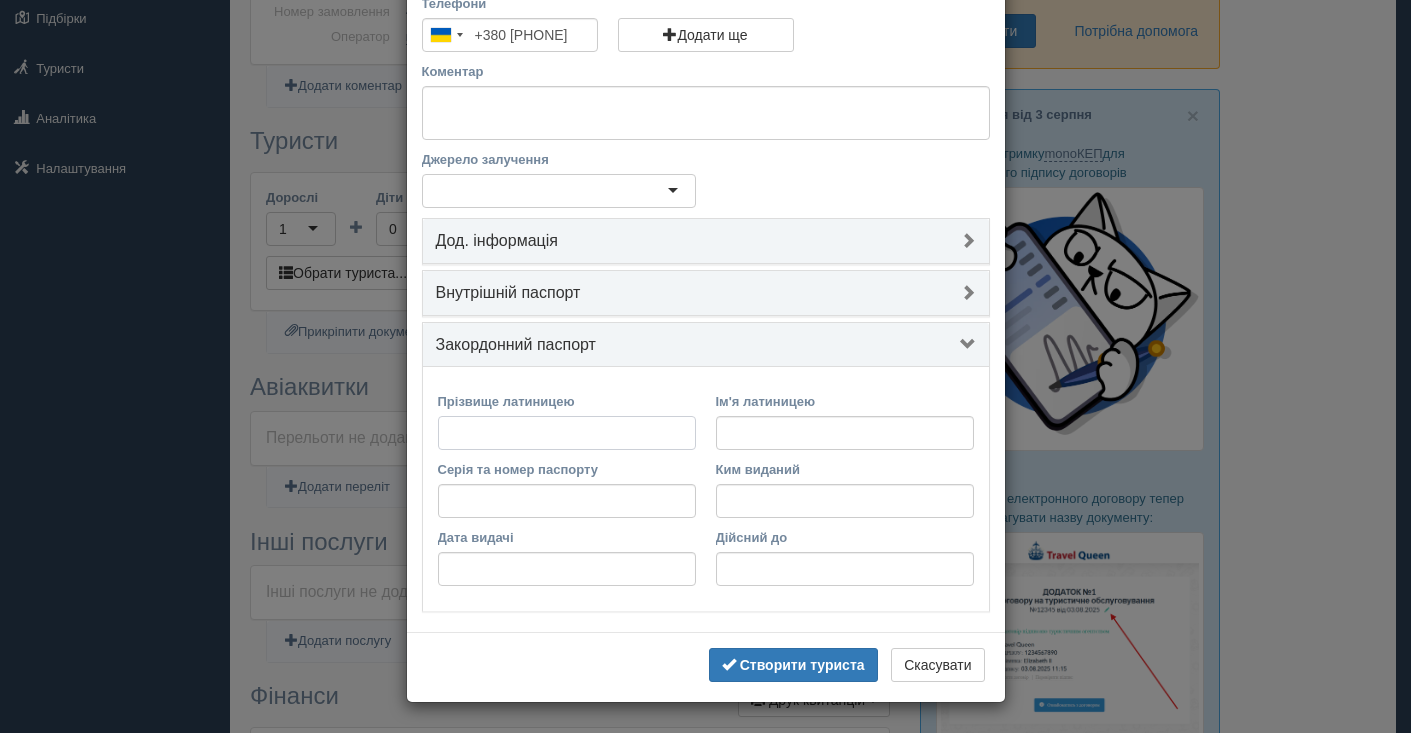 click on "Прізвище латиницею" at bounding box center [567, 433] 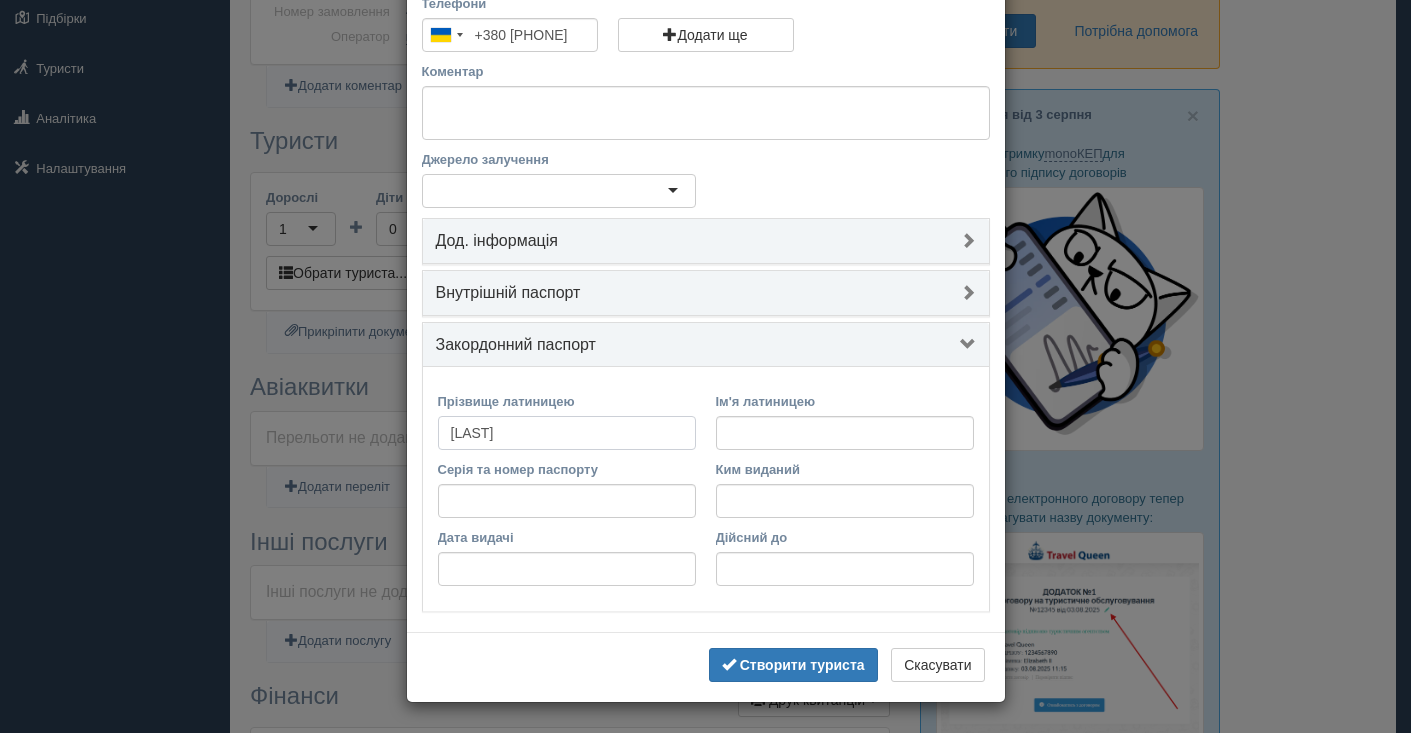 type on "DROBAKHA" 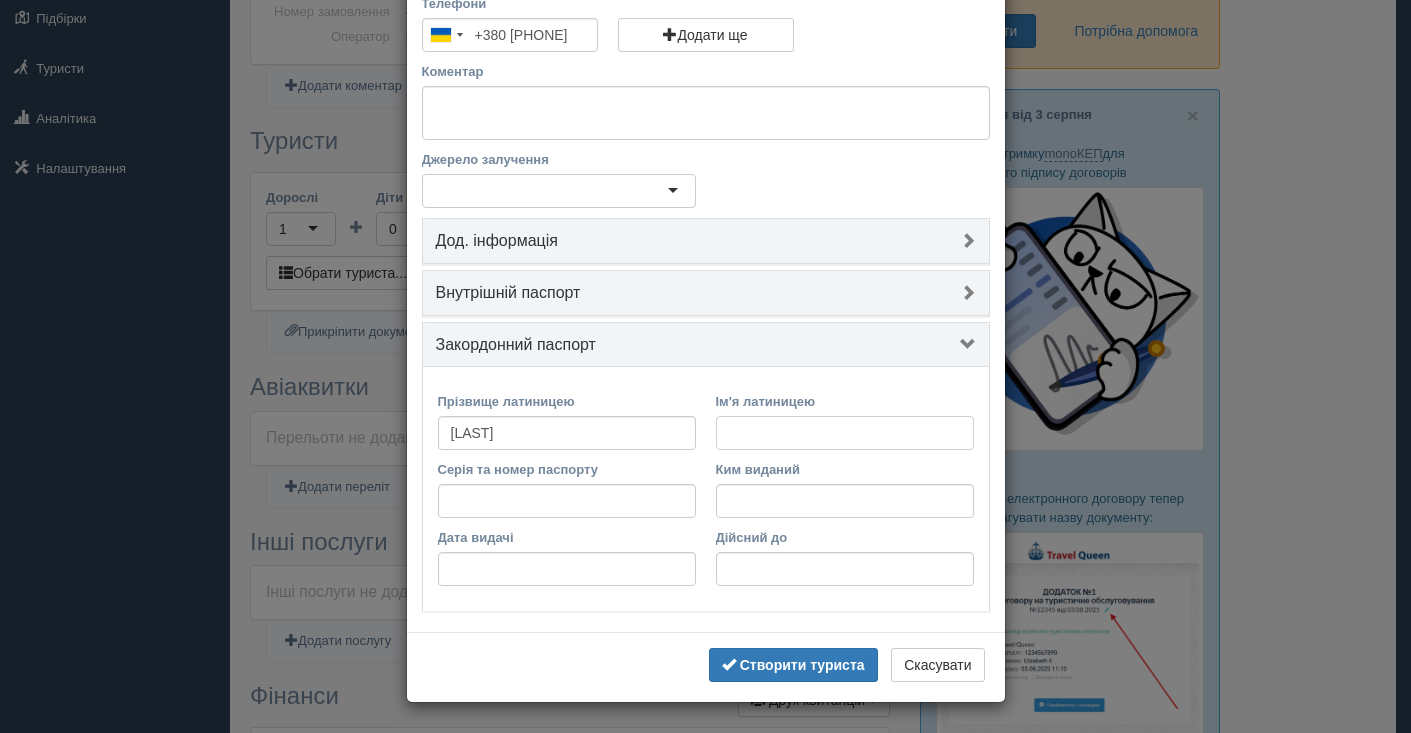 click on "Ім'я латиницею" at bounding box center (845, 433) 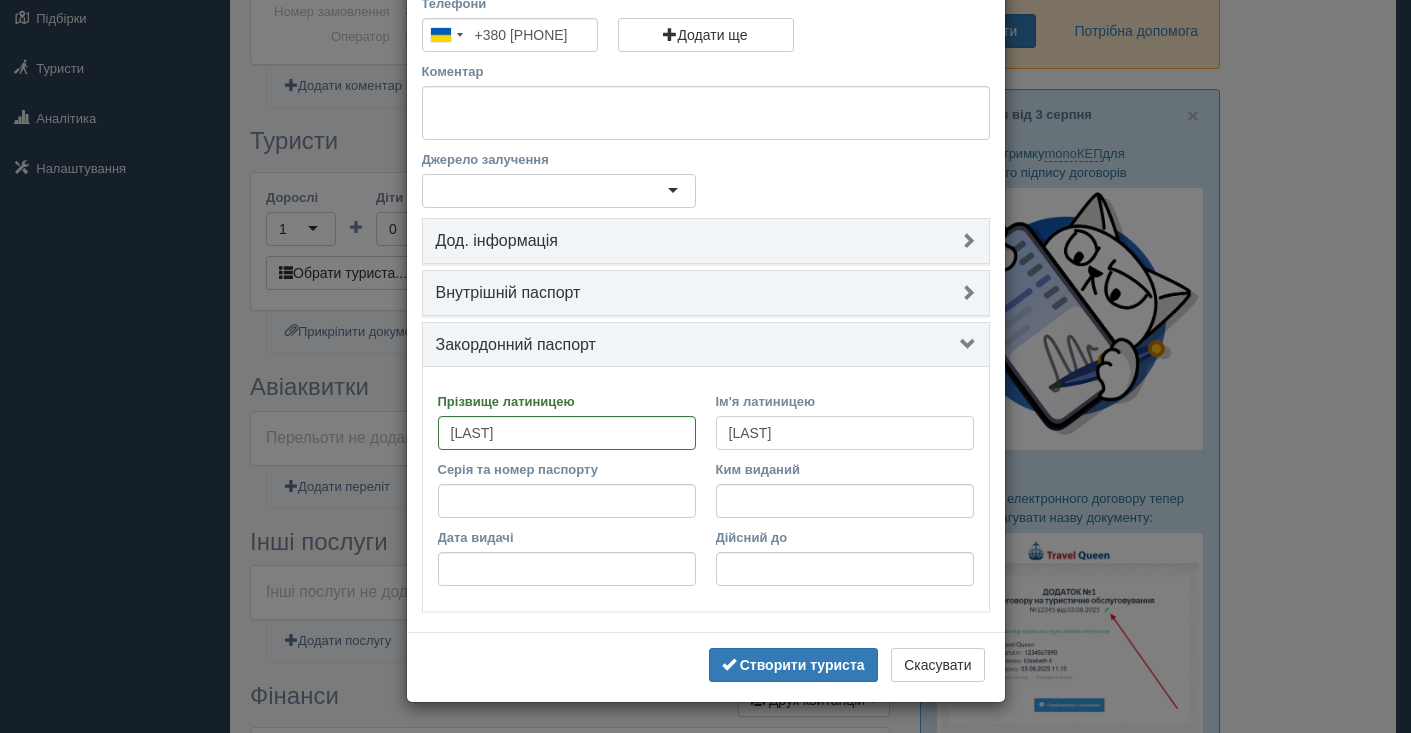type on "VADYM" 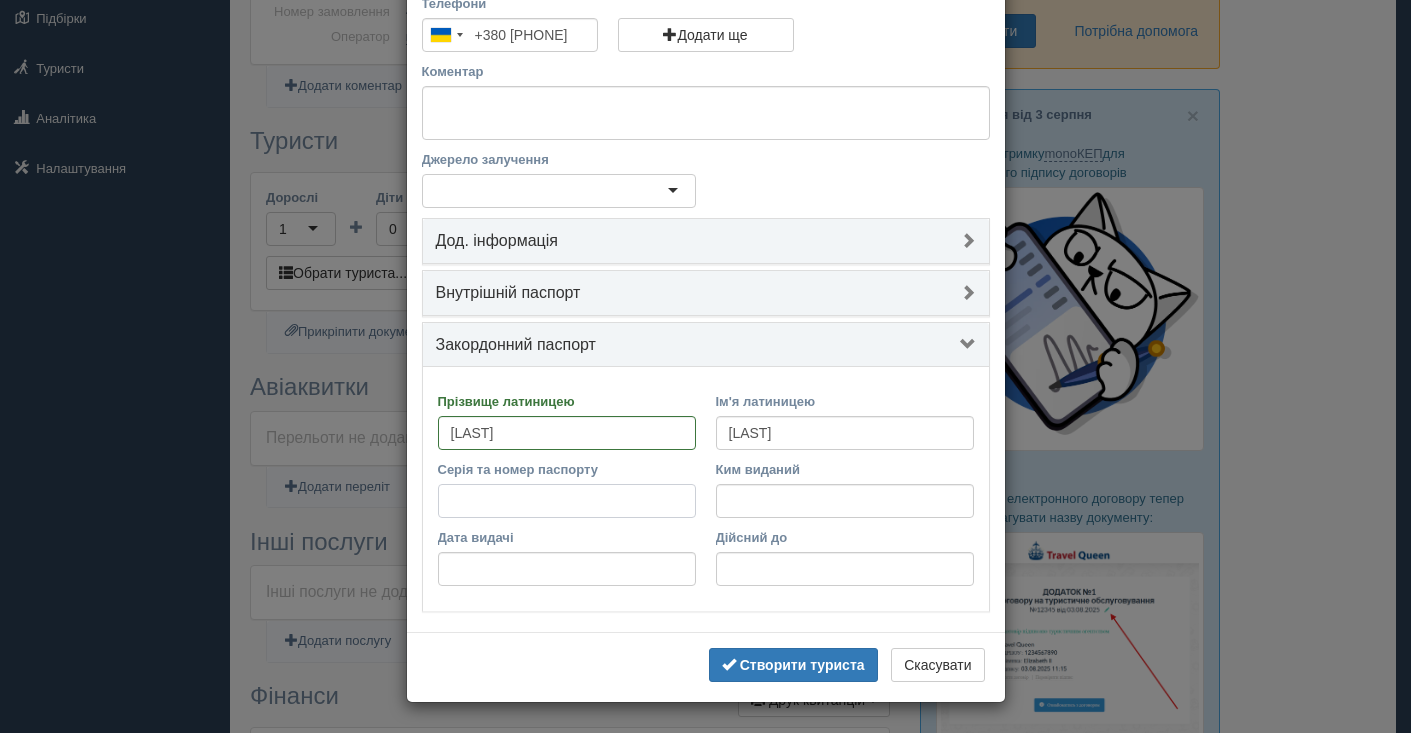 click on "Серія та номер паспорту" at bounding box center [567, 501] 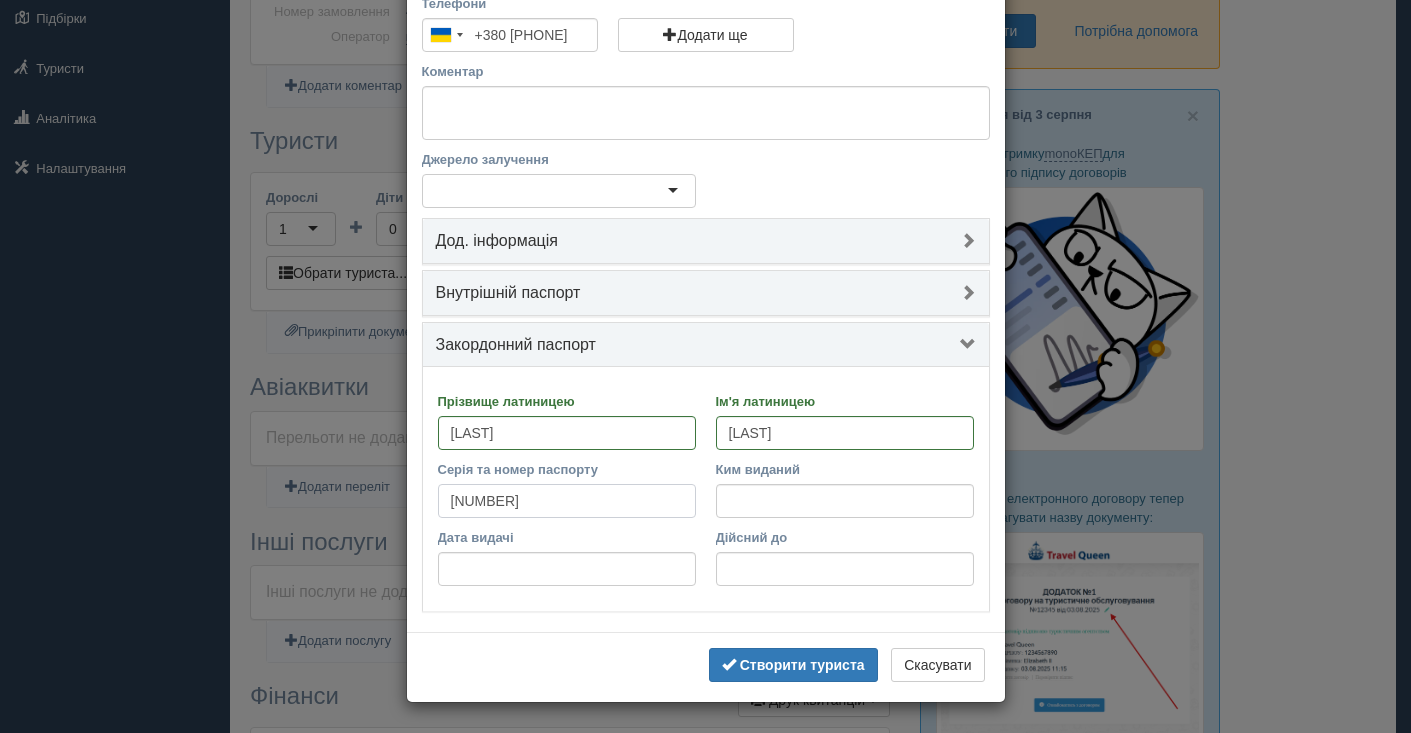 type on "GL591786" 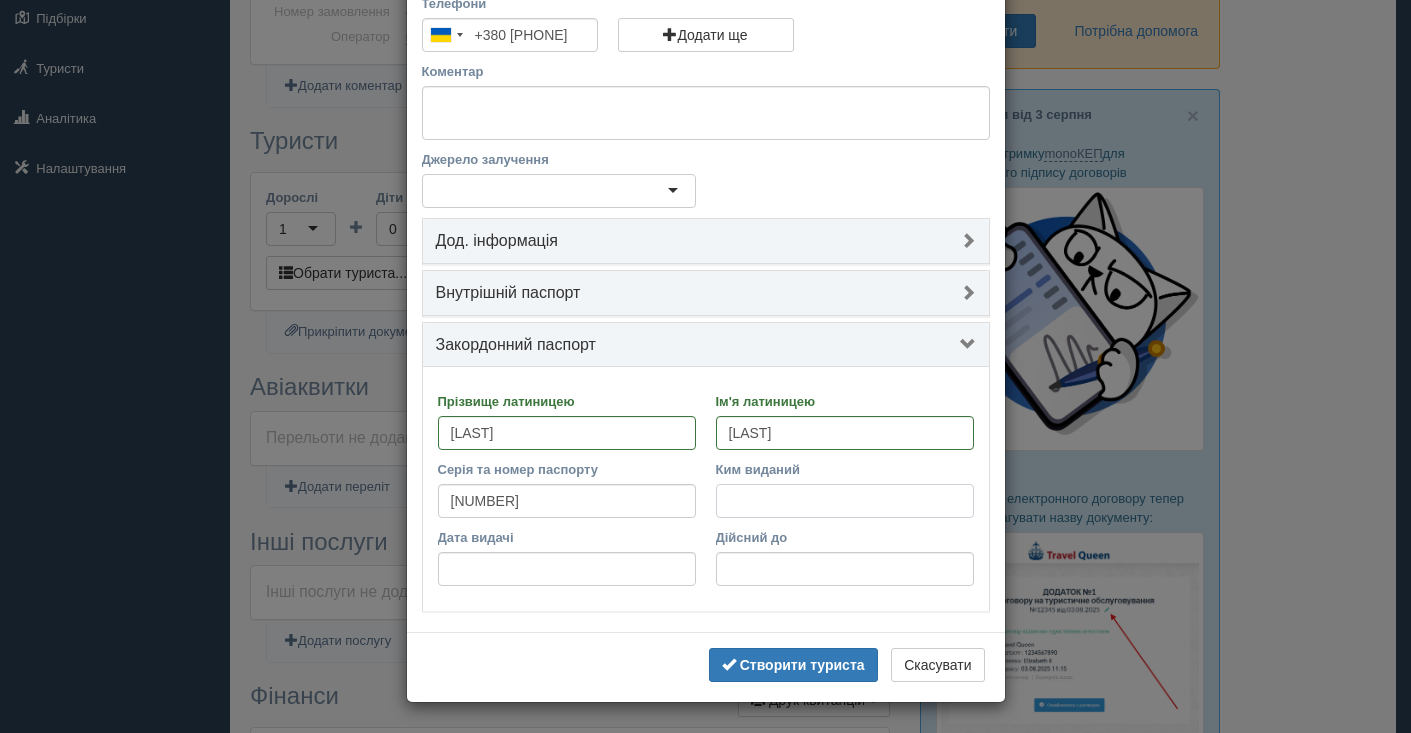 click on "Ким виданий" at bounding box center (845, 501) 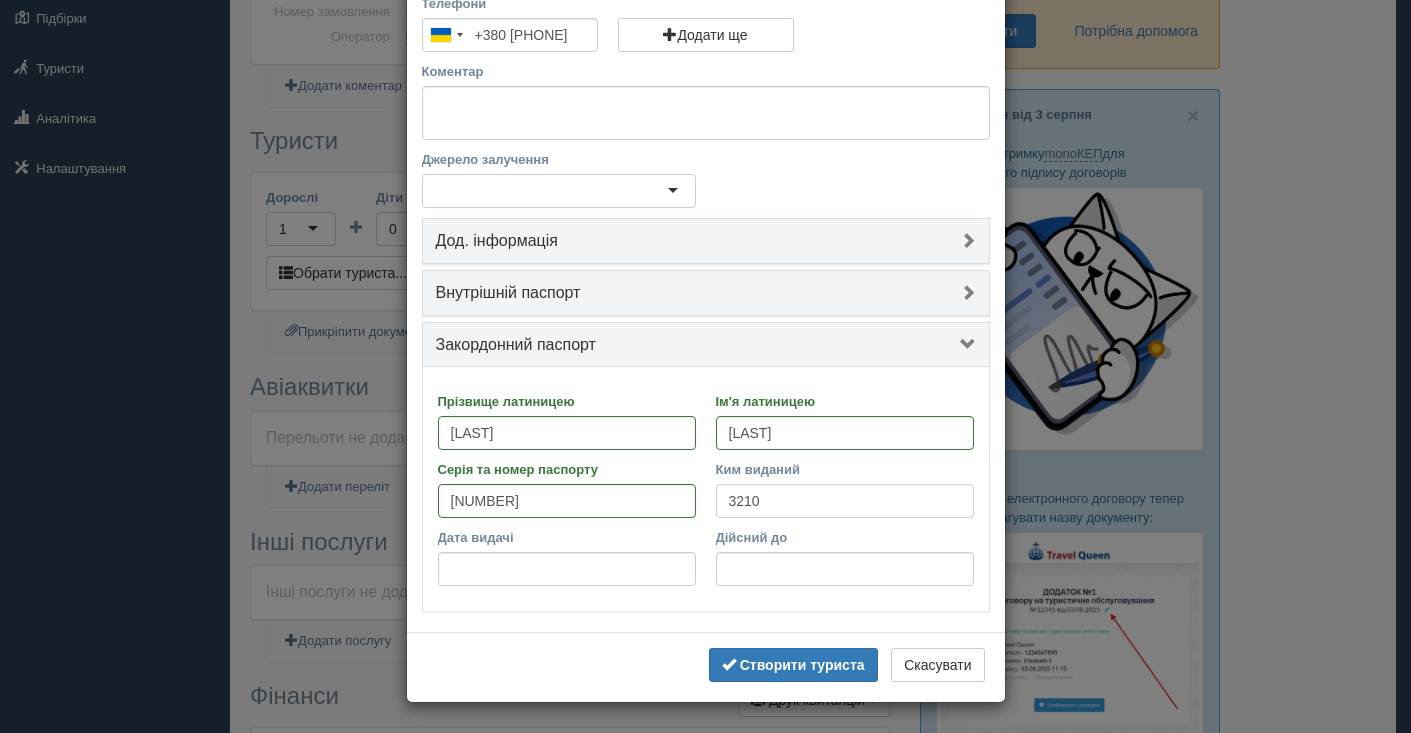 type on "3210" 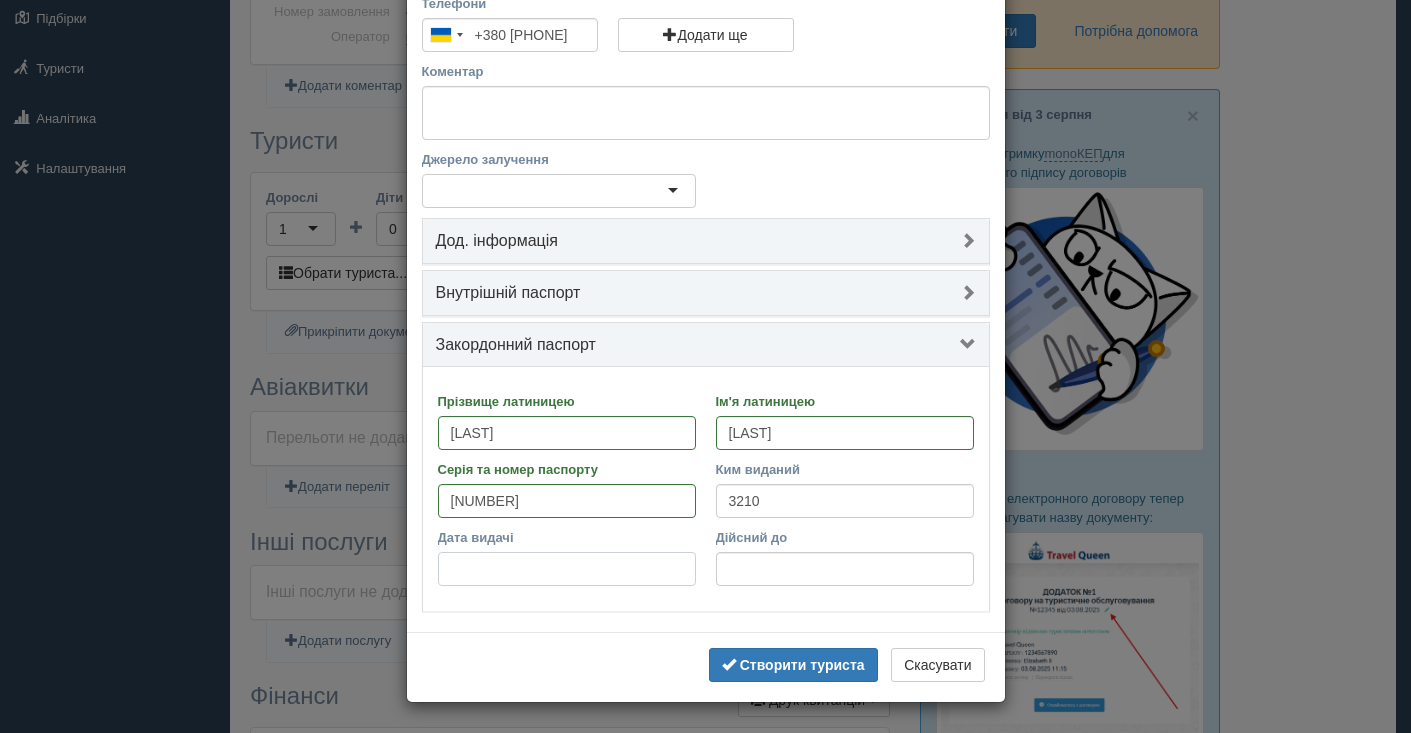 click on "Дата видачі" at bounding box center (567, 569) 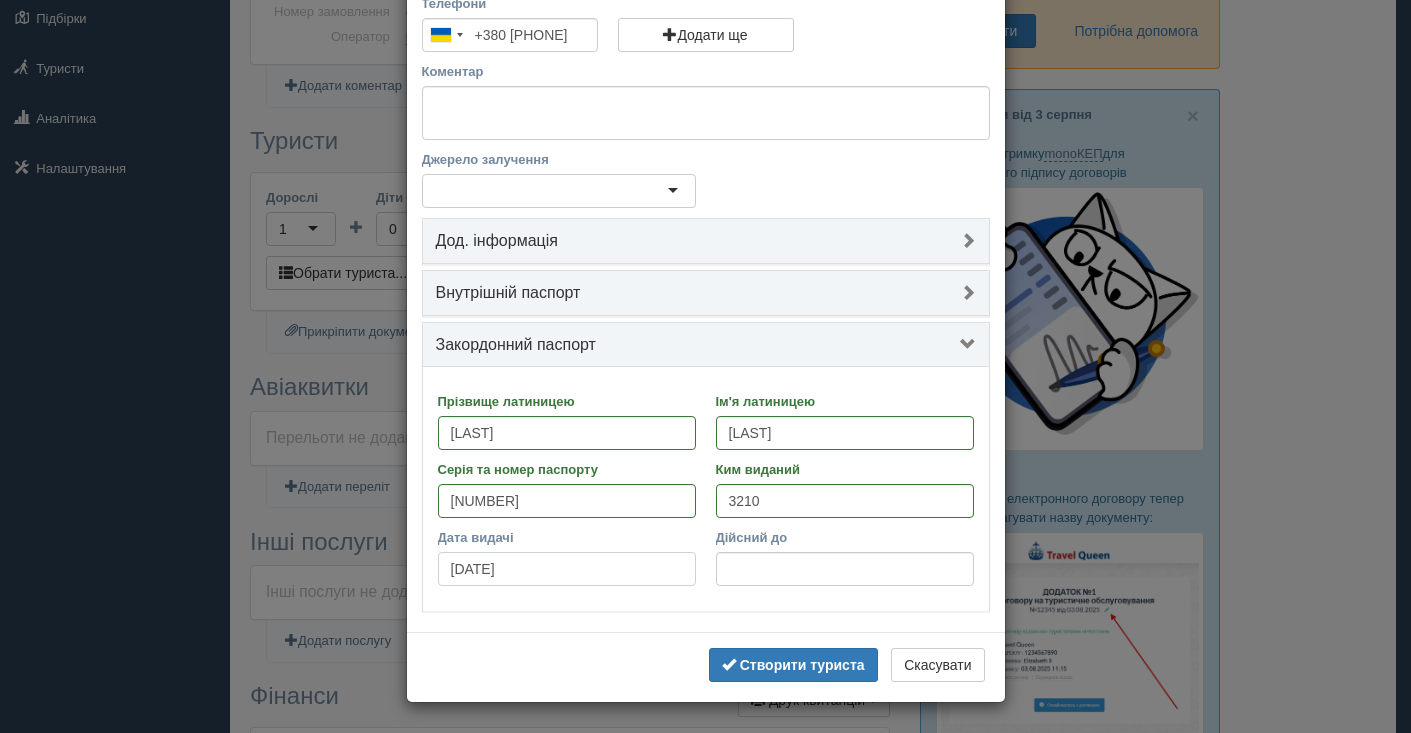 type on "09.05.2025" 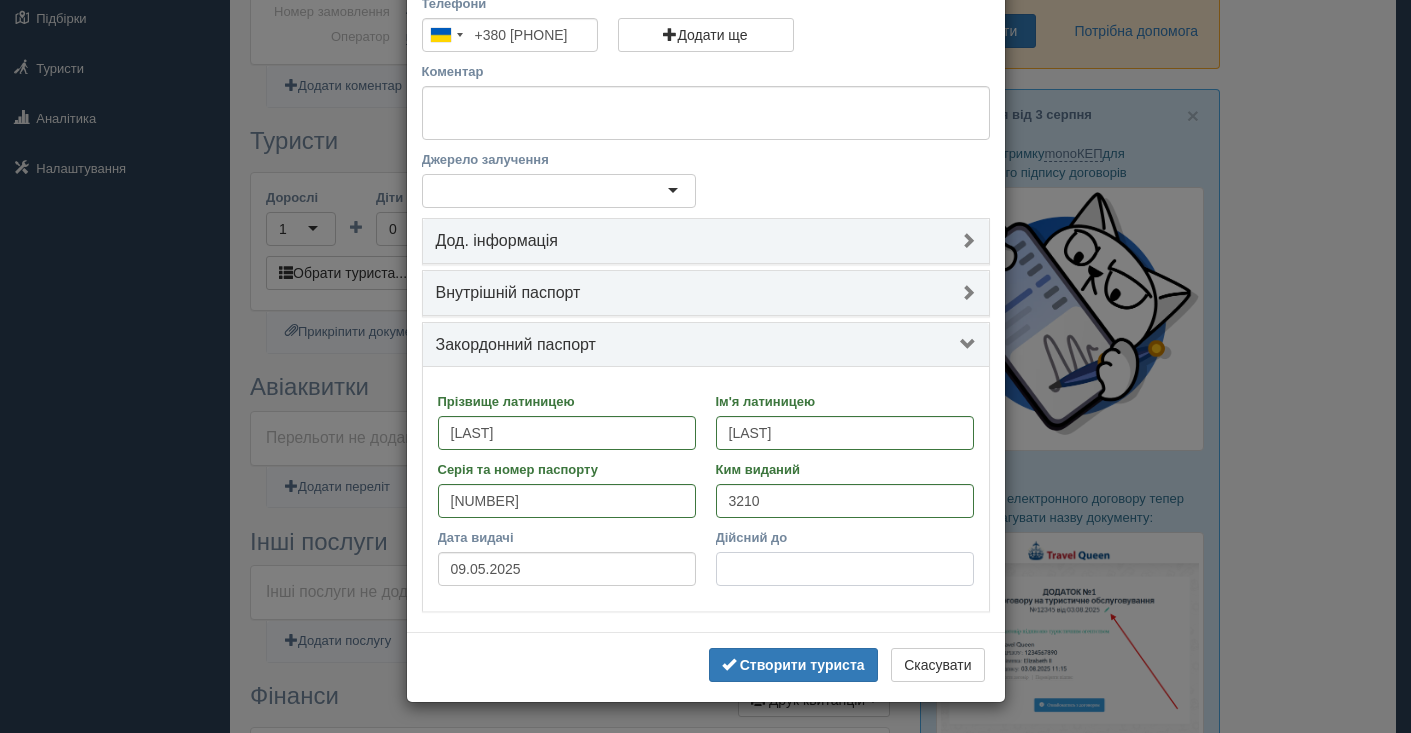 click on "Дійсний до" at bounding box center [845, 569] 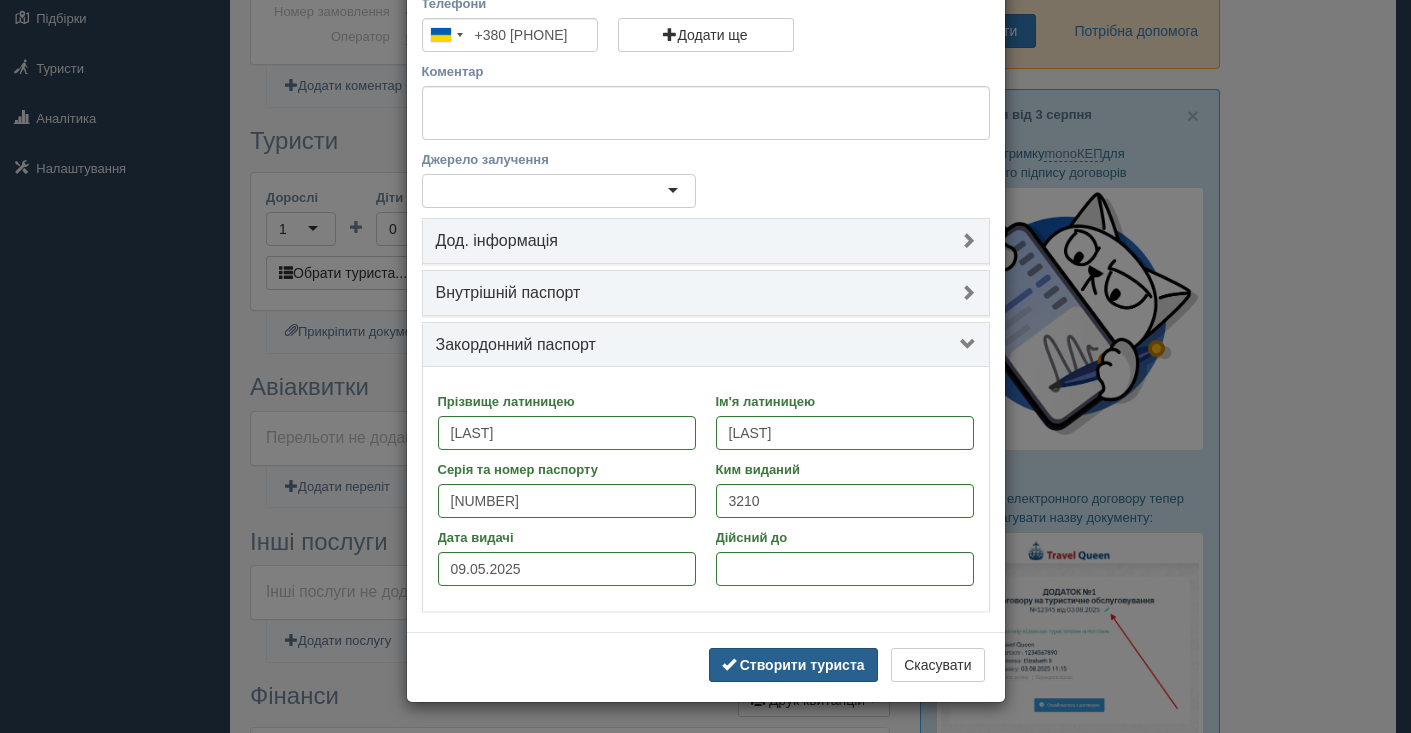 click on "Створити туриста" at bounding box center [802, 665] 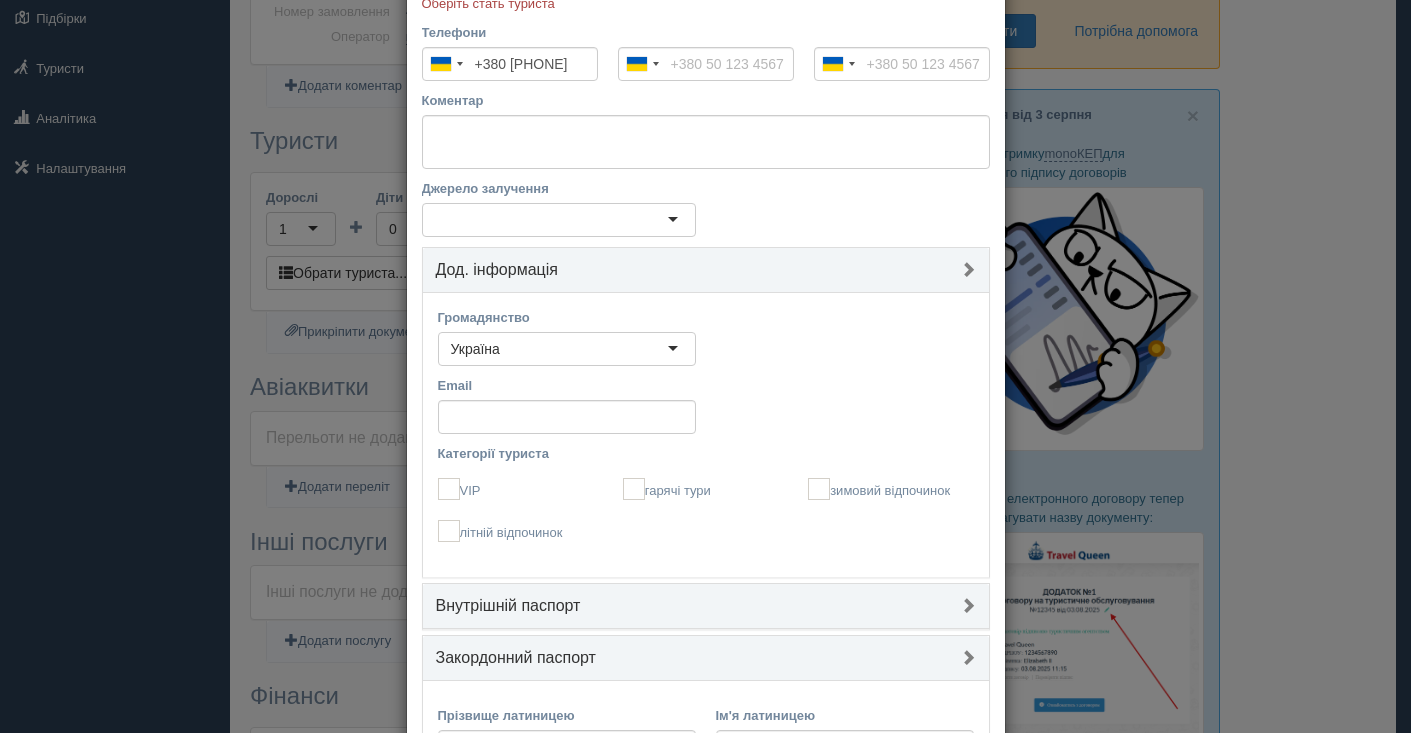 scroll, scrollTop: 0, scrollLeft: 0, axis: both 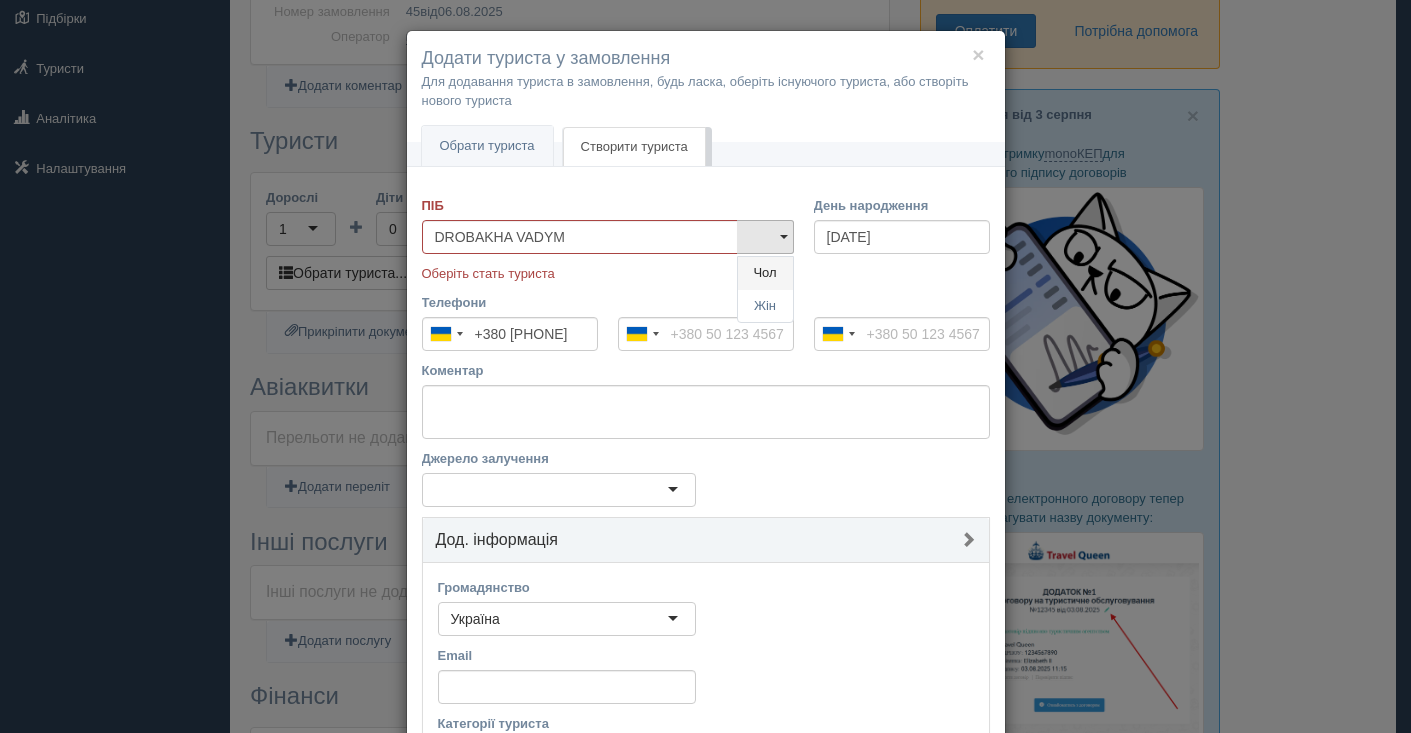 click on "Чол" at bounding box center [765, 273] 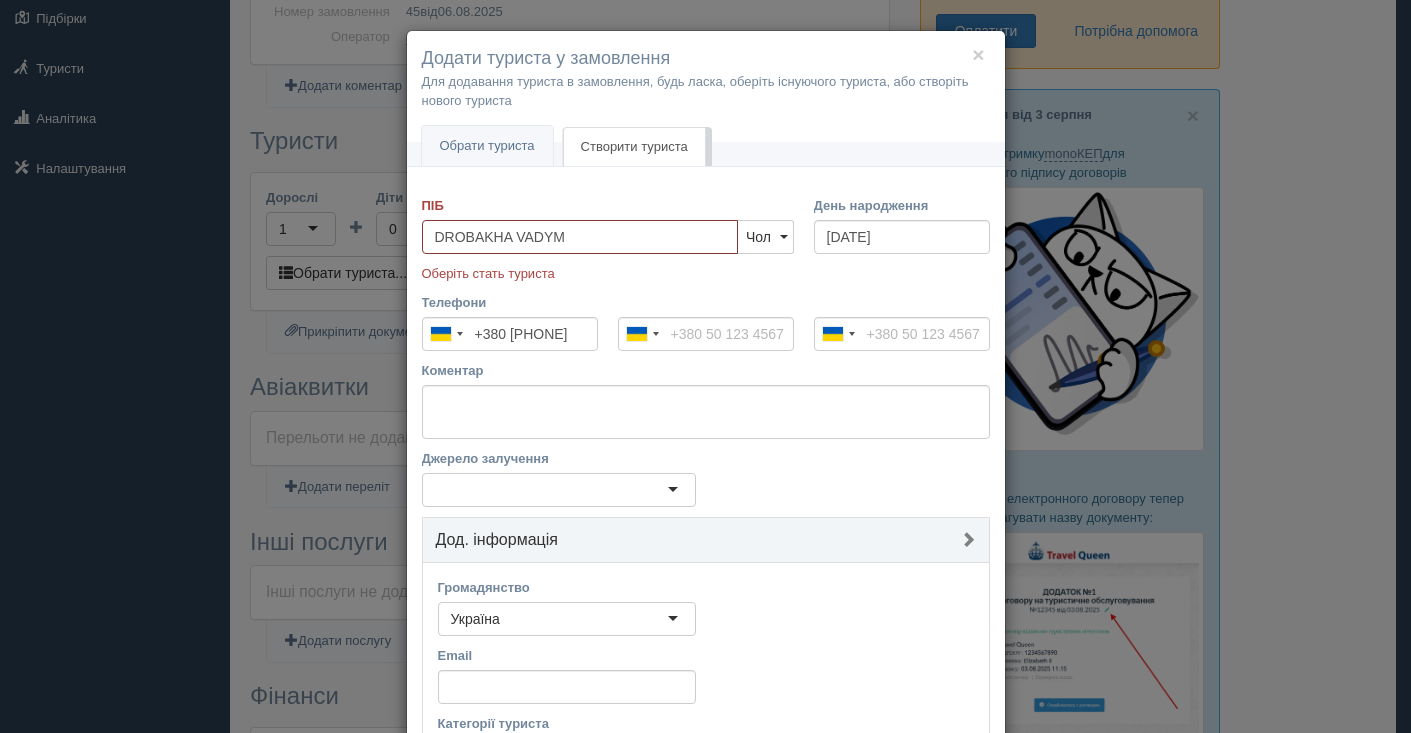 type 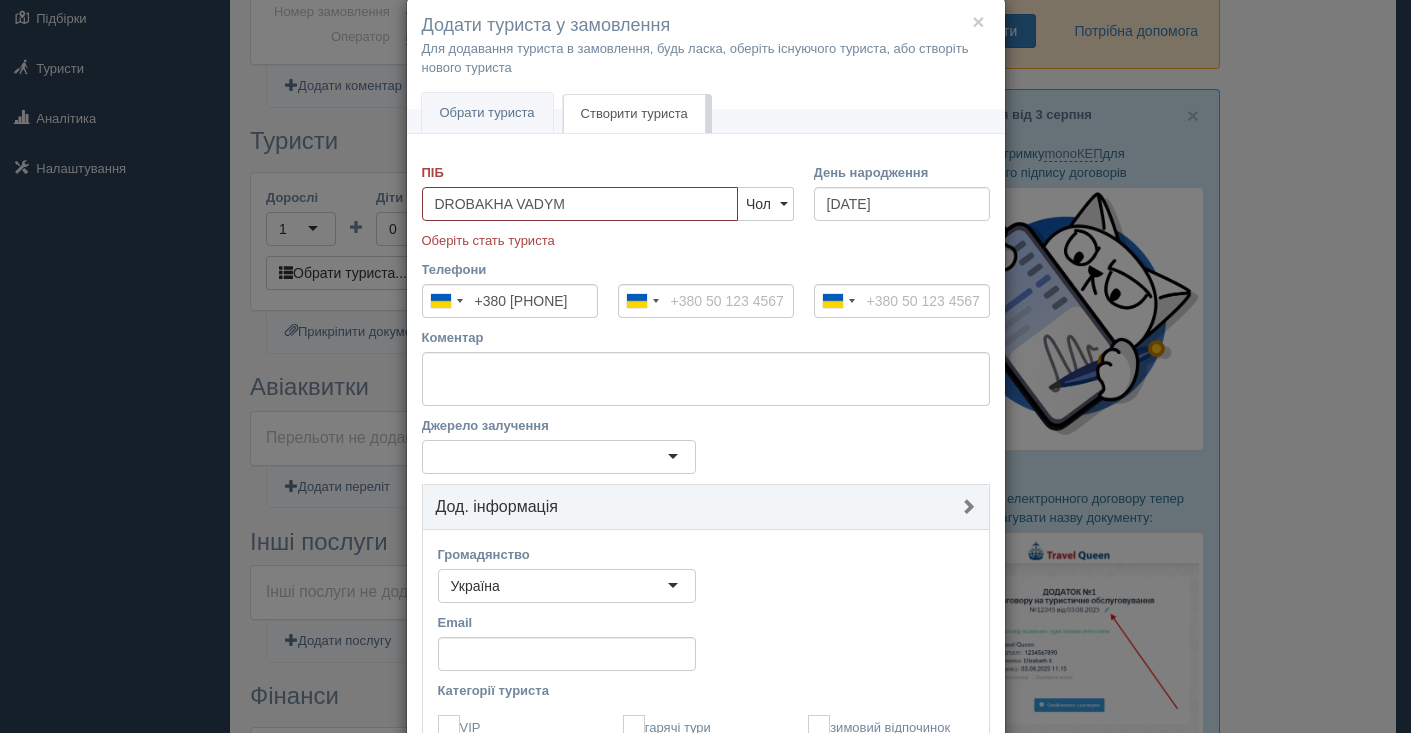 scroll, scrollTop: 114, scrollLeft: 0, axis: vertical 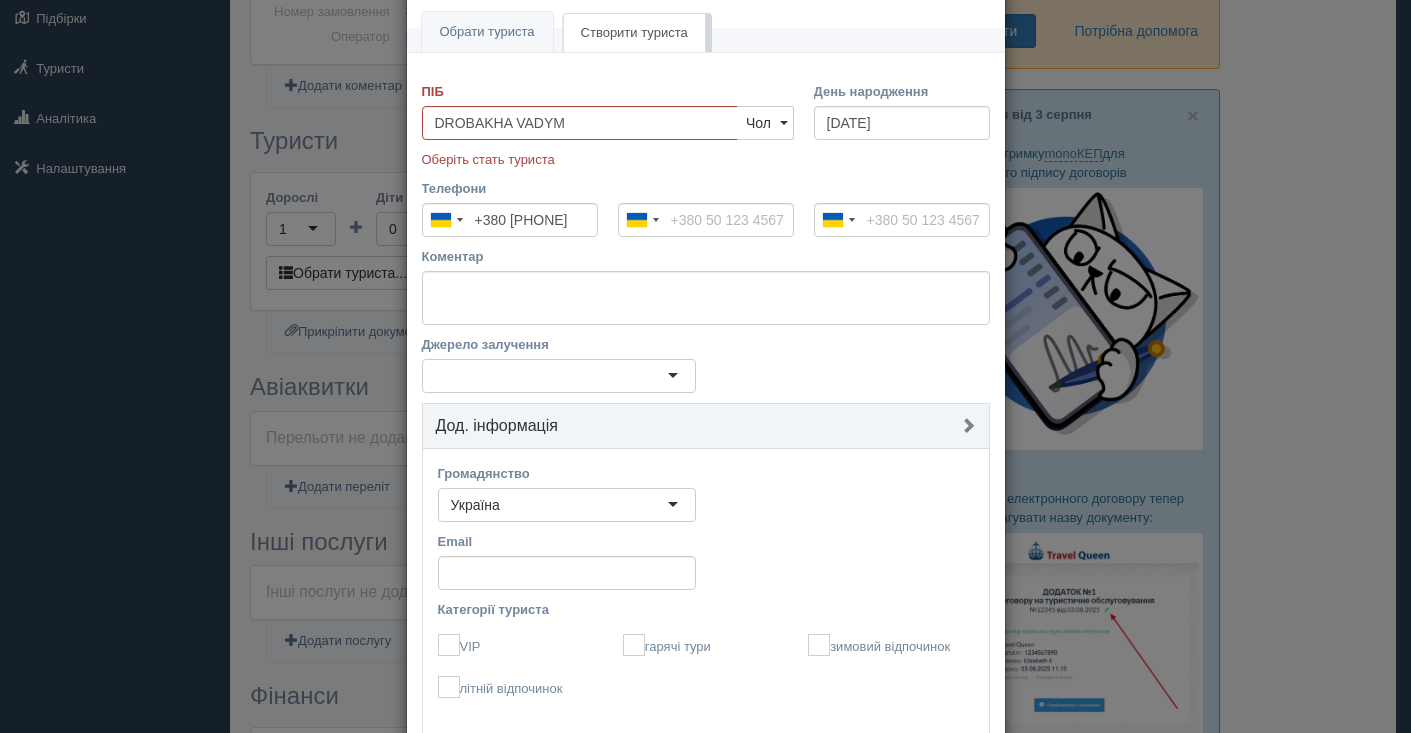 click on "Джерело залучення" at bounding box center [559, 344] 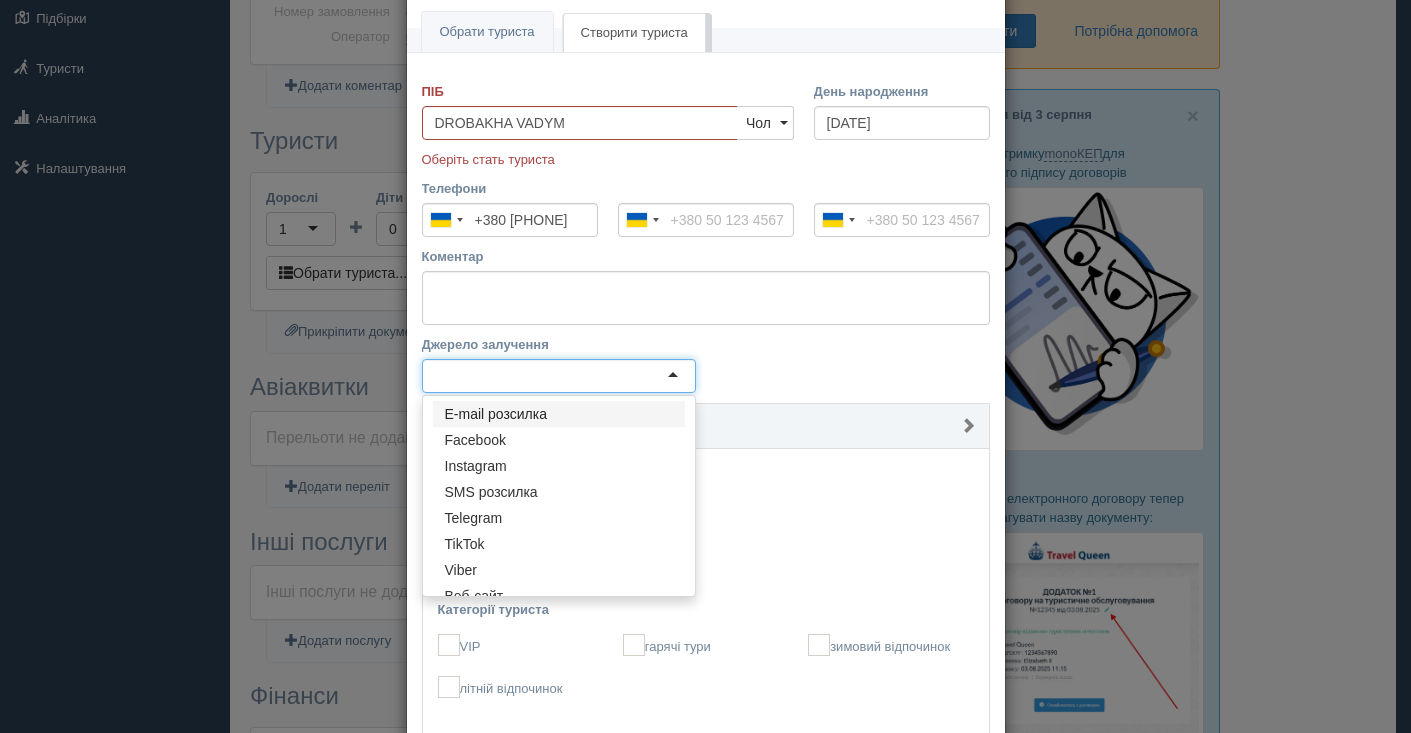 click at bounding box center [559, 376] 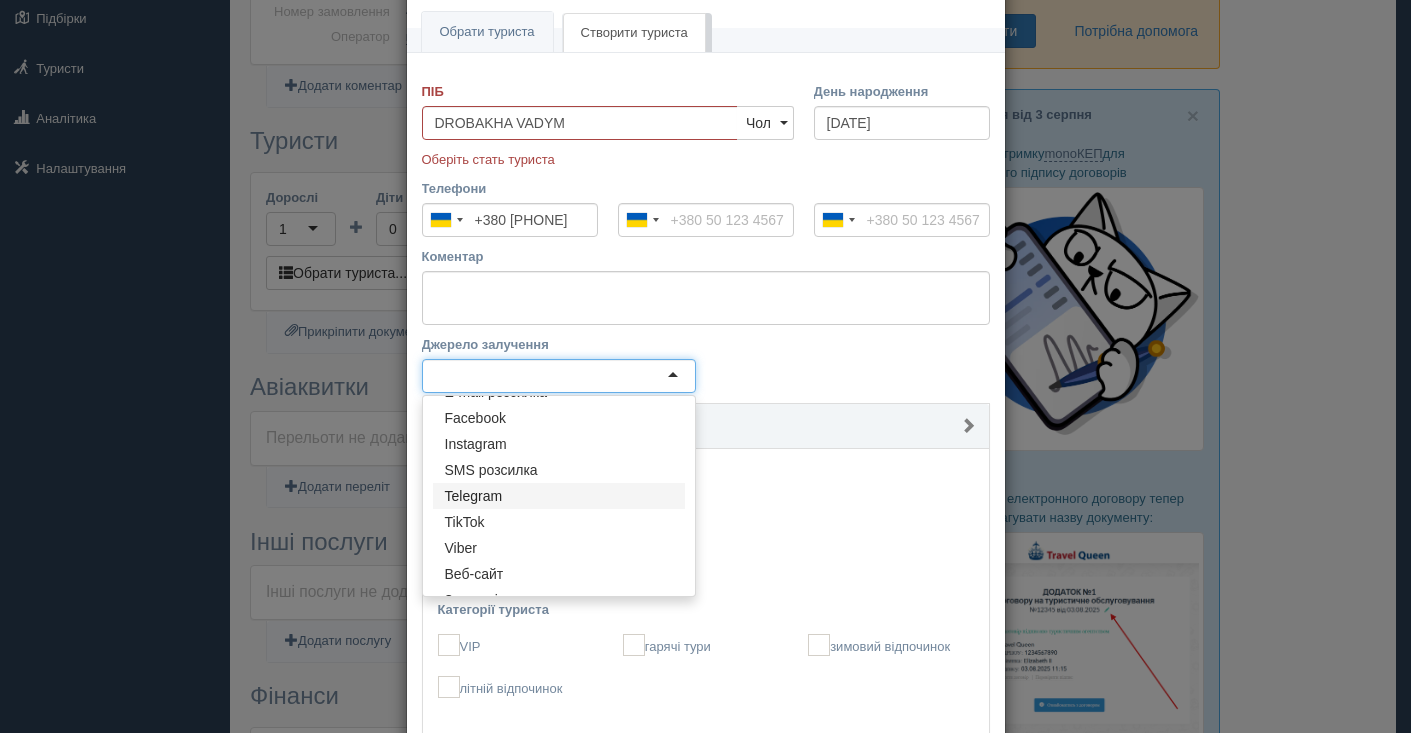 scroll, scrollTop: 96, scrollLeft: 0, axis: vertical 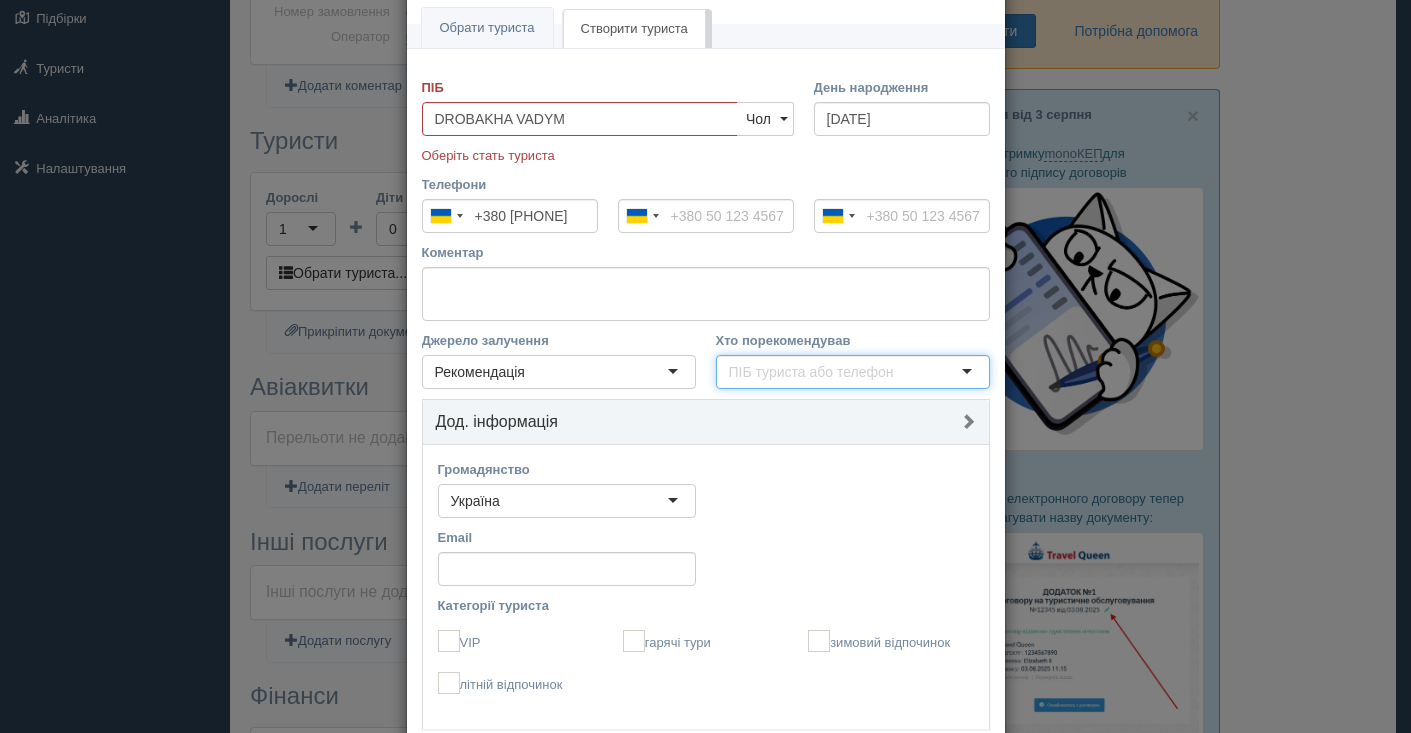 click on "Хто порекомендував" at bounding box center (817, 372) 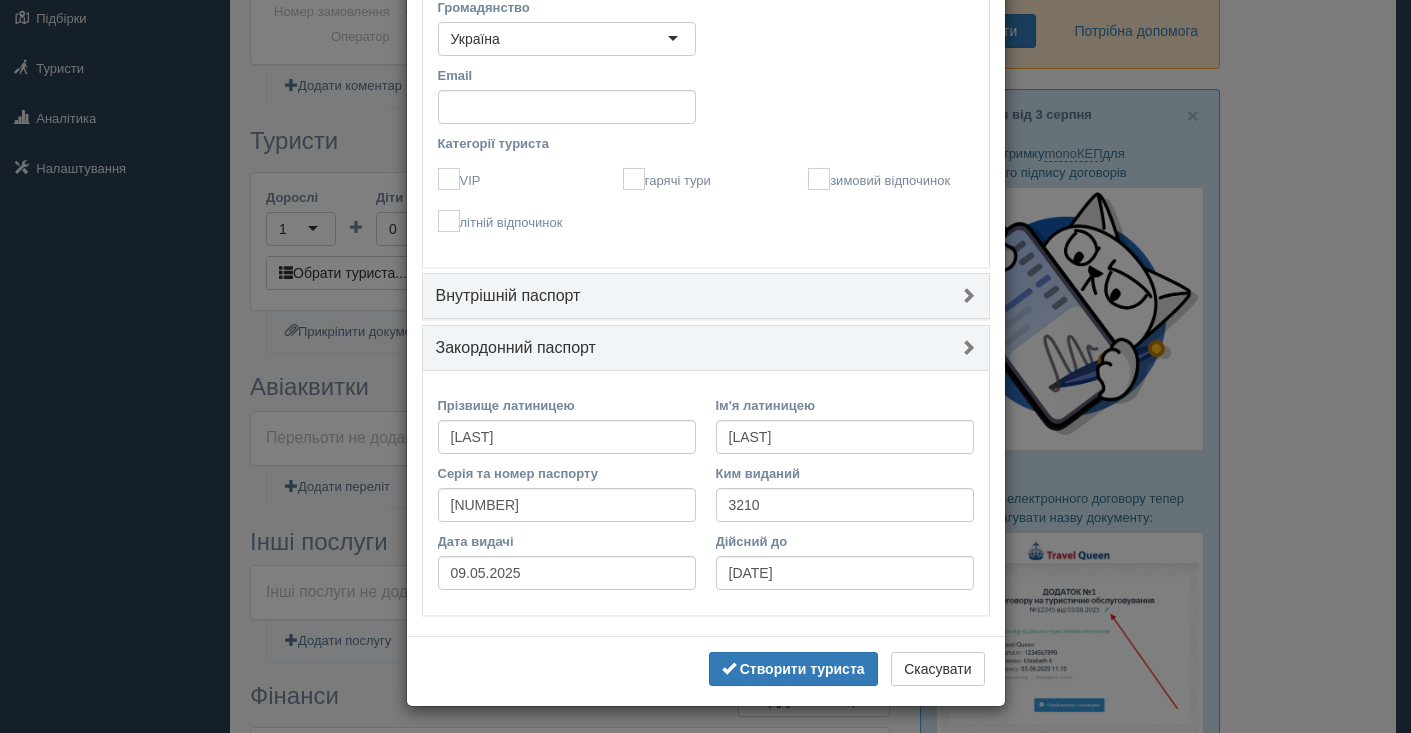 scroll, scrollTop: 584, scrollLeft: 0, axis: vertical 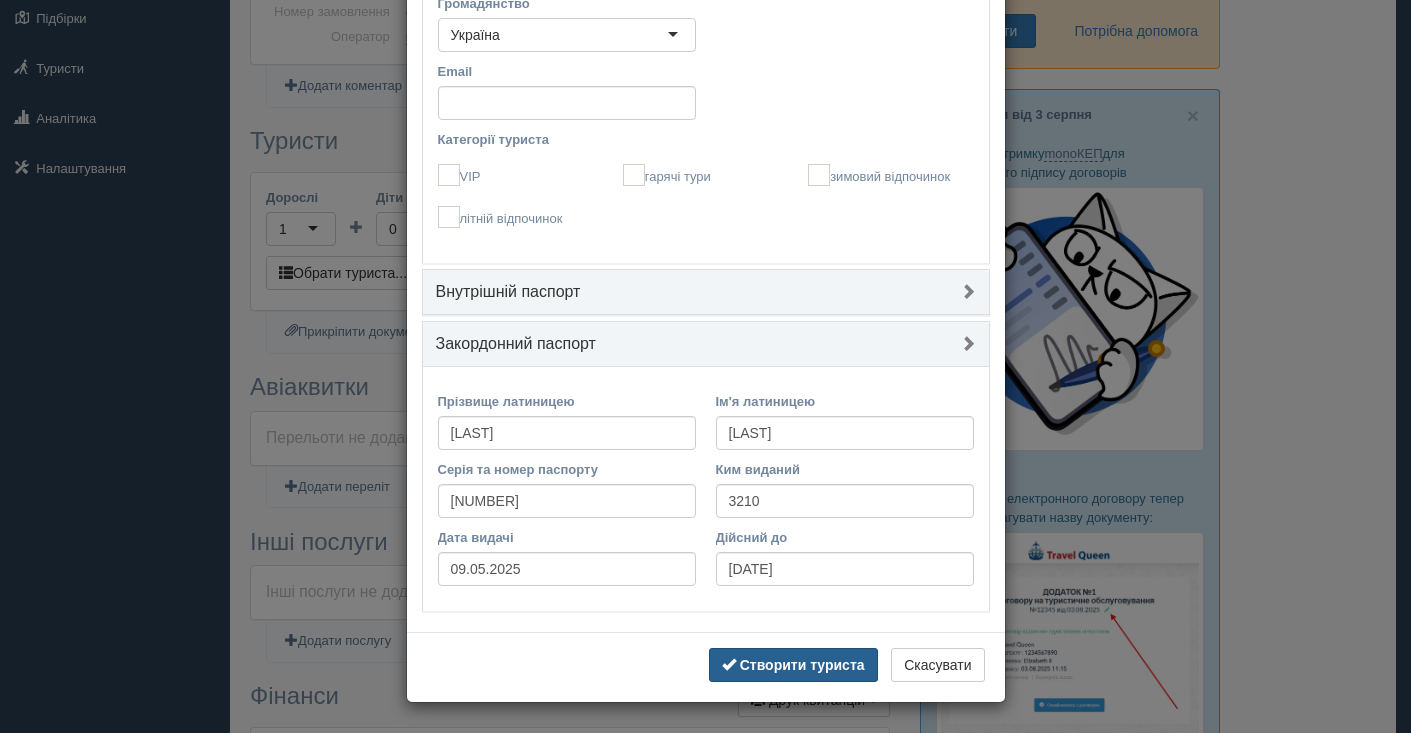 click on "Створити туриста" at bounding box center (793, 665) 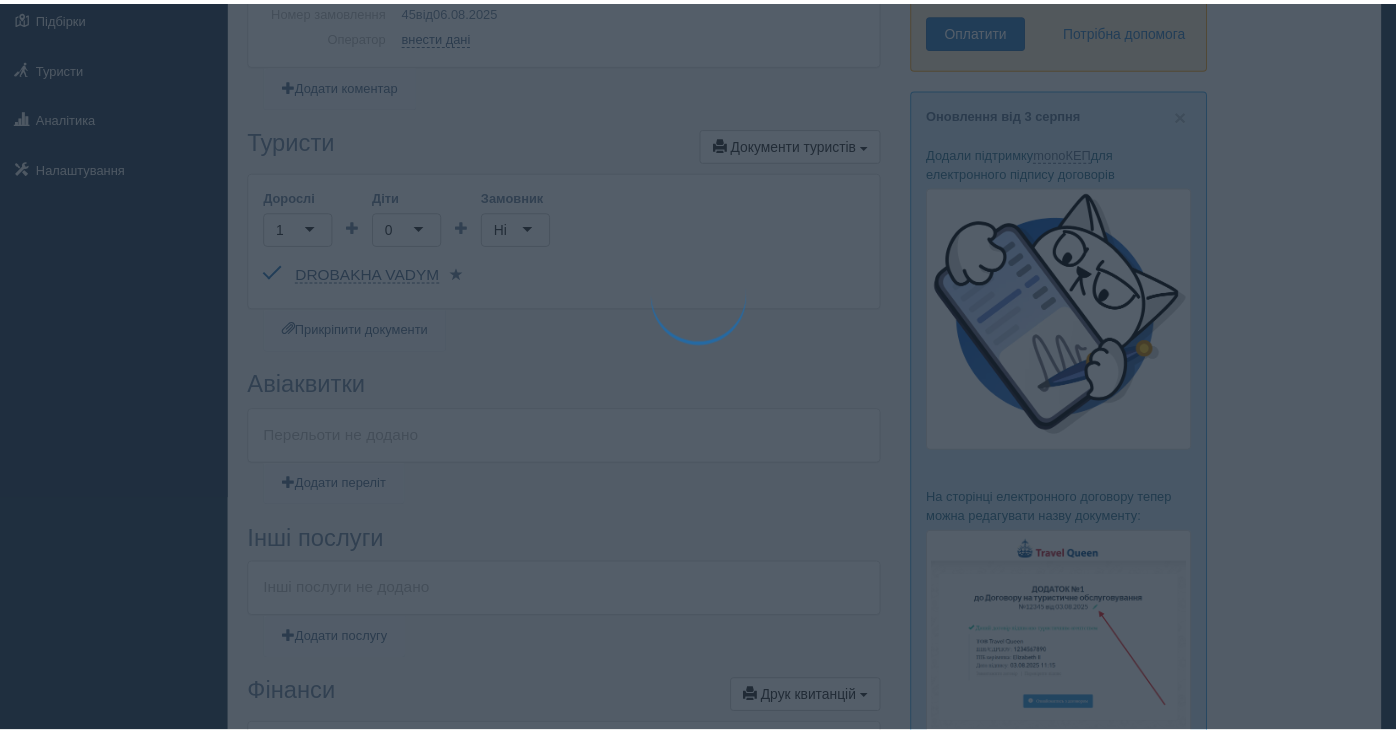 scroll, scrollTop: 0, scrollLeft: 0, axis: both 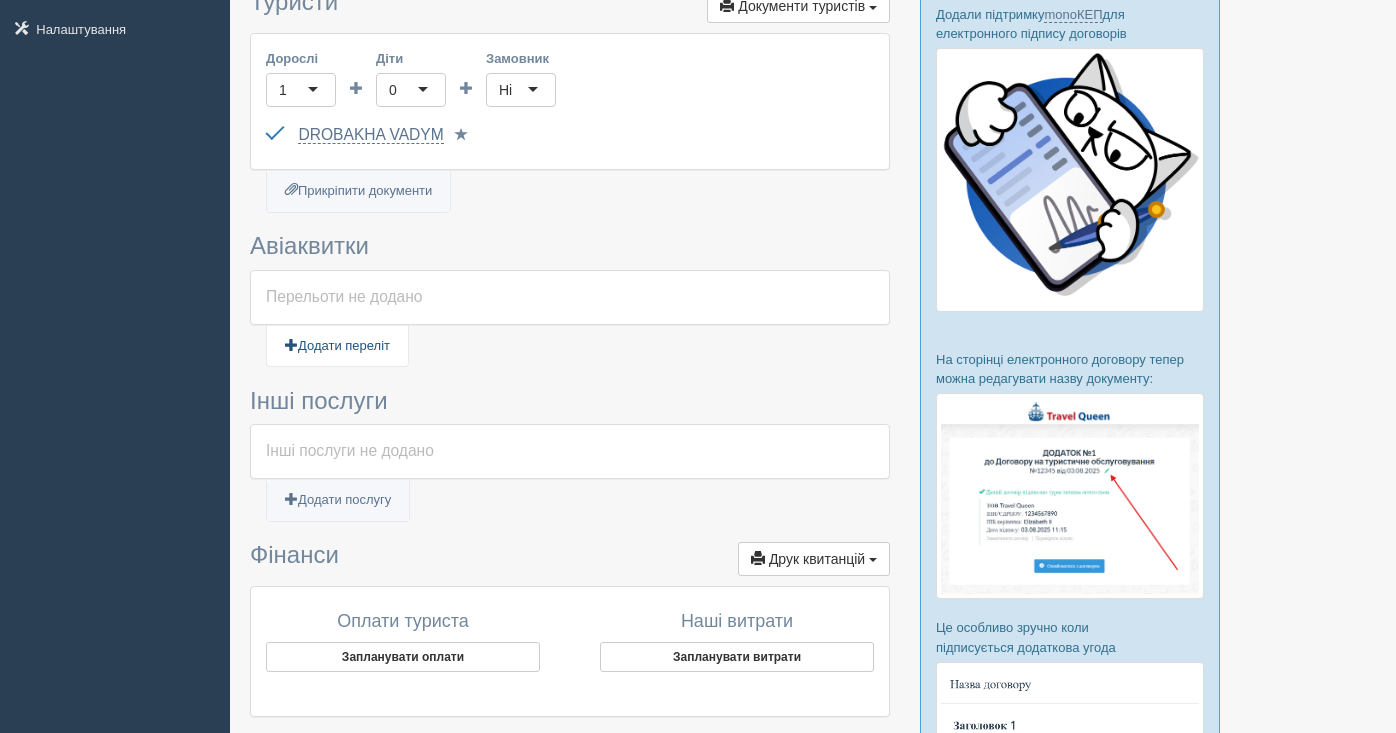 click on "Додати переліт" at bounding box center (337, 346) 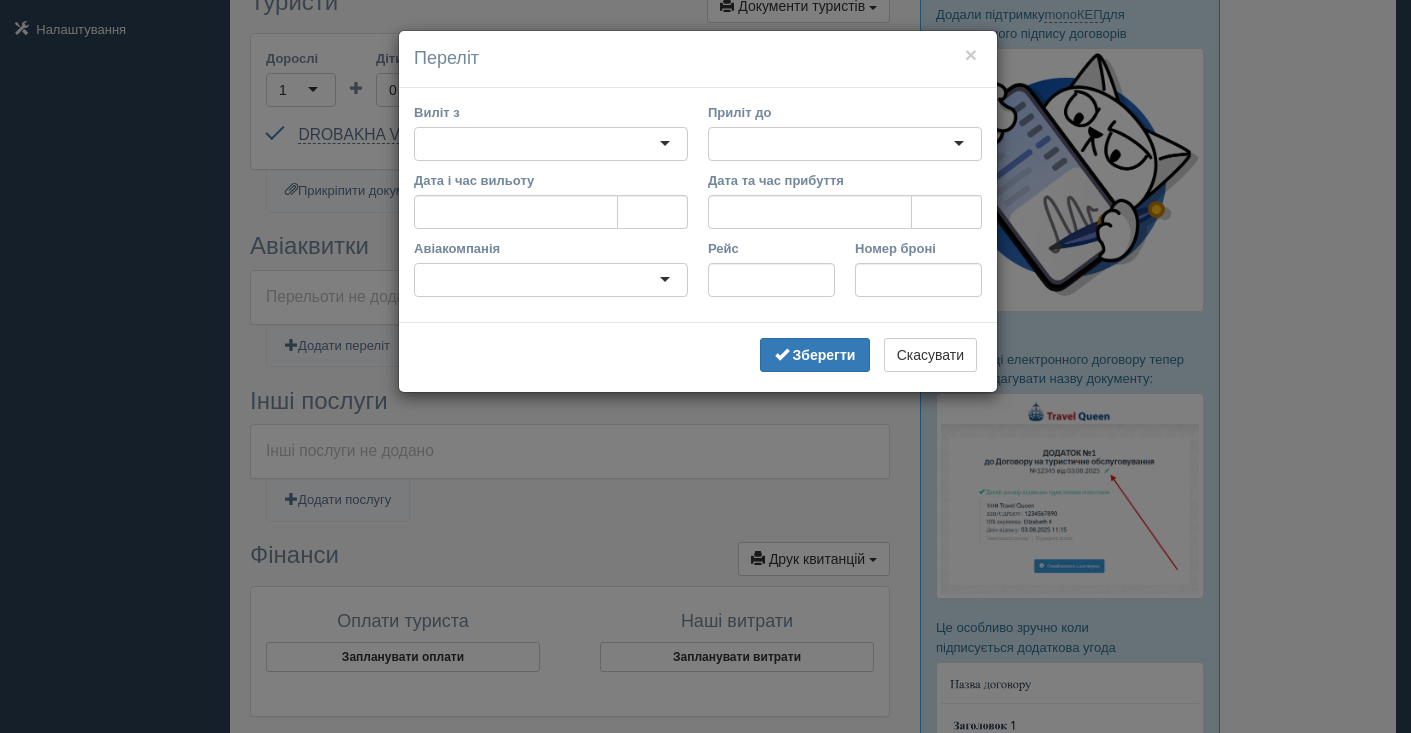 click at bounding box center [551, 144] 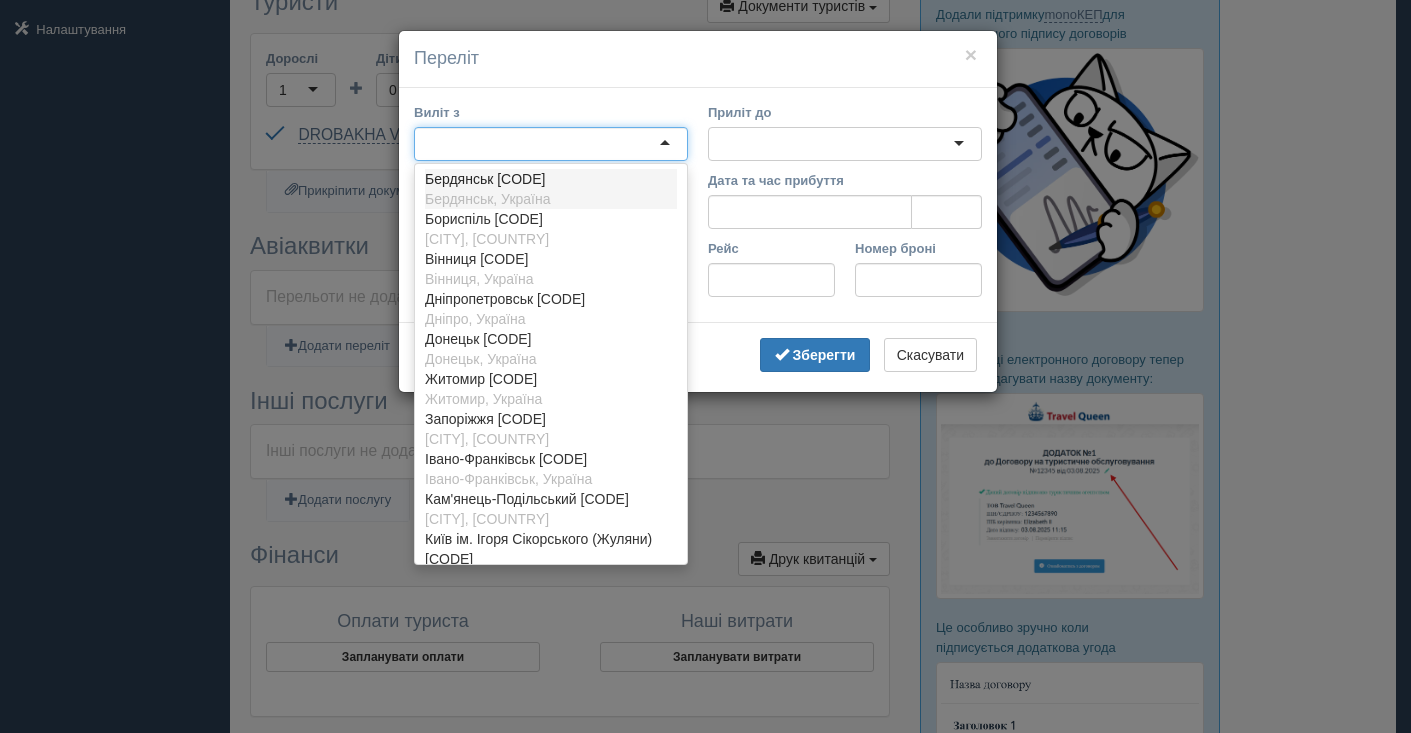 click at bounding box center [551, 144] 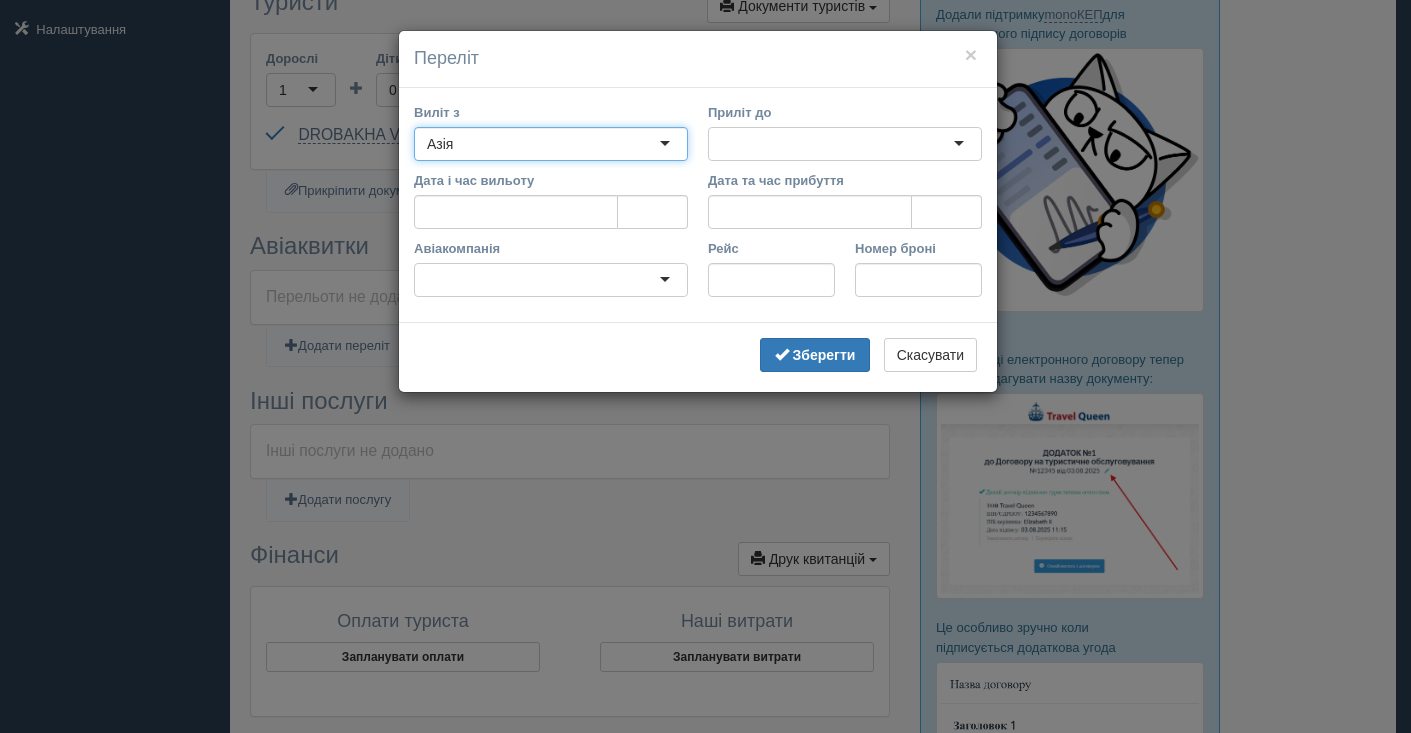 type on "ь" 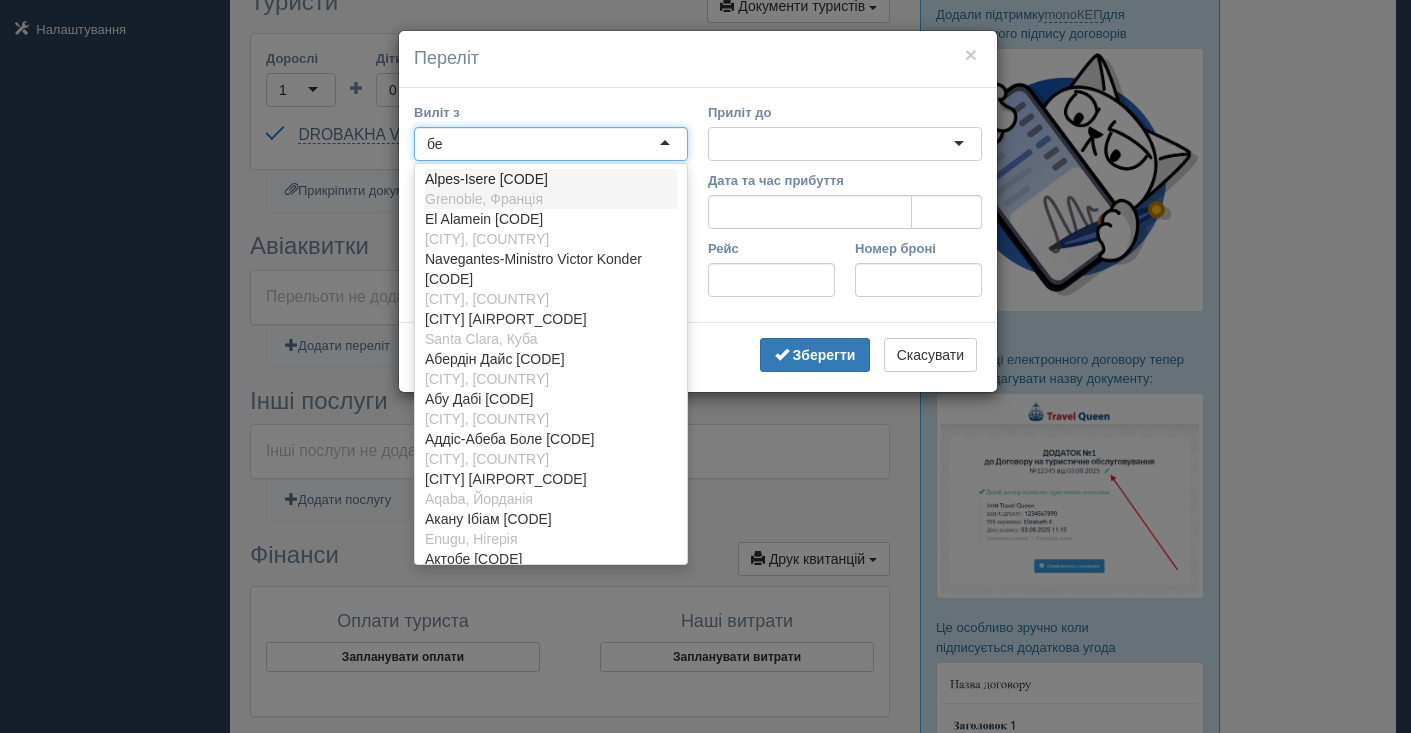 type on "бер" 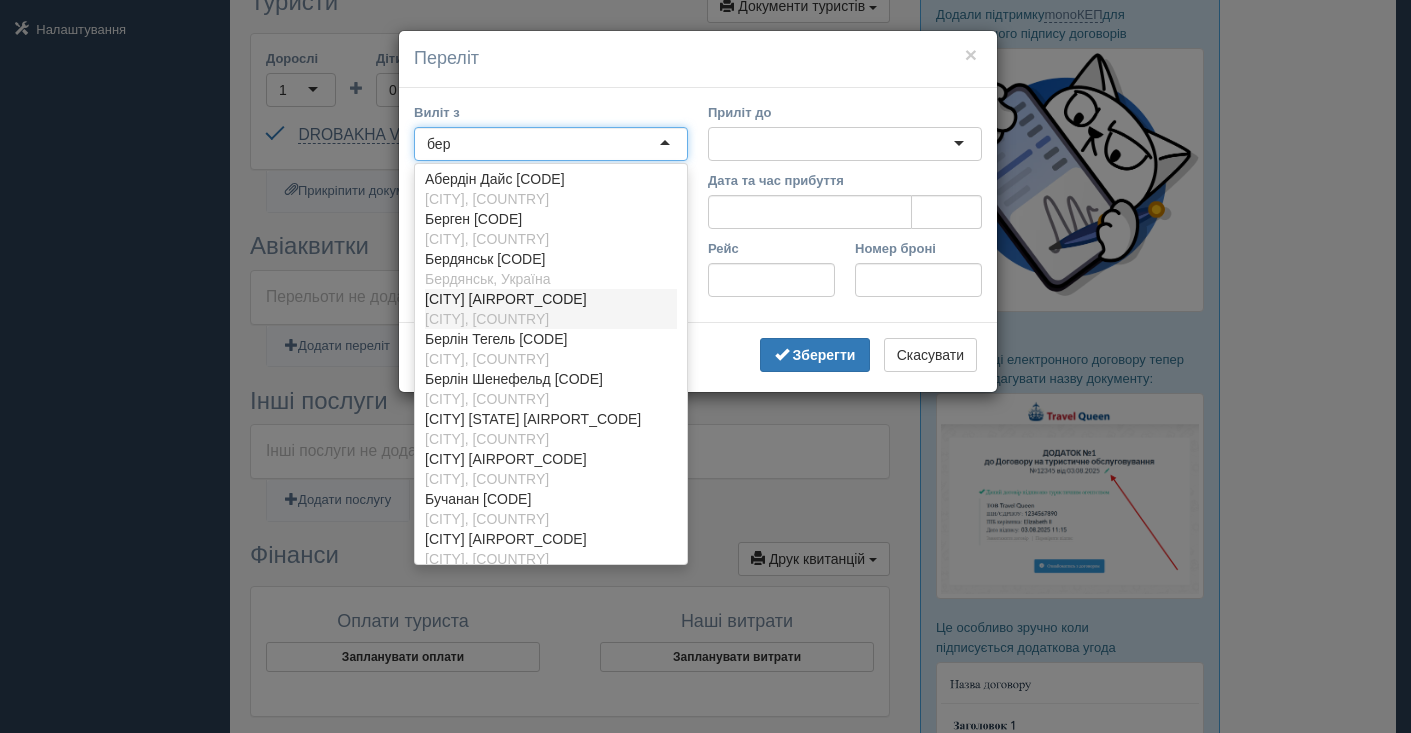 type 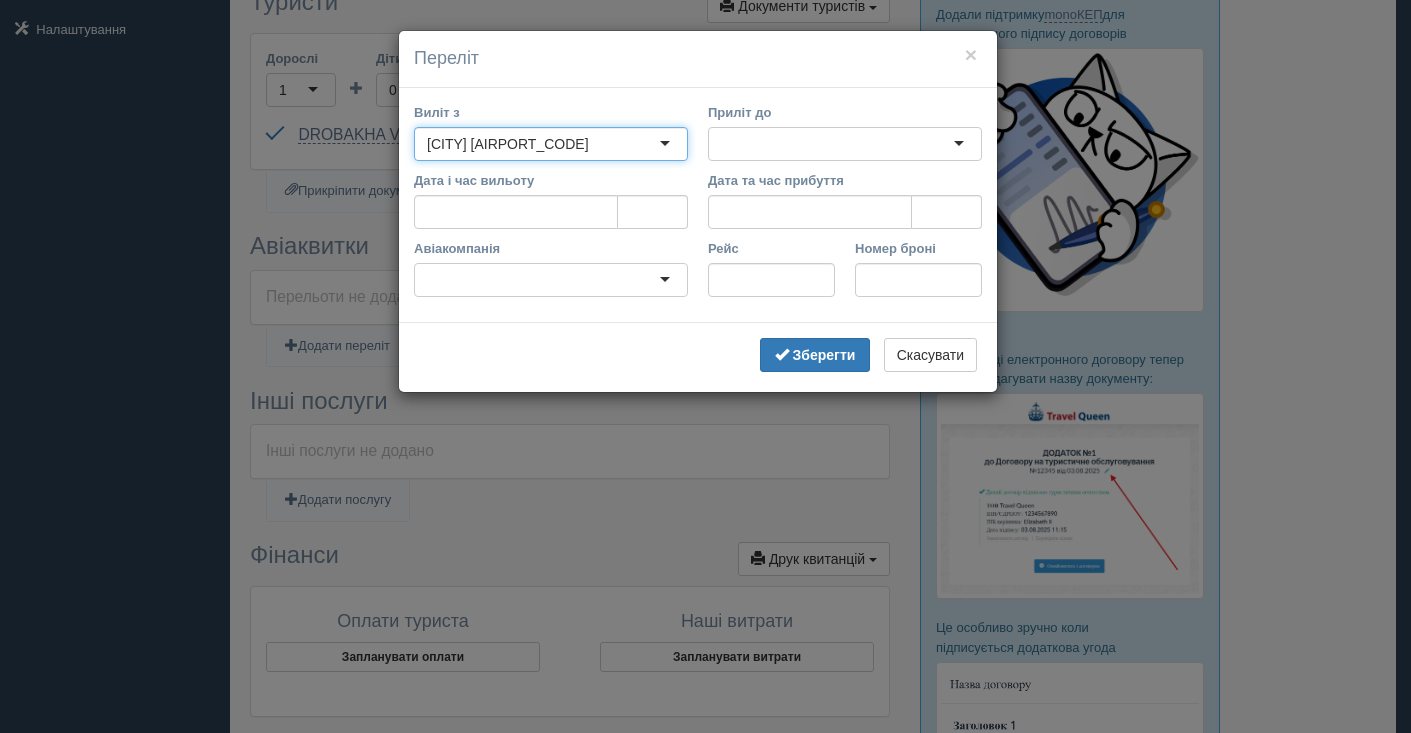 click at bounding box center [845, 144] 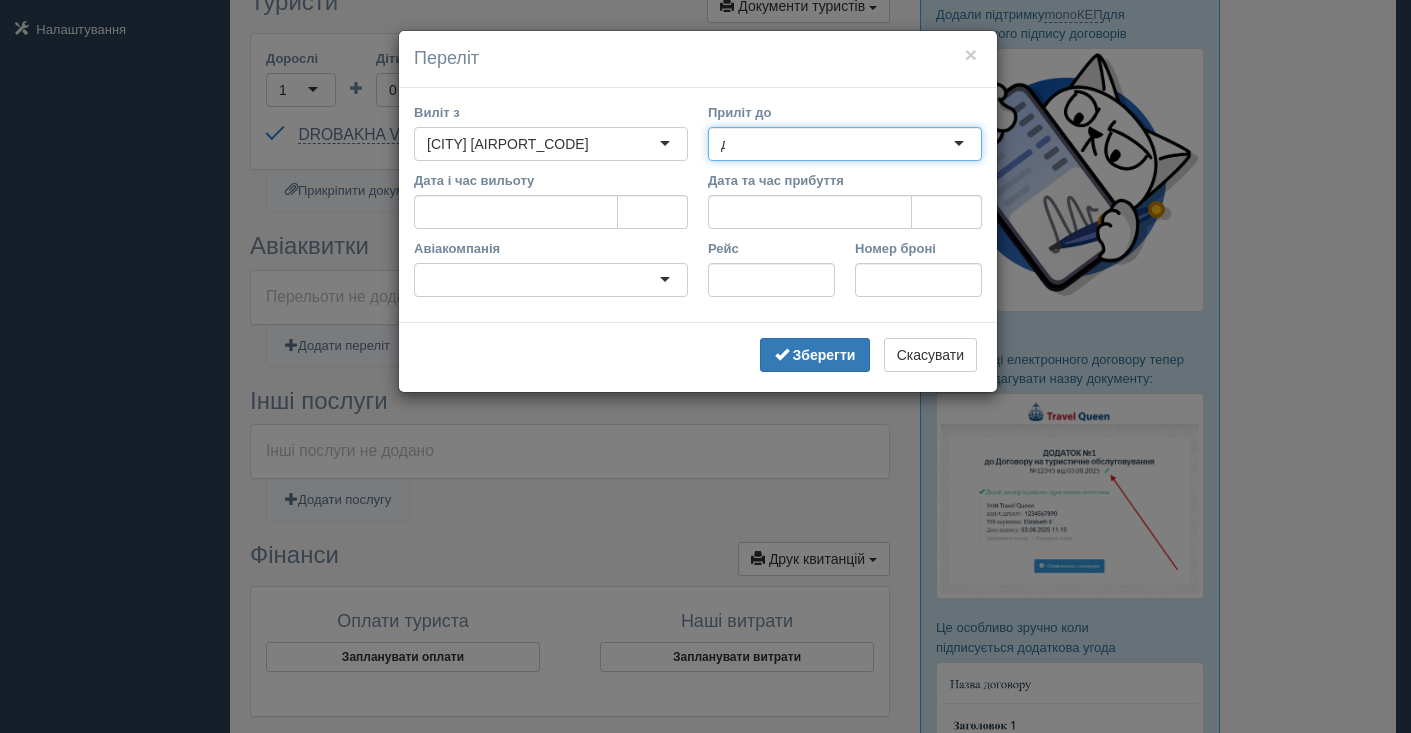 scroll, scrollTop: 0, scrollLeft: 0, axis: both 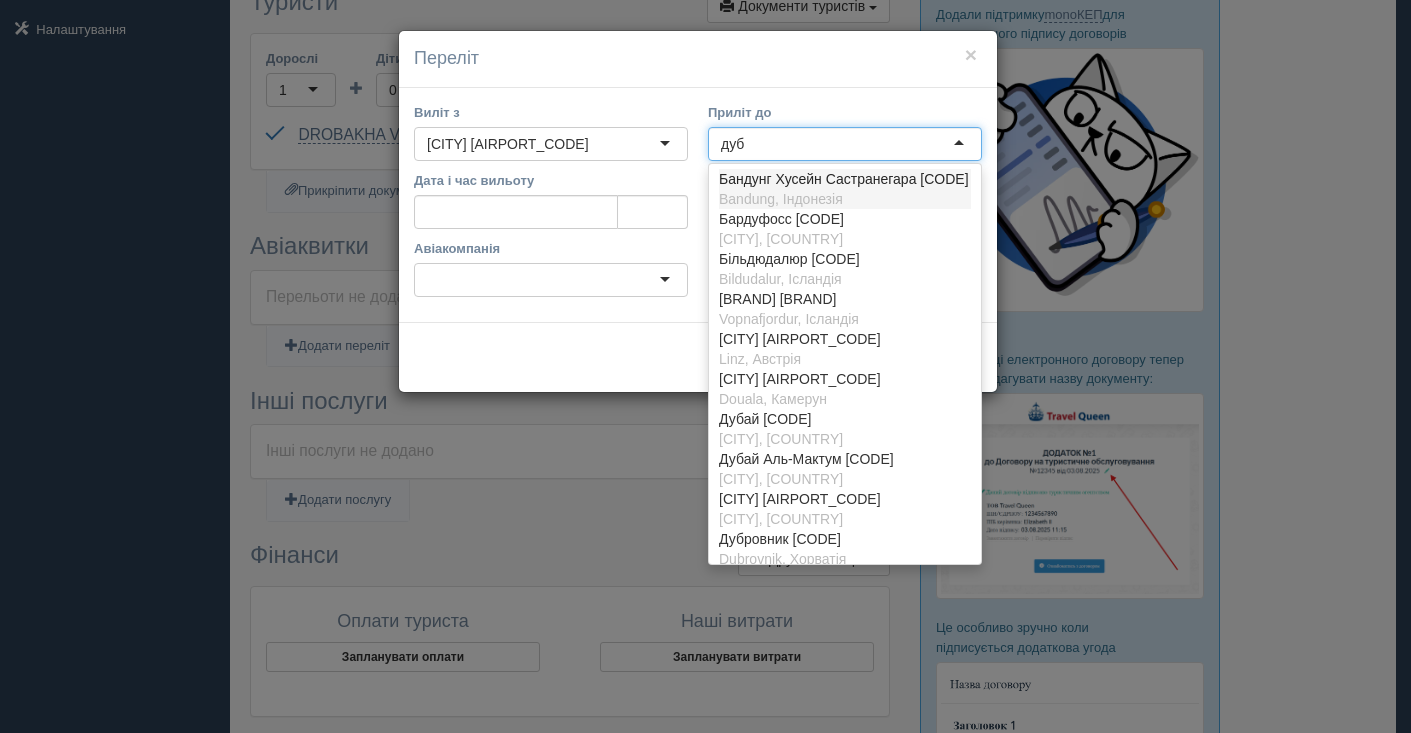 type on "дубл" 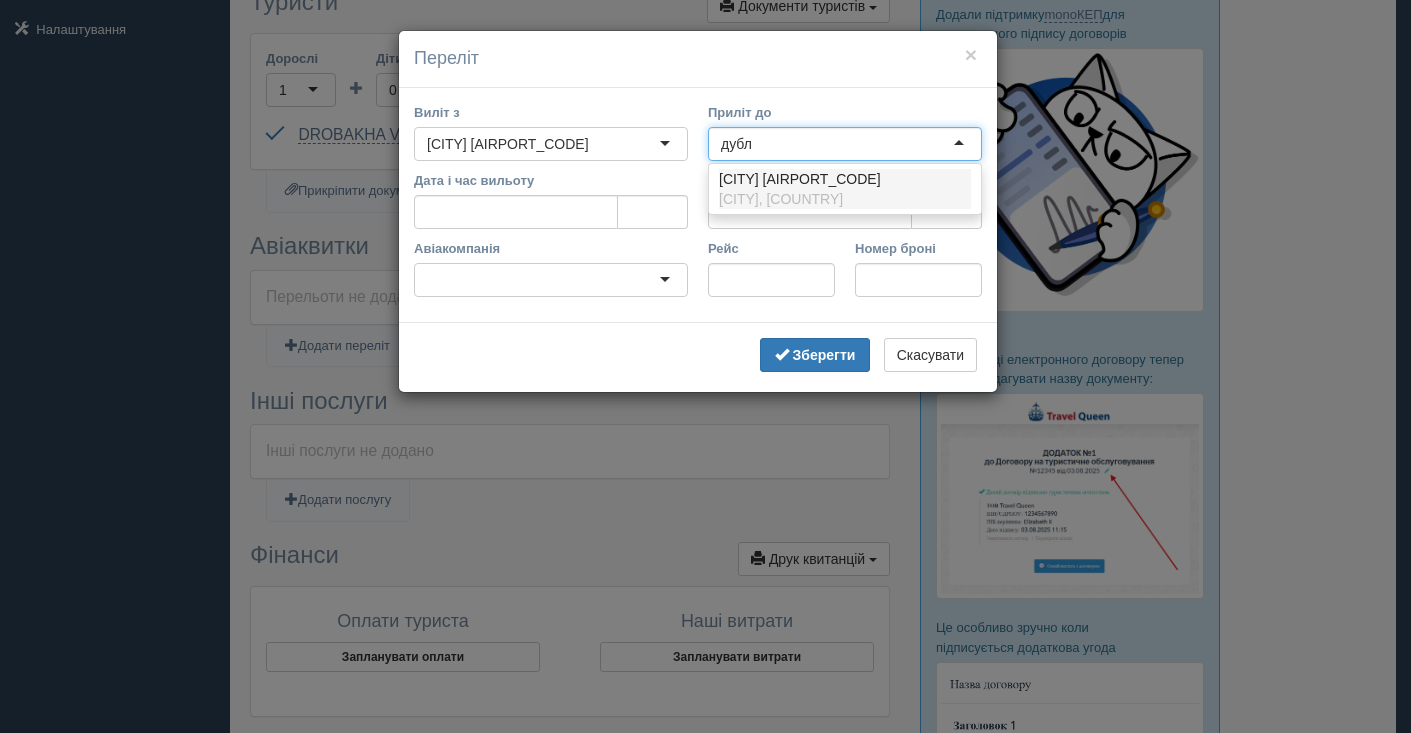 type 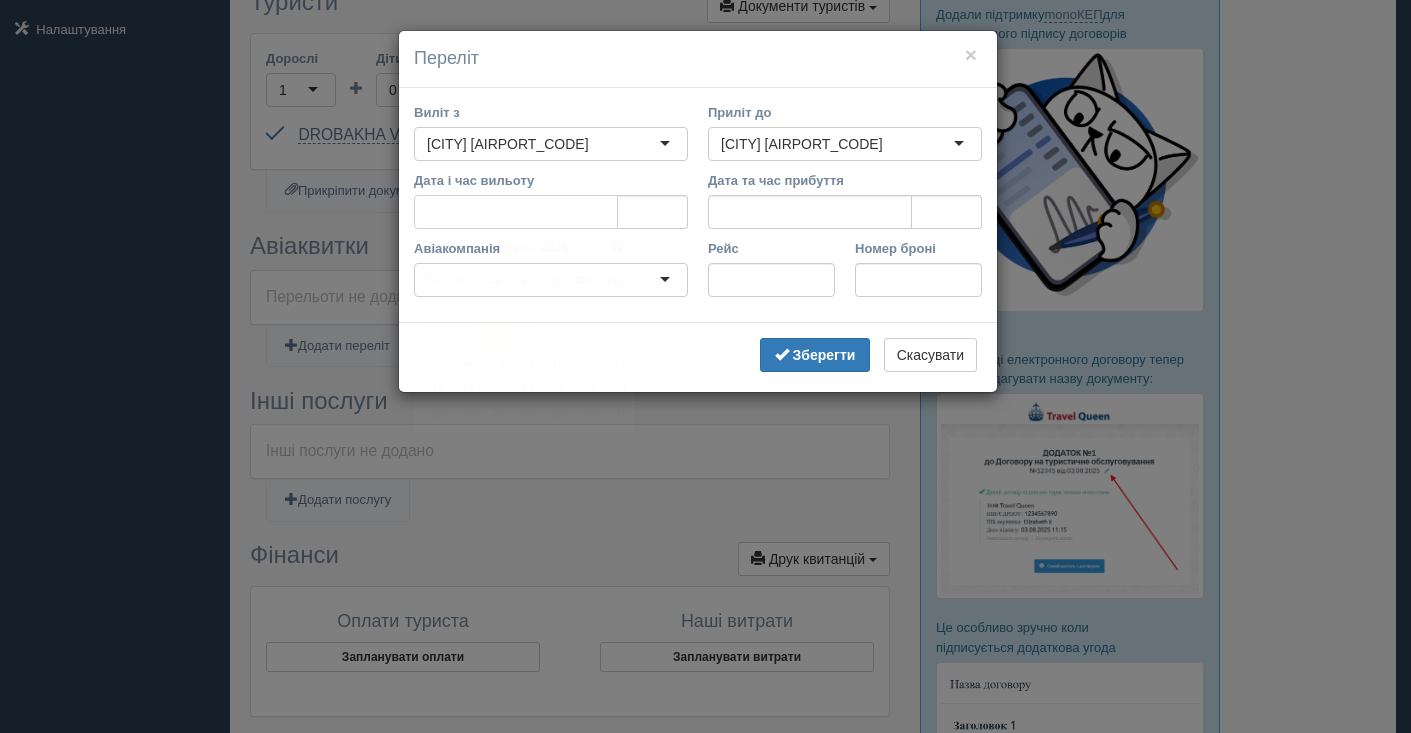 click on "Дата і час вильоту" at bounding box center (516, 212) 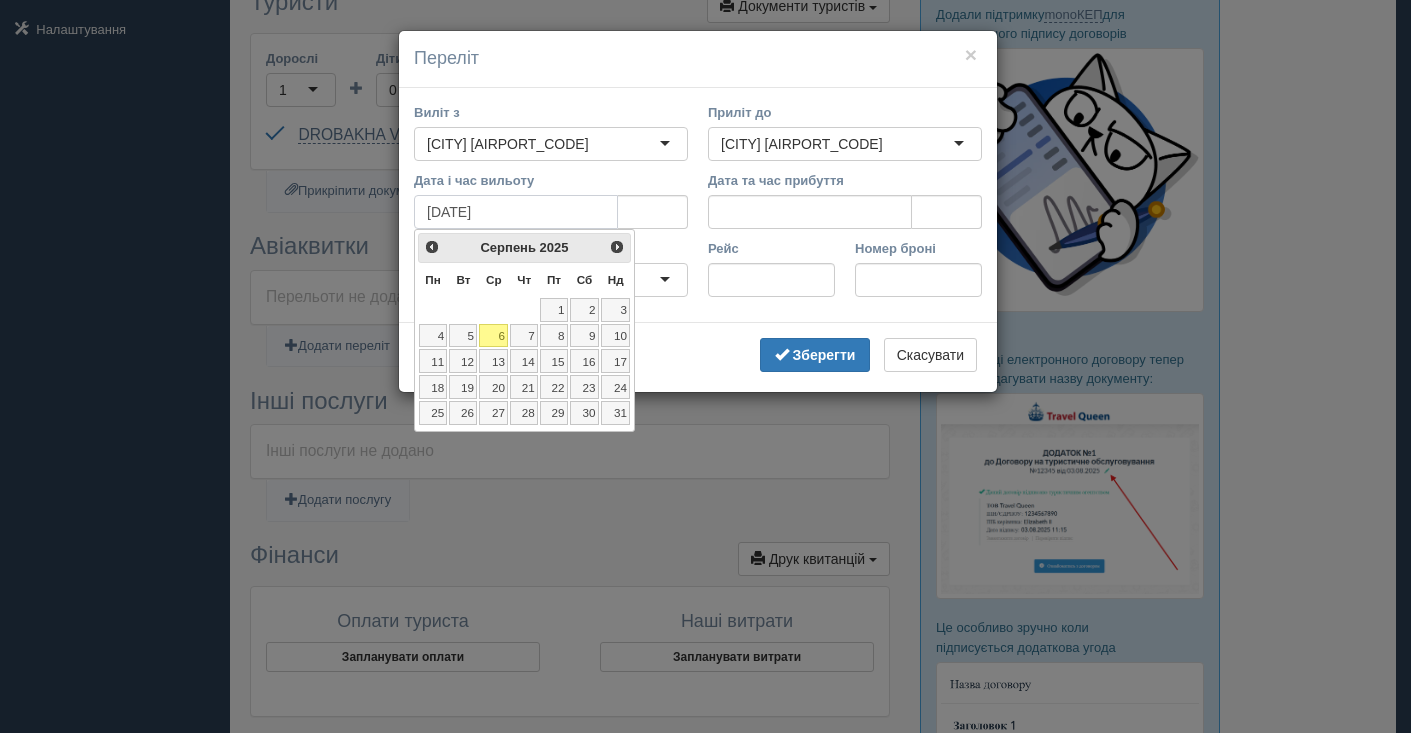 type on "28.08.2025" 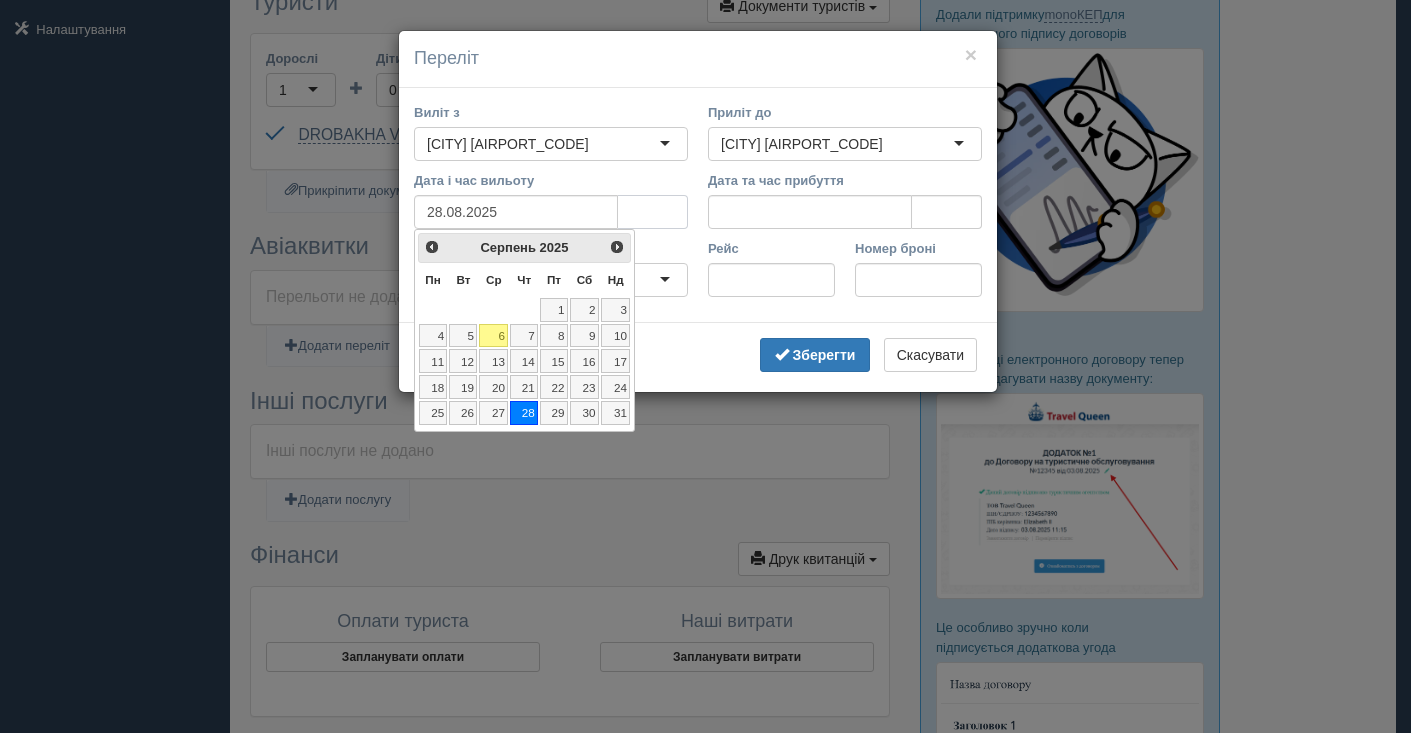 click at bounding box center [653, 212] 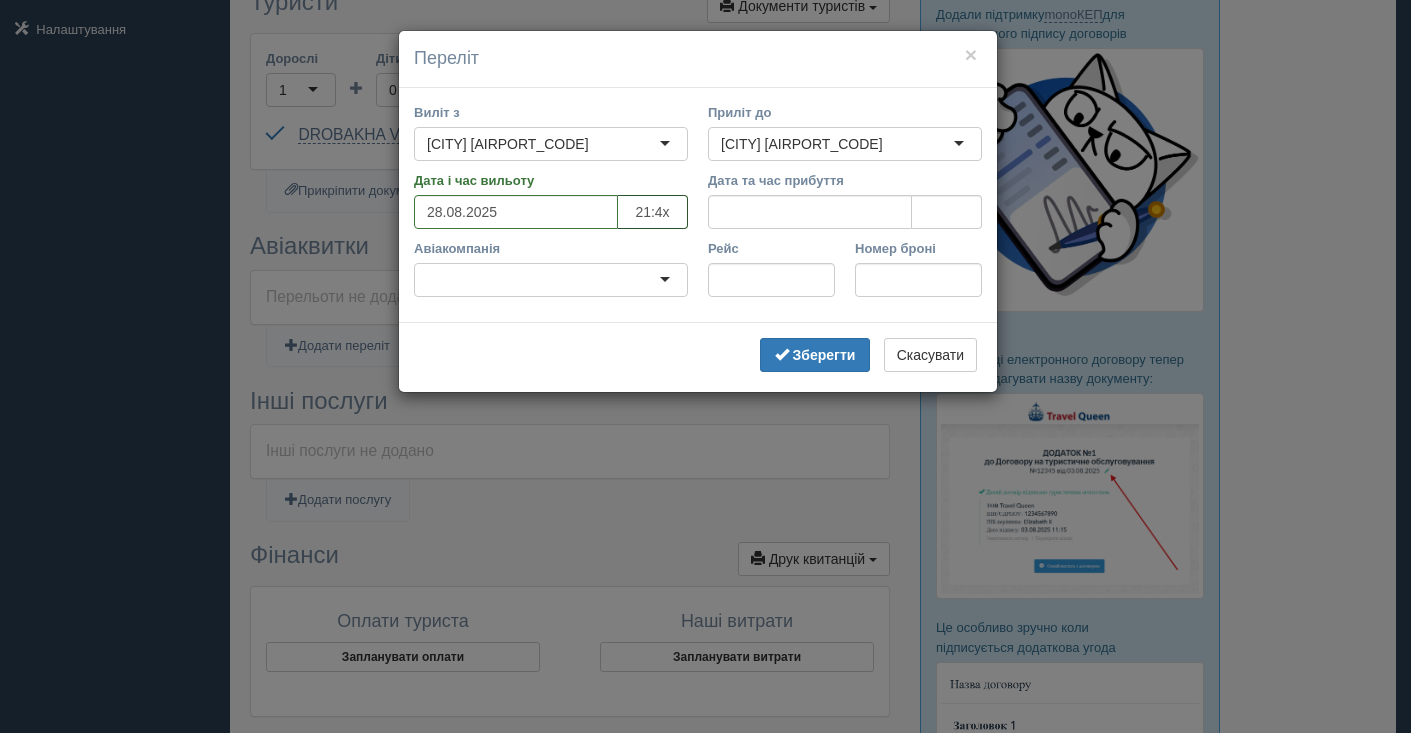 type on "21:40" 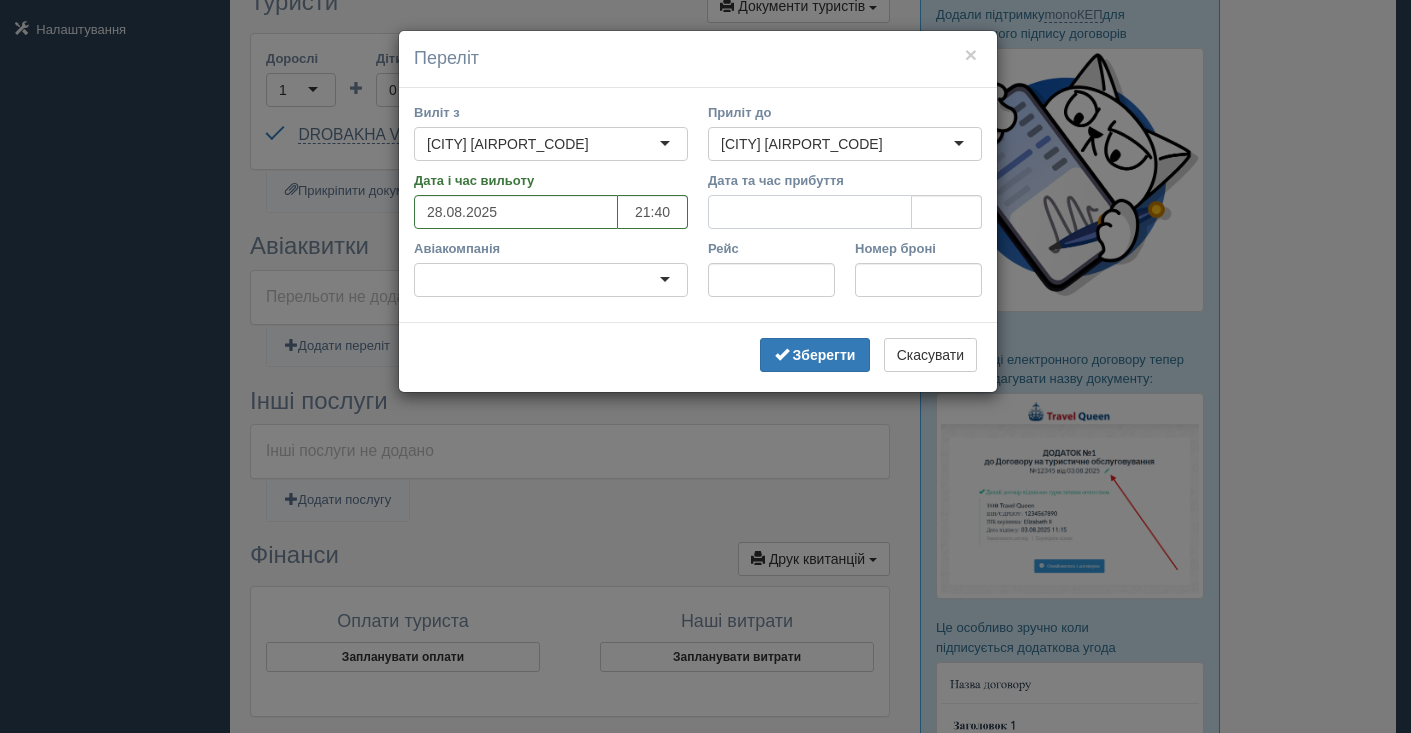 click on "Дата та час прибуття" at bounding box center (810, 212) 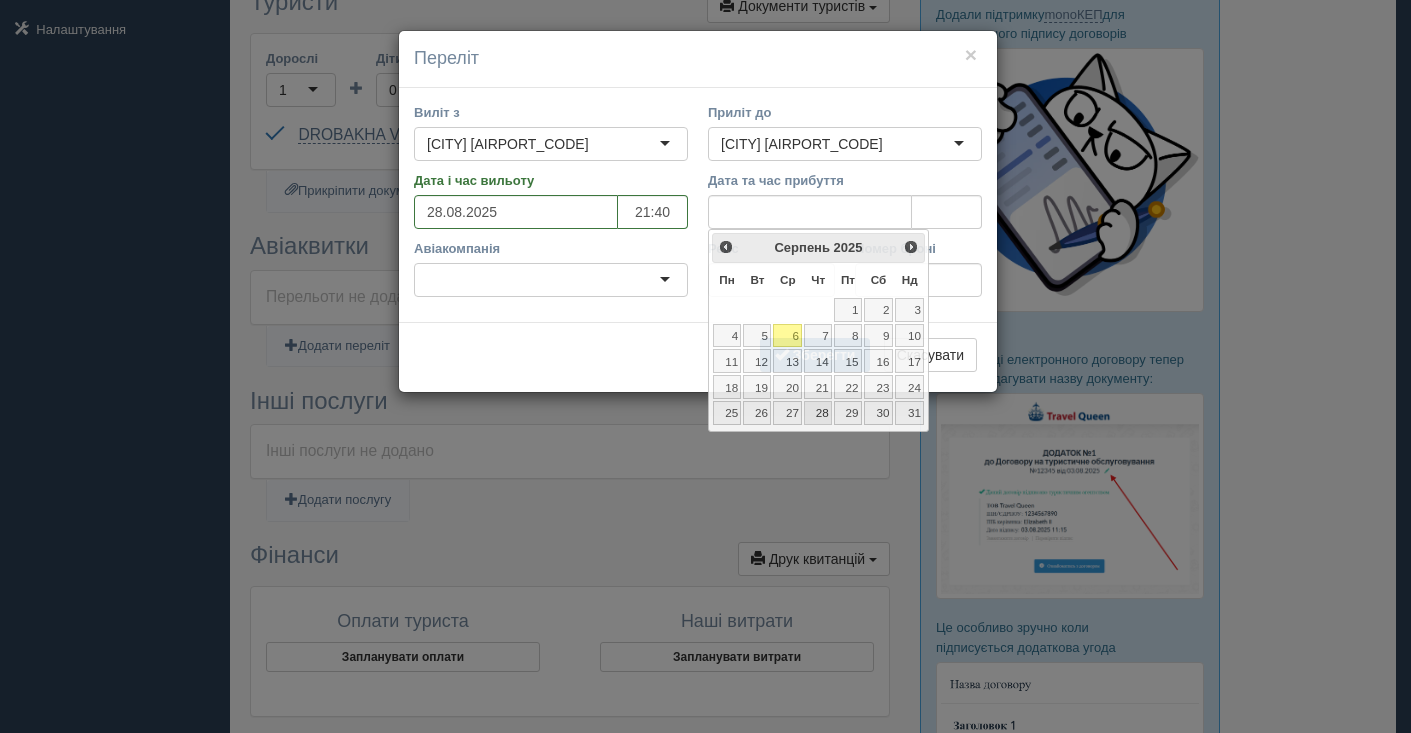 click on "Авіакомпанія" at bounding box center [551, 248] 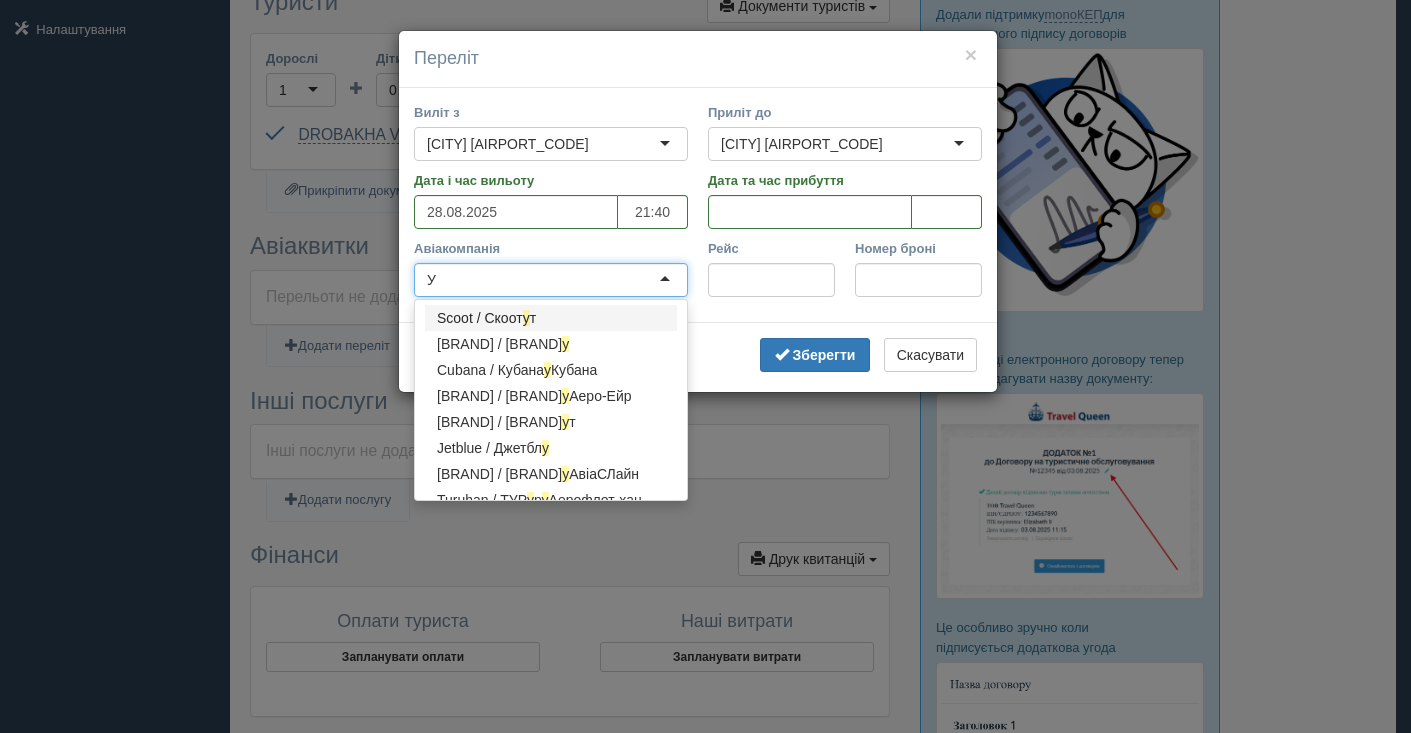 type on "УШ" 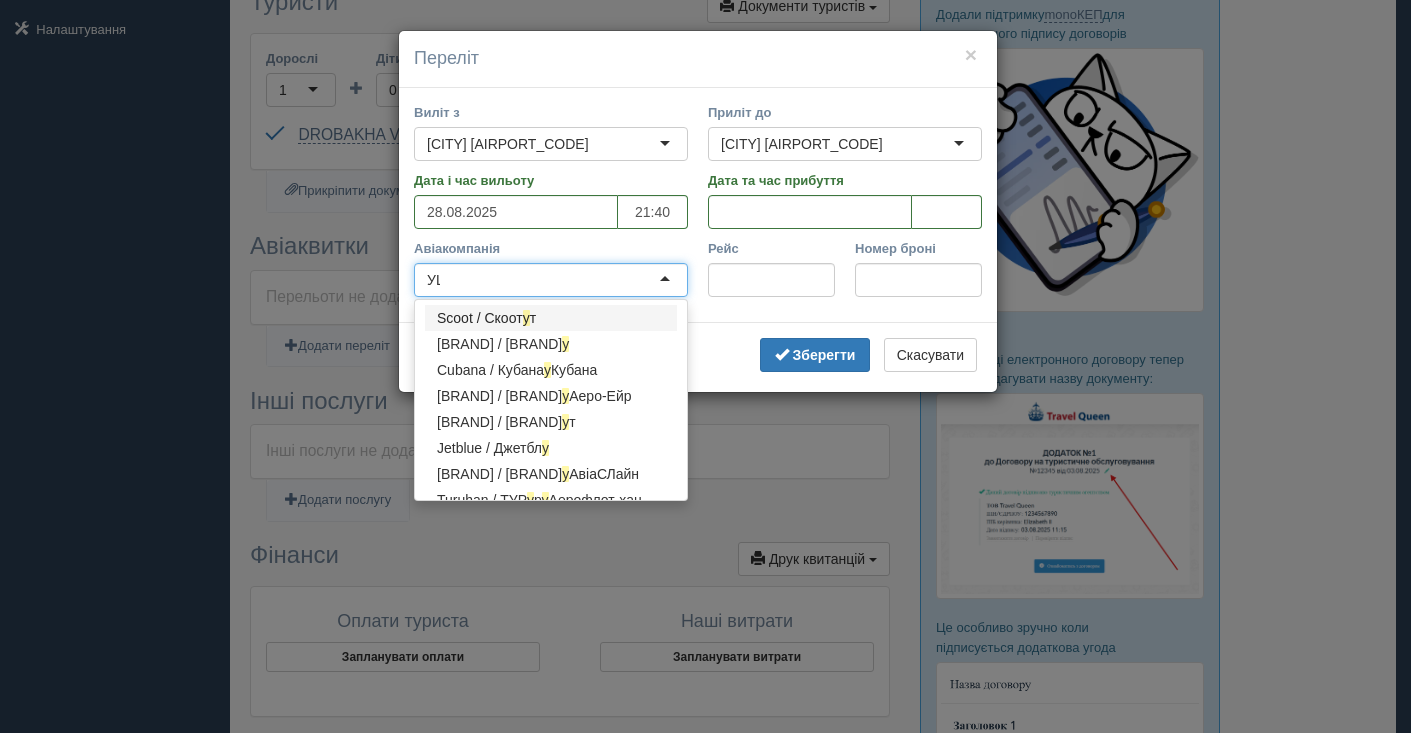 scroll, scrollTop: 0, scrollLeft: 0, axis: both 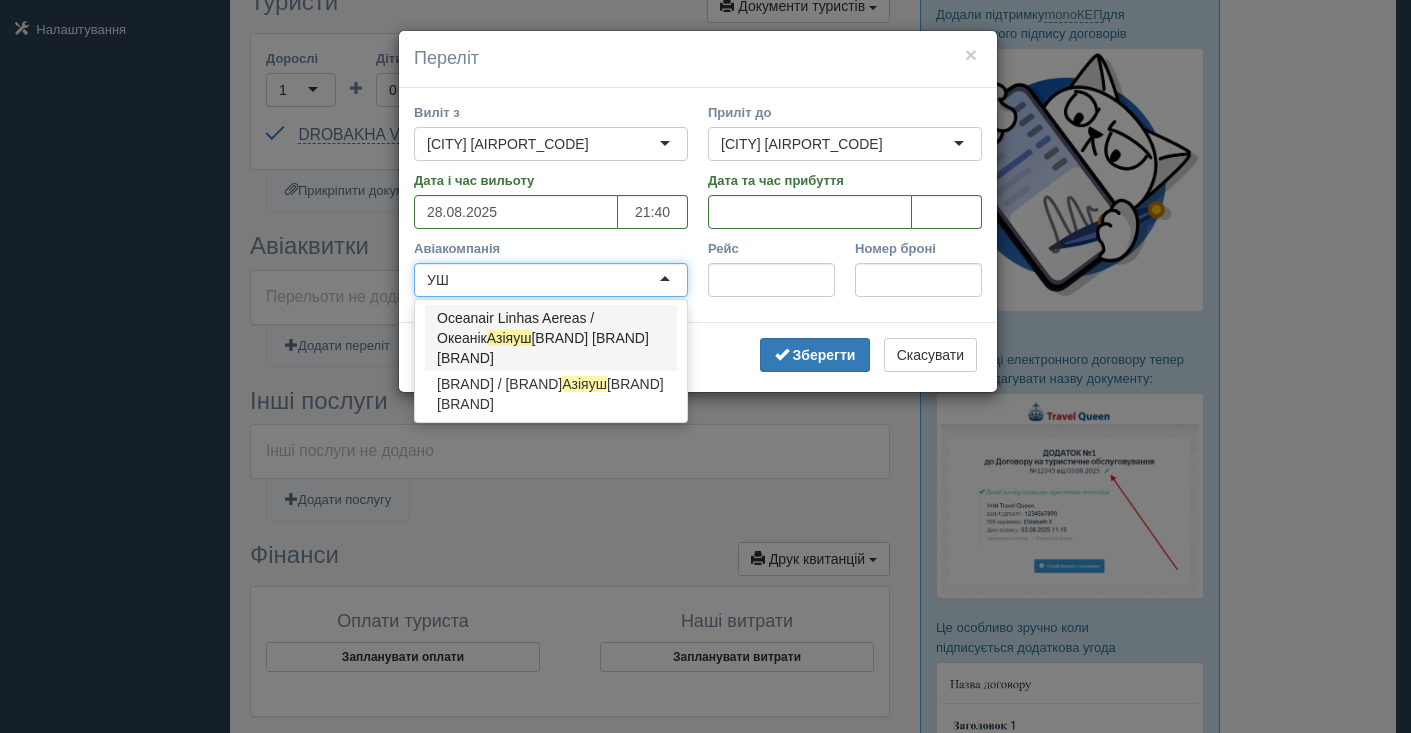 type 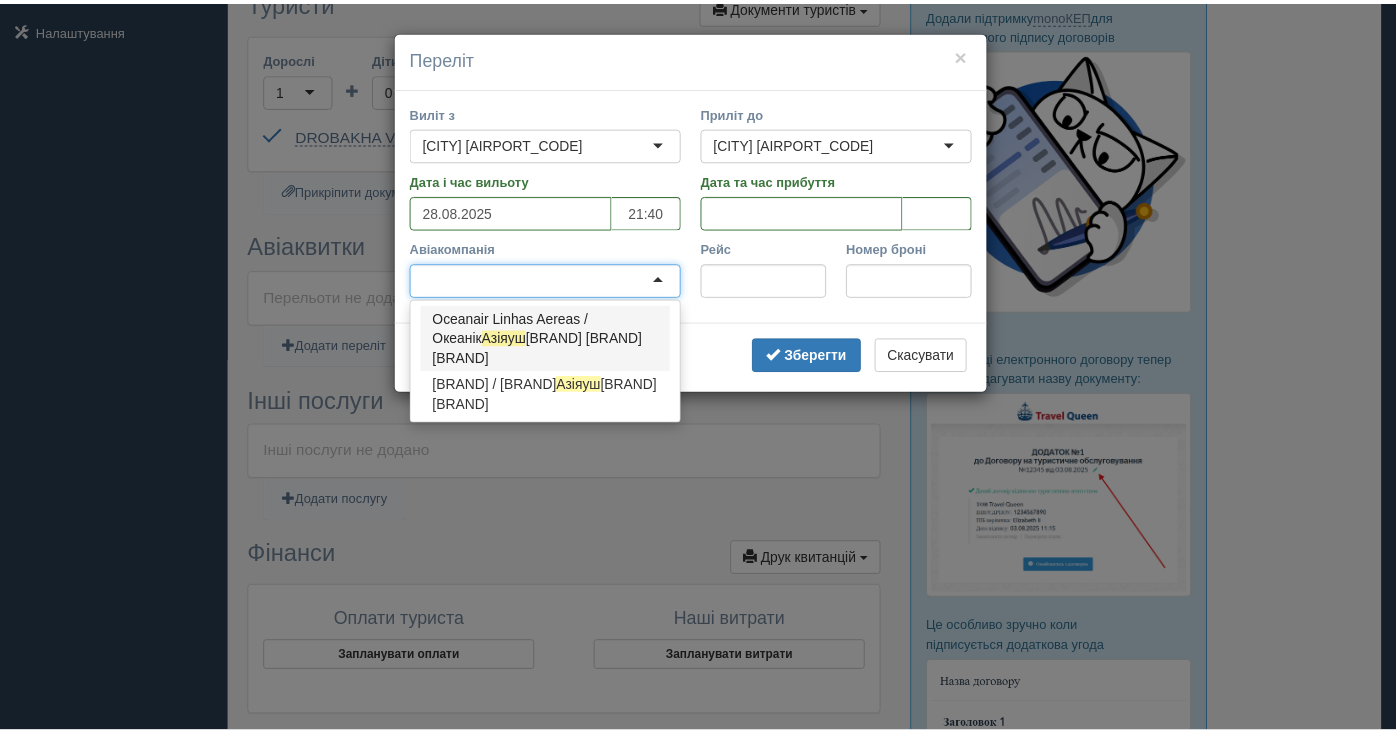 scroll, scrollTop: 0, scrollLeft: 0, axis: both 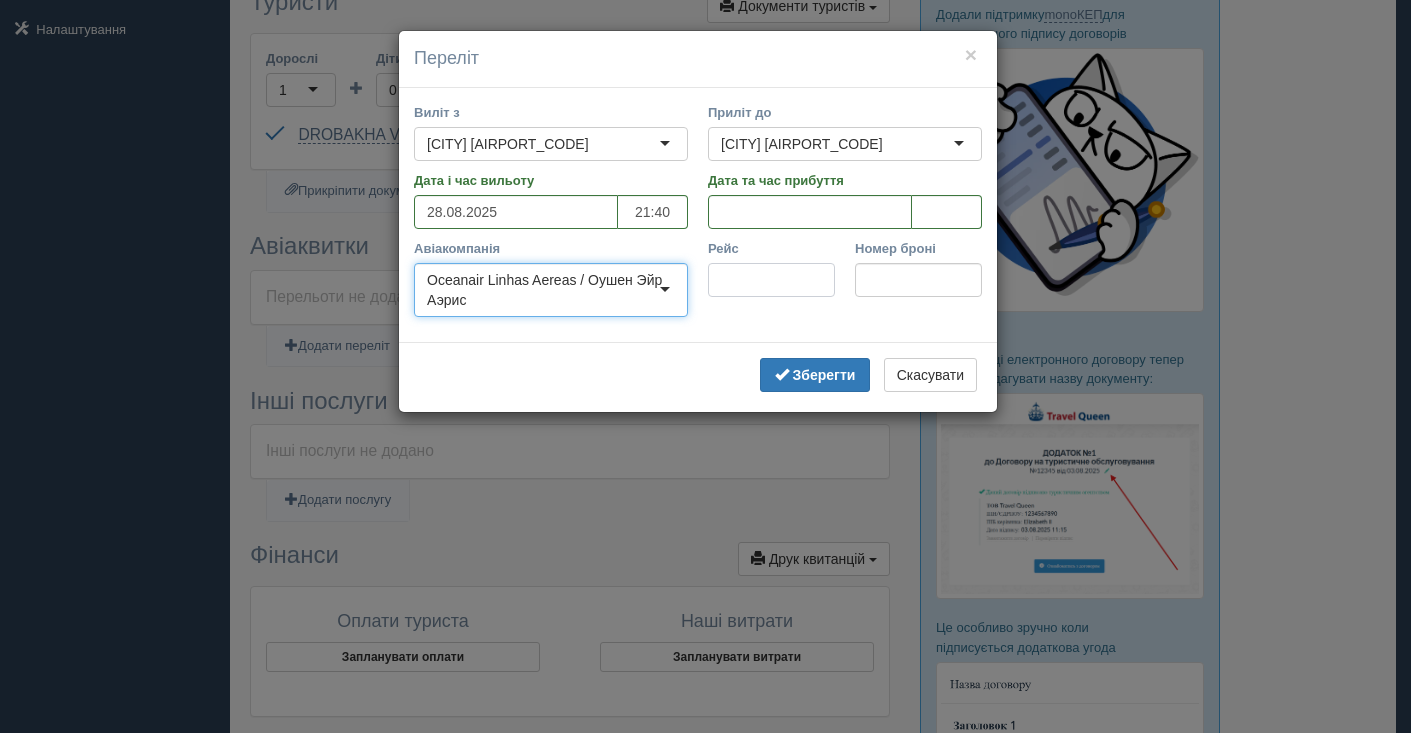 click on "Рейс" at bounding box center [771, 280] 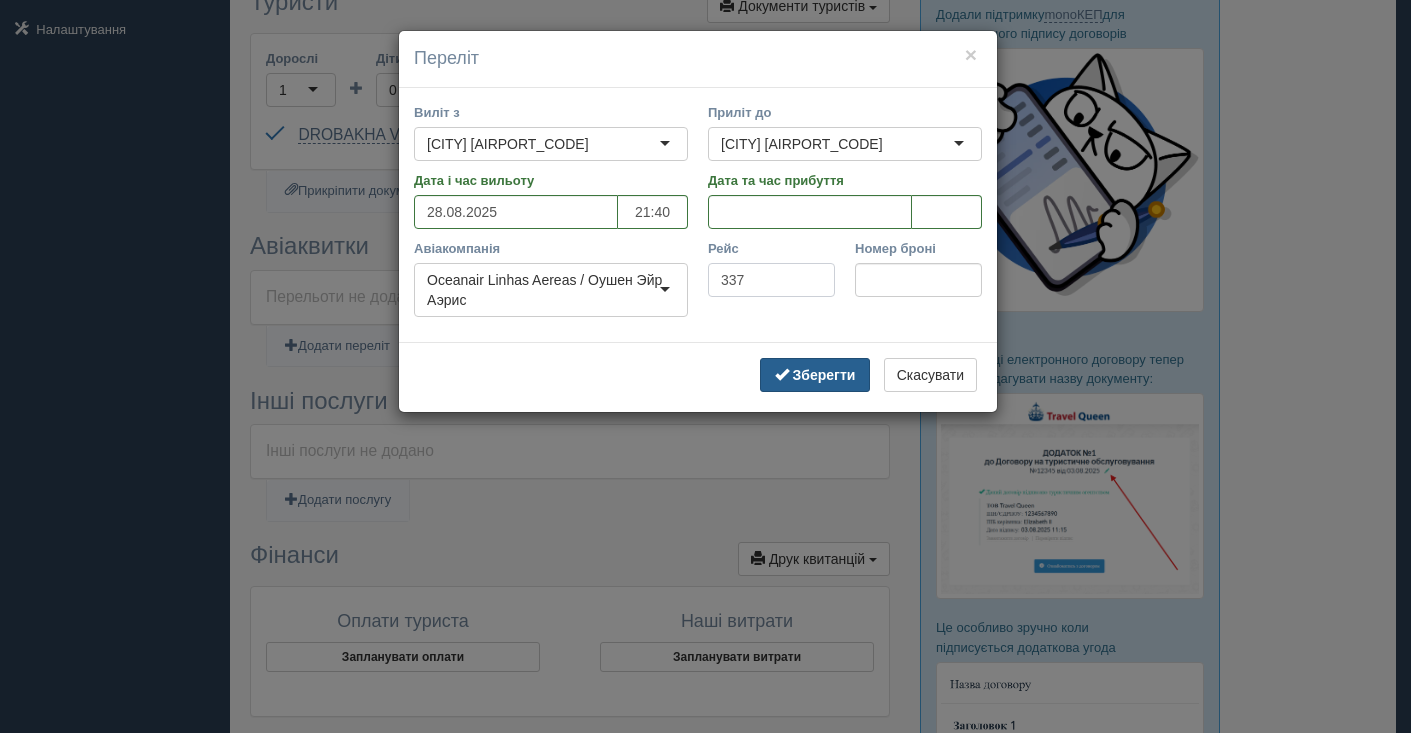 type on "337" 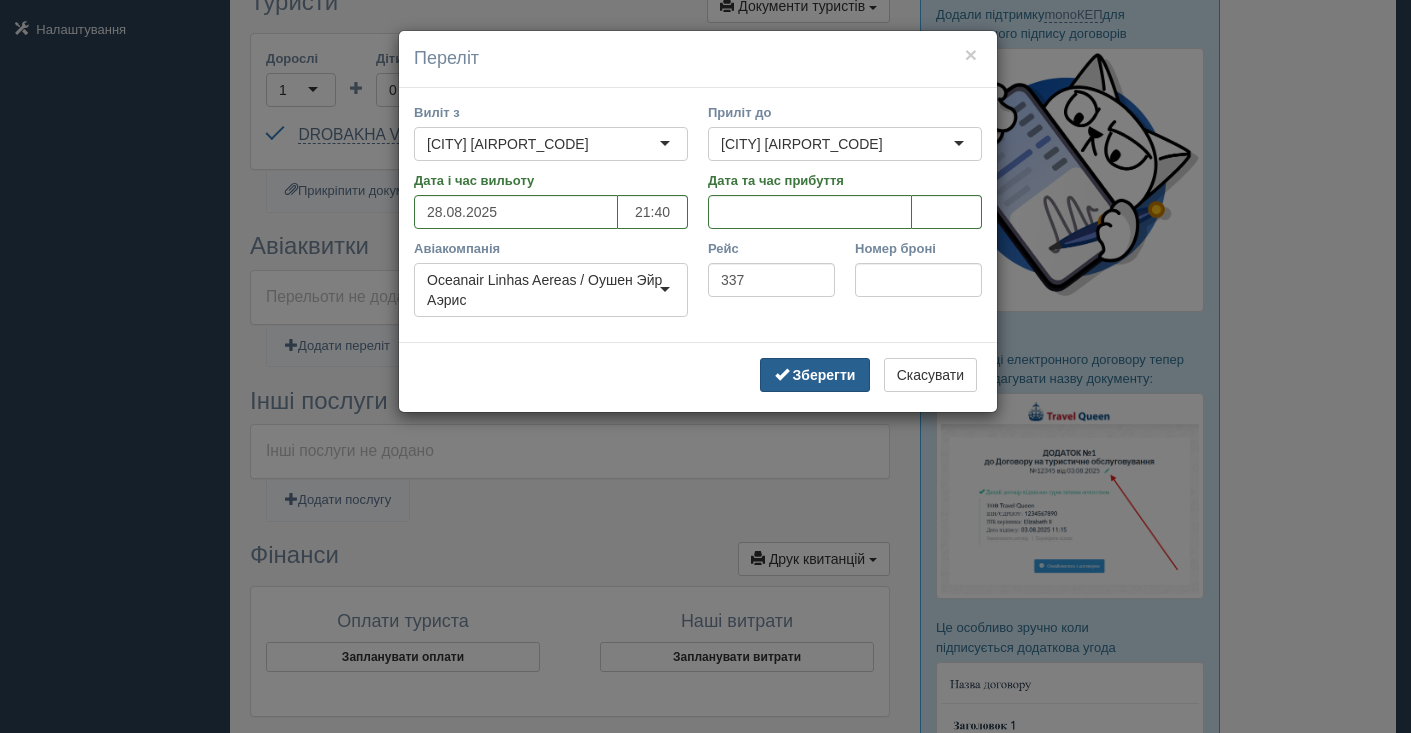 click on "Зберегти" at bounding box center (824, 375) 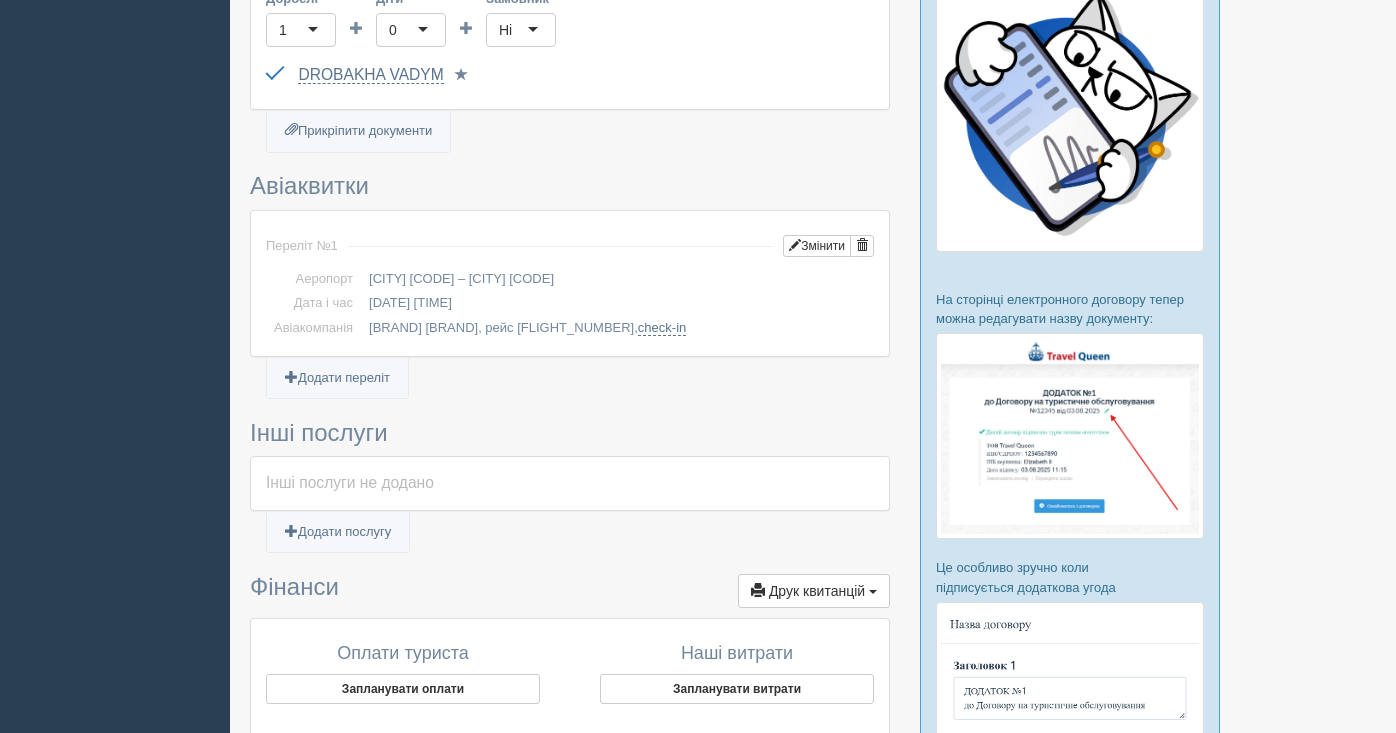 scroll, scrollTop: 0, scrollLeft: 0, axis: both 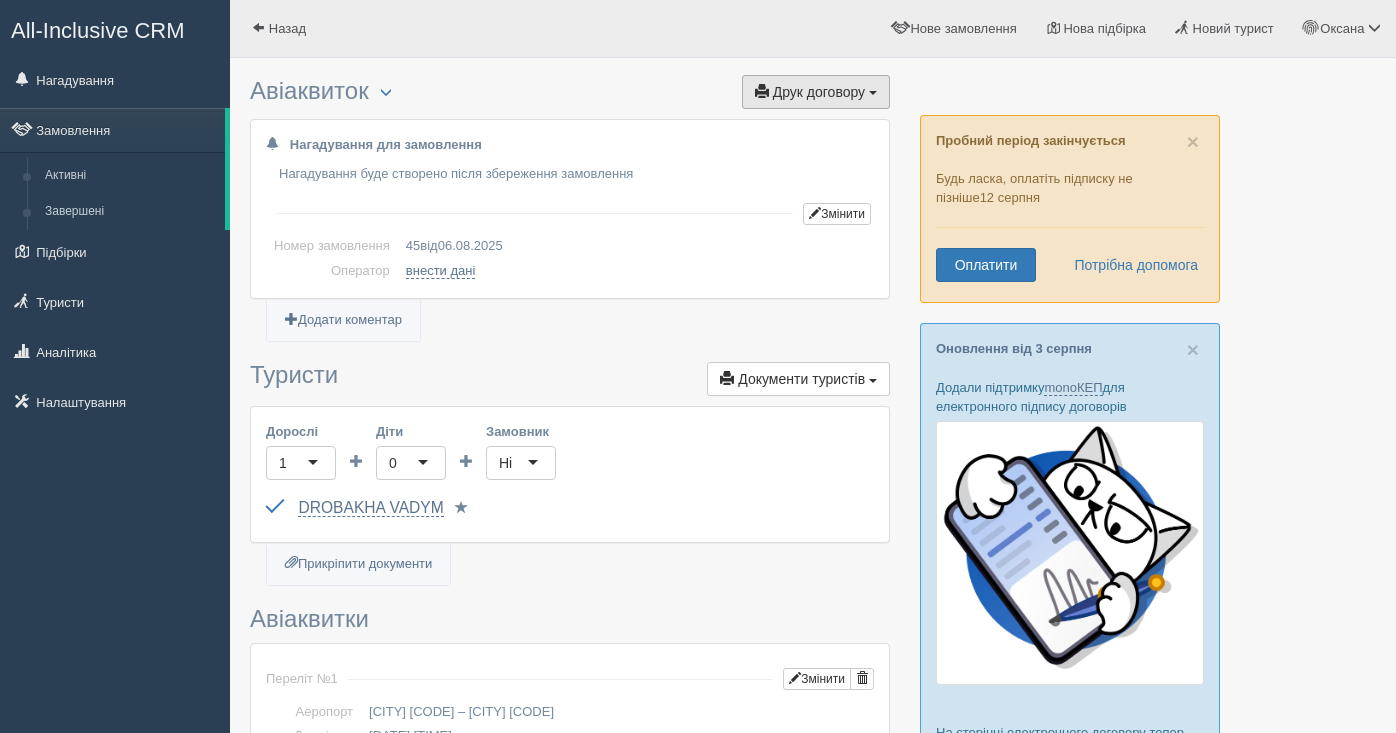 click on "Друк договору" at bounding box center (819, 92) 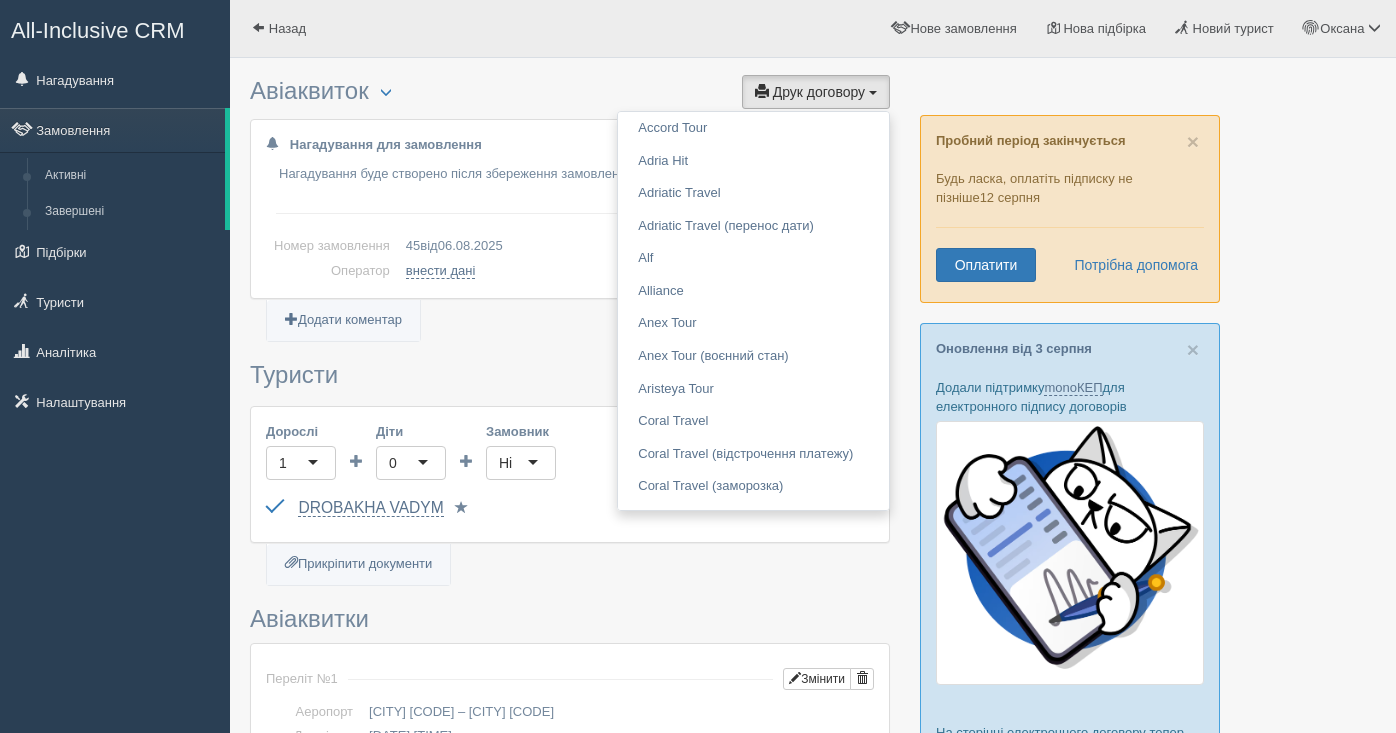 click on "Авіаквиток
Менеджер:
Оксана
Змінити тип
Створити копію
Об'єднати договори
Видалити замовлення" at bounding box center [570, 657] 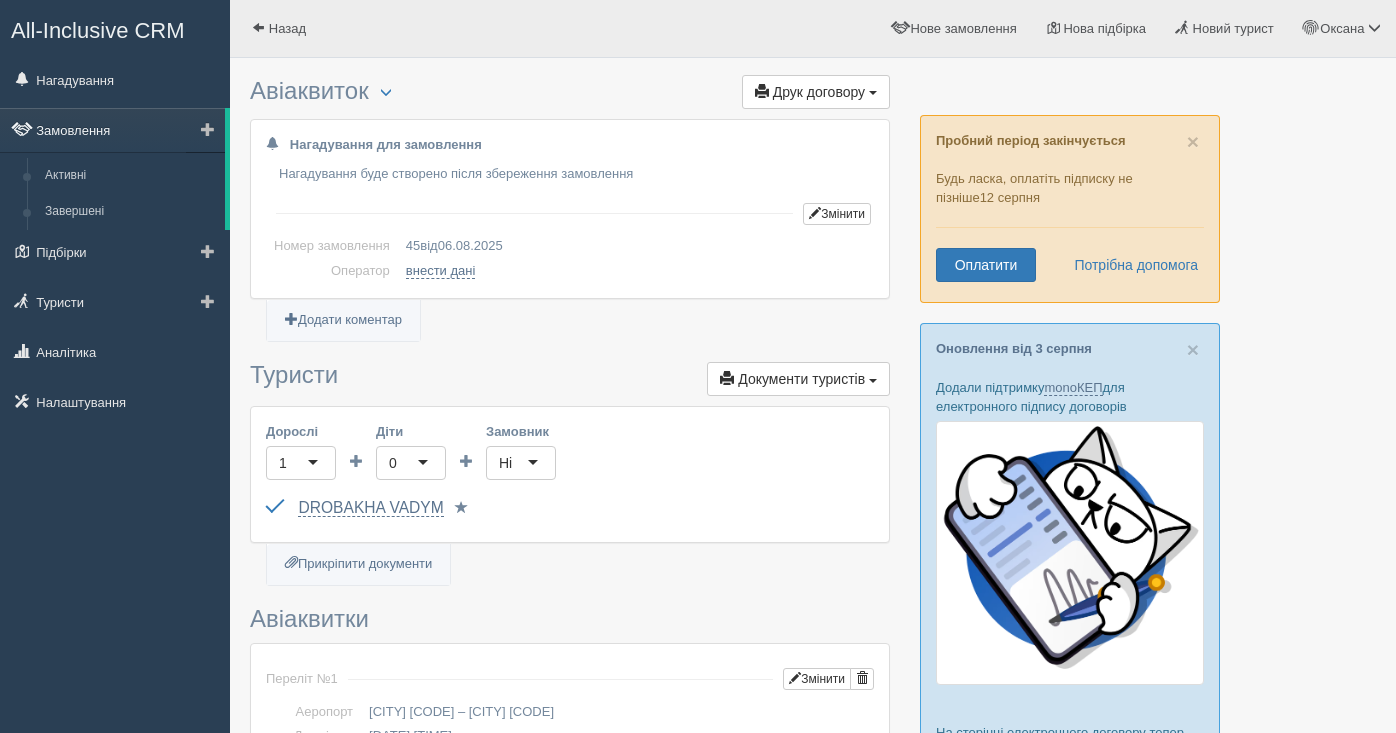 click on "Замовлення" at bounding box center [112, 130] 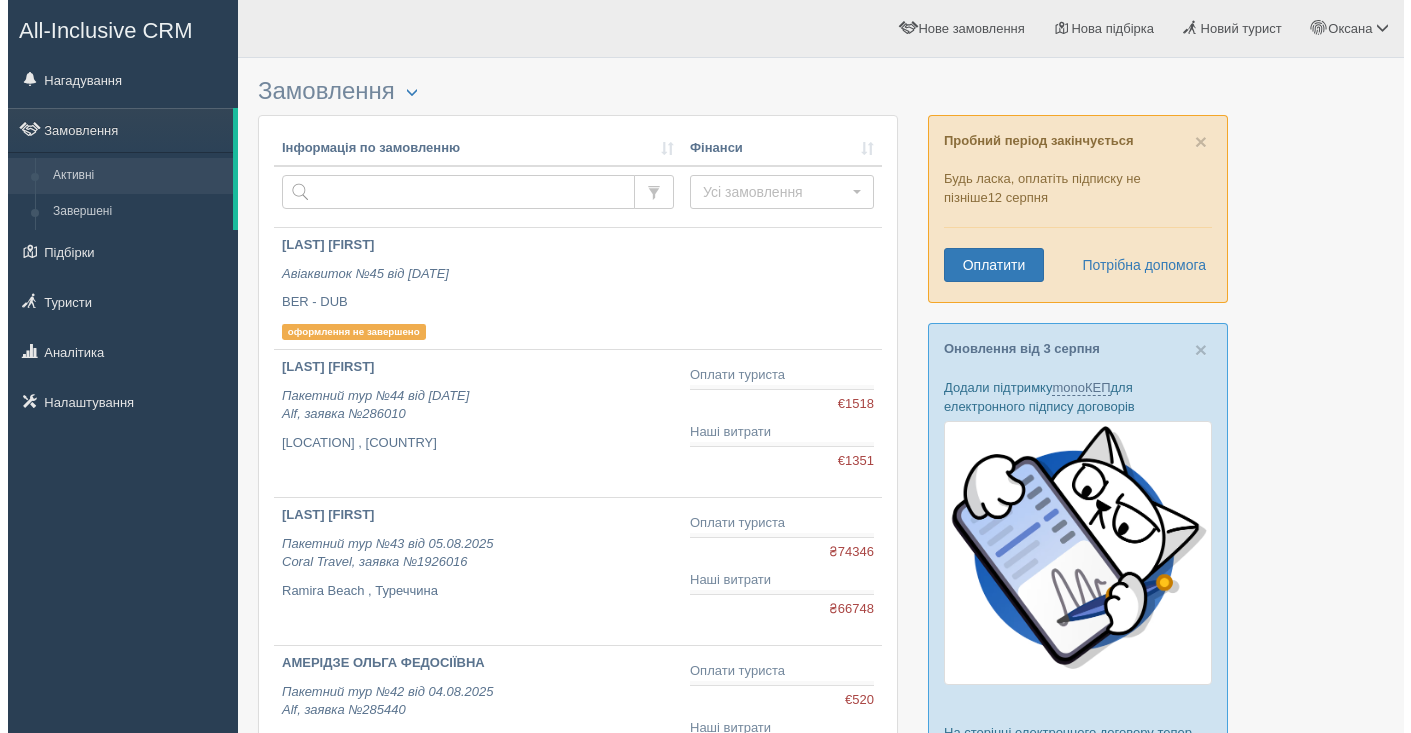 scroll, scrollTop: 0, scrollLeft: 0, axis: both 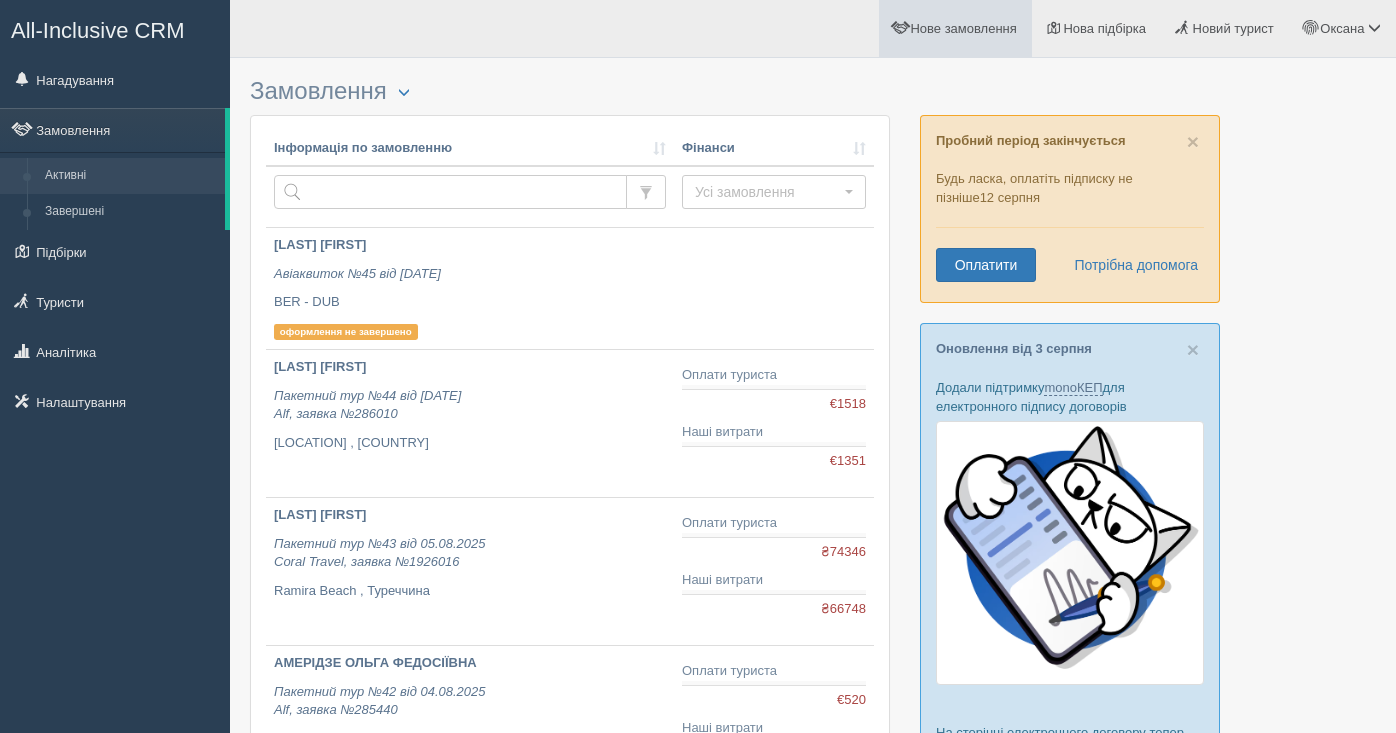 click on "Нове замовлення" at bounding box center (963, 28) 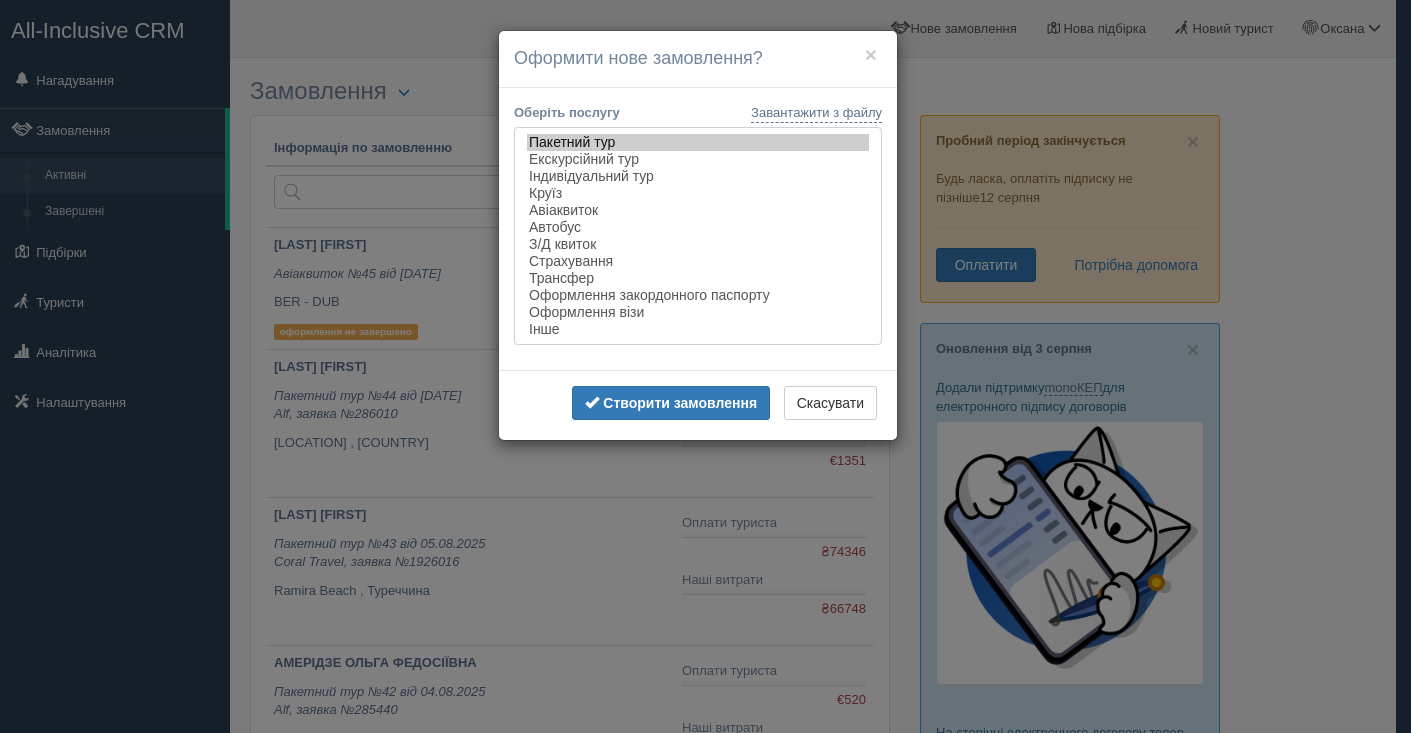 select on "flight" 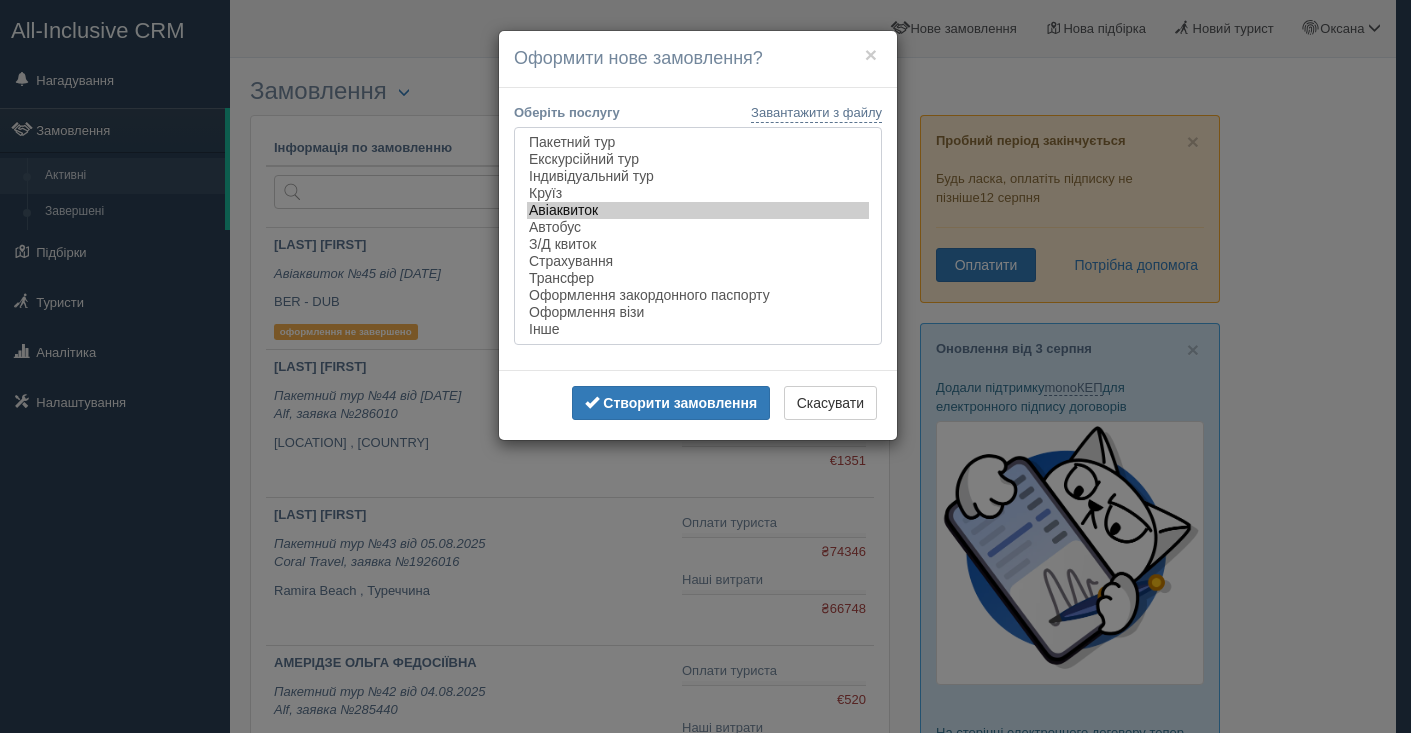 click on "Авіаквиток" at bounding box center [698, 210] 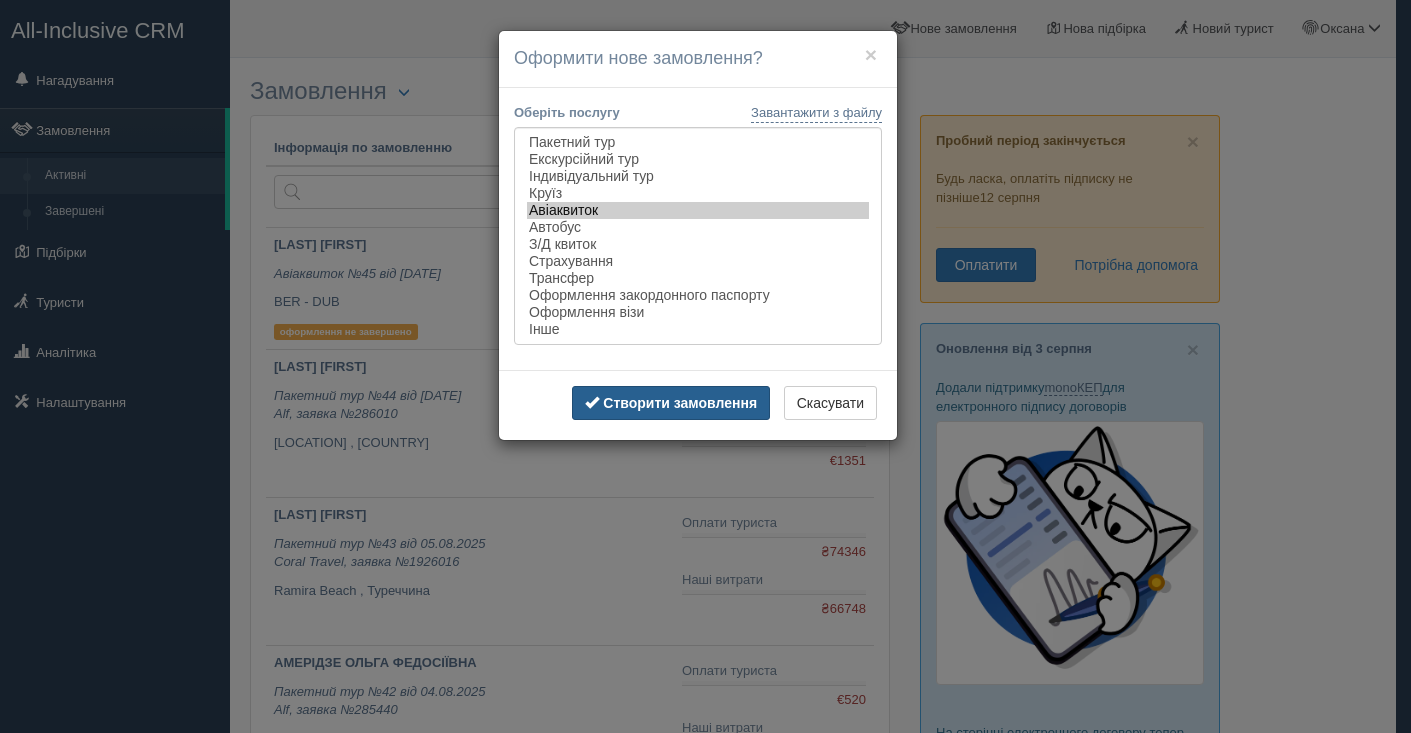 click on "Створити замовлення" at bounding box center [680, 403] 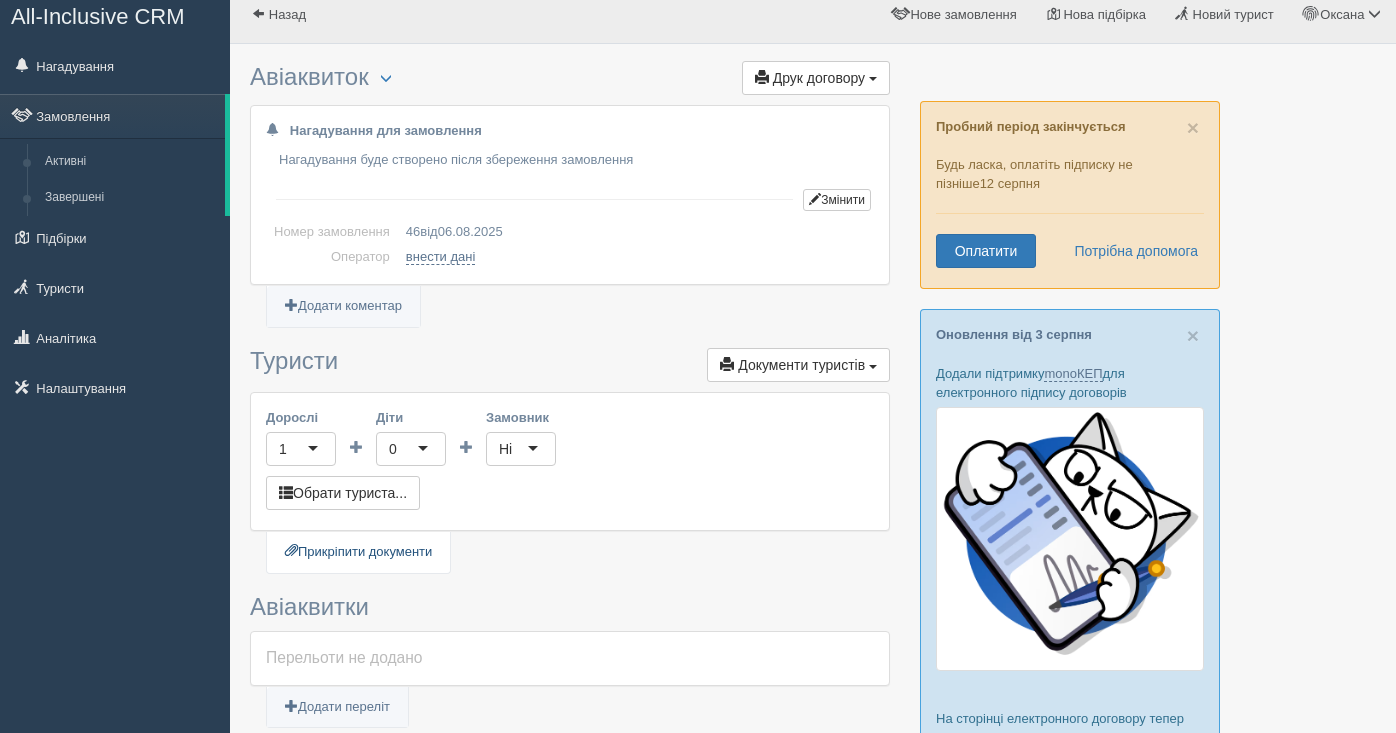 scroll, scrollTop: 32, scrollLeft: 0, axis: vertical 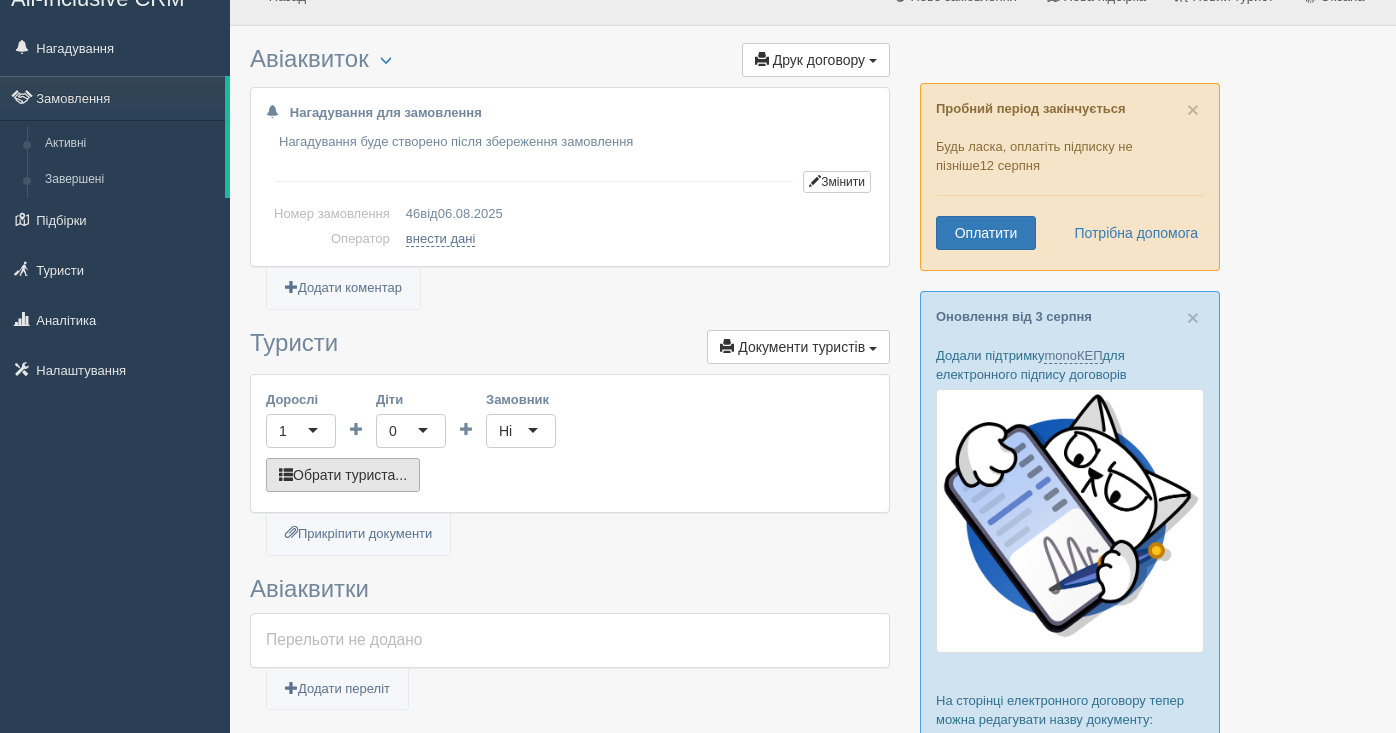 click on "Обрати туриста..." at bounding box center [343, 475] 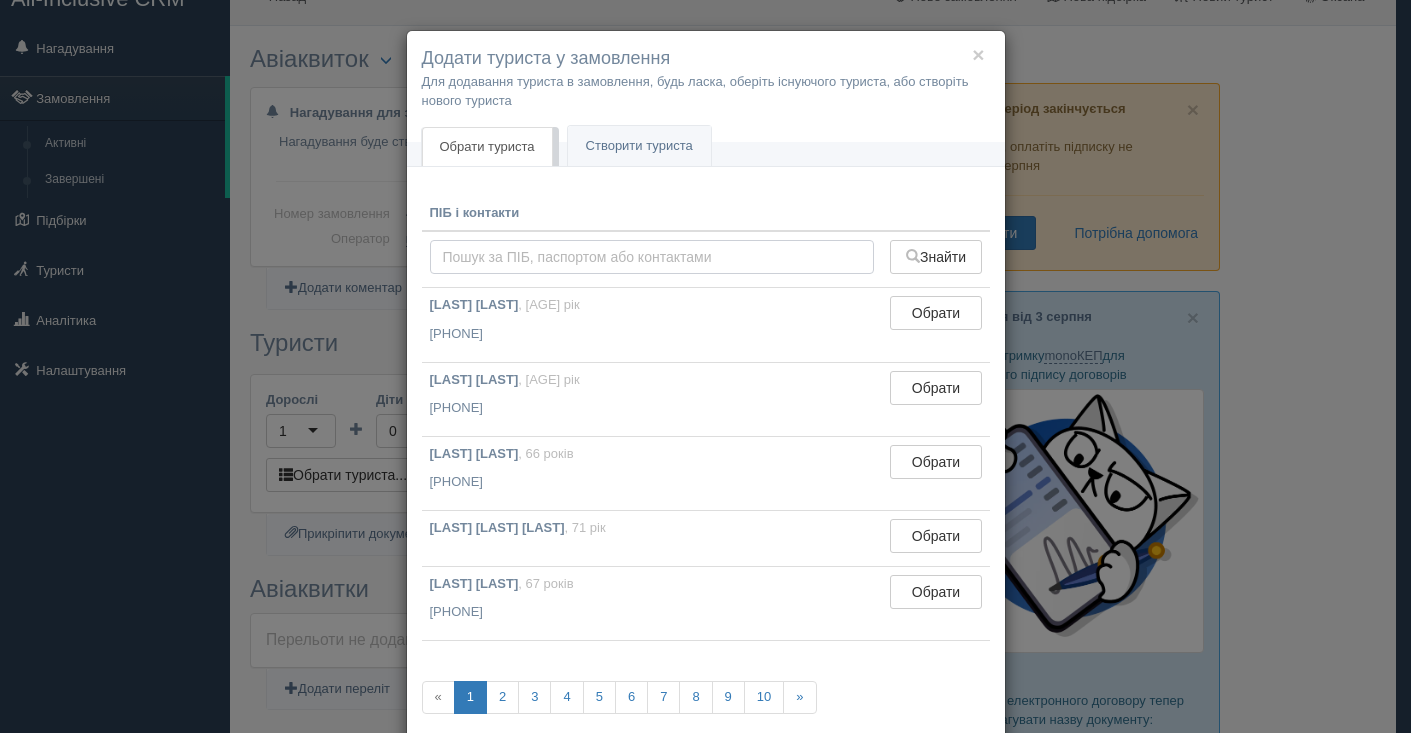 click at bounding box center (652, 257) 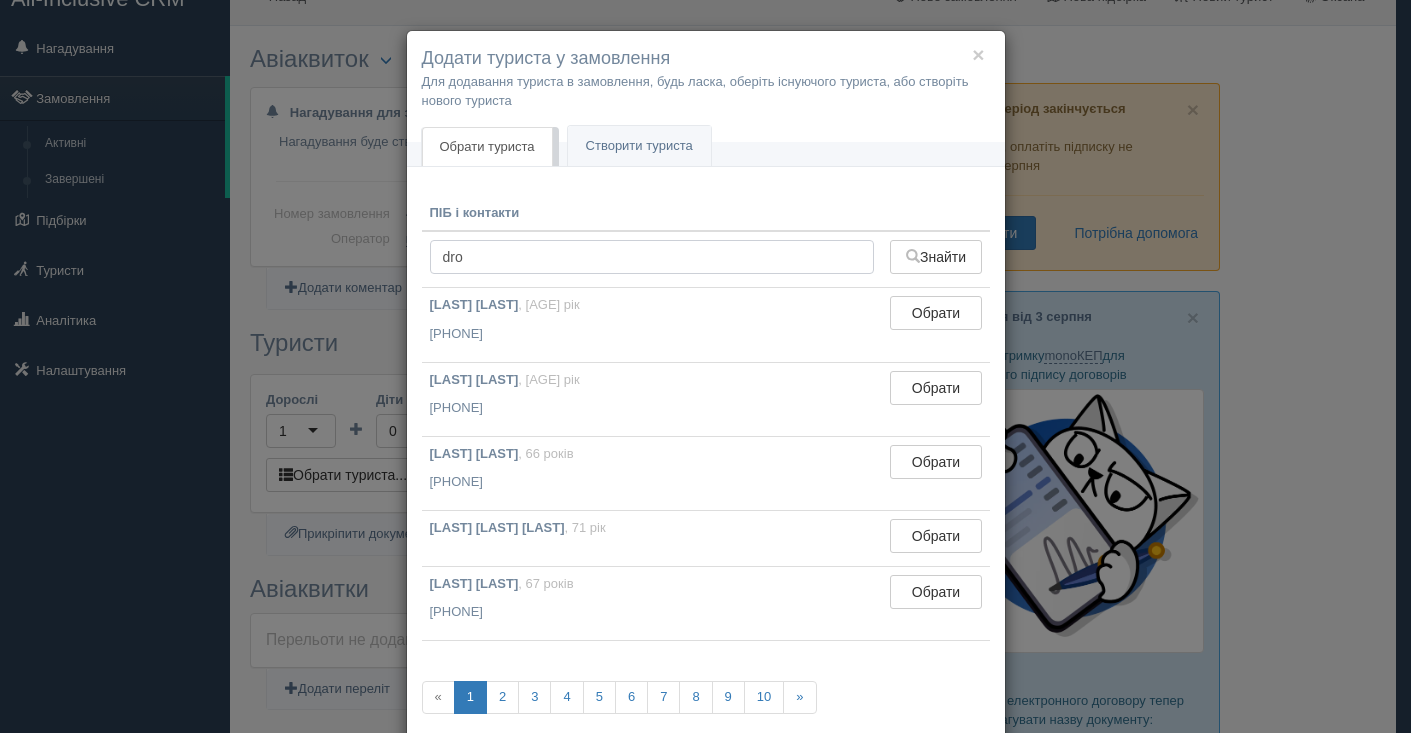 type on "drob" 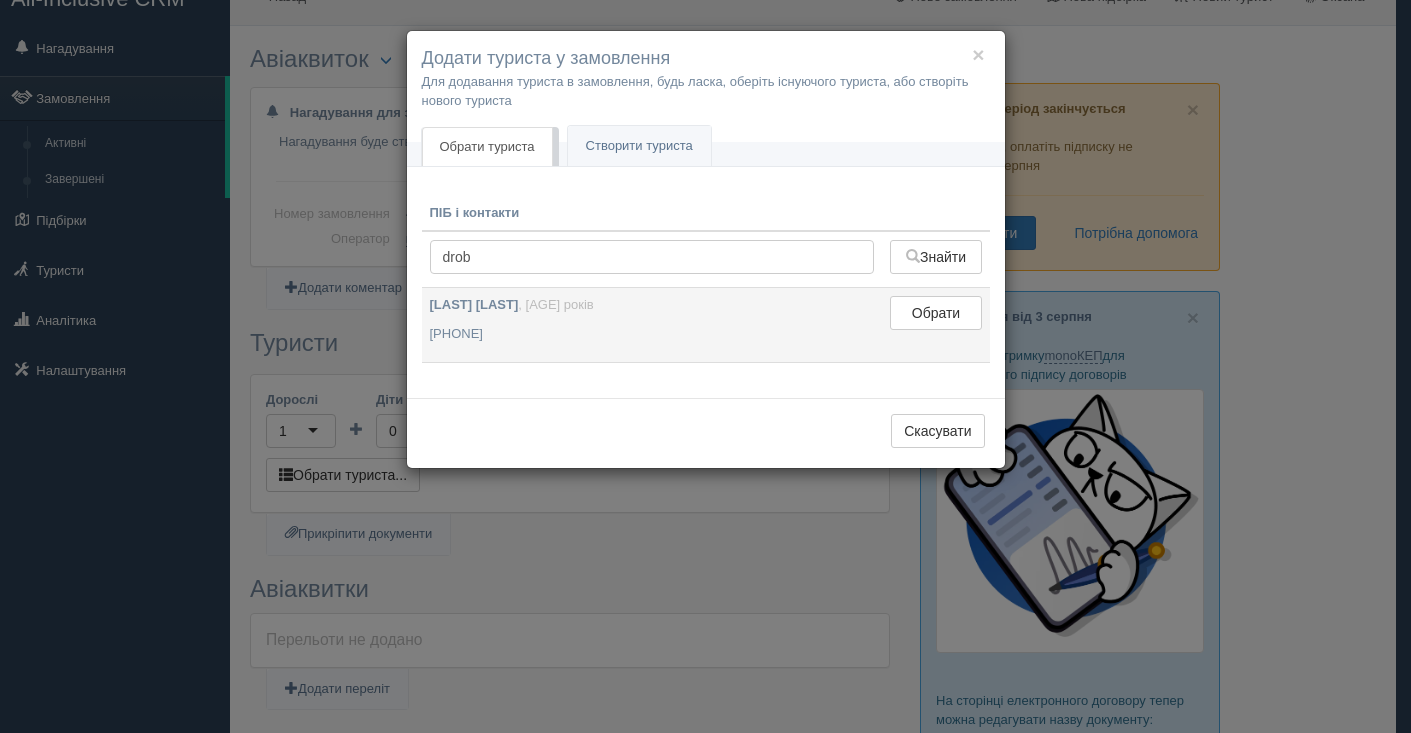click on "DROBAKHA VADYM" at bounding box center (474, 304) 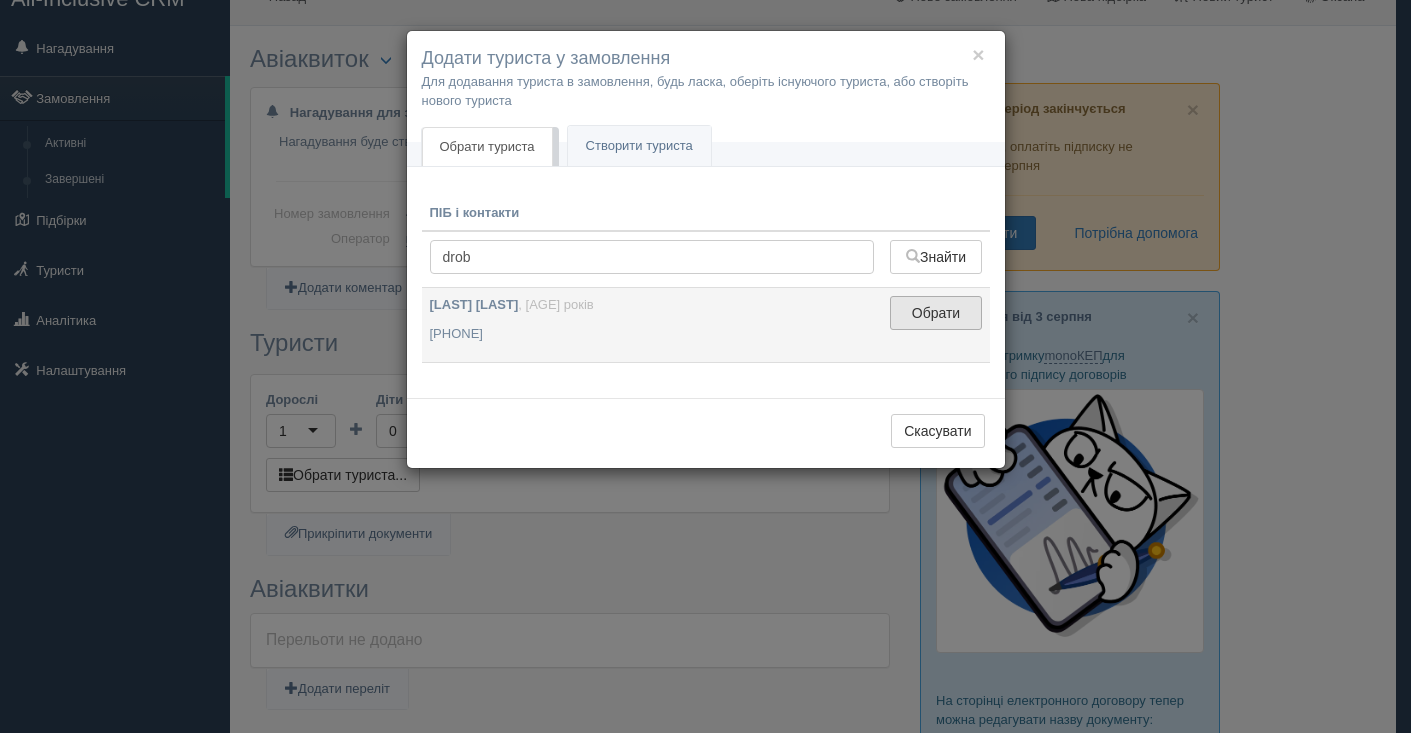 click on "Обрати" at bounding box center (935, 313) 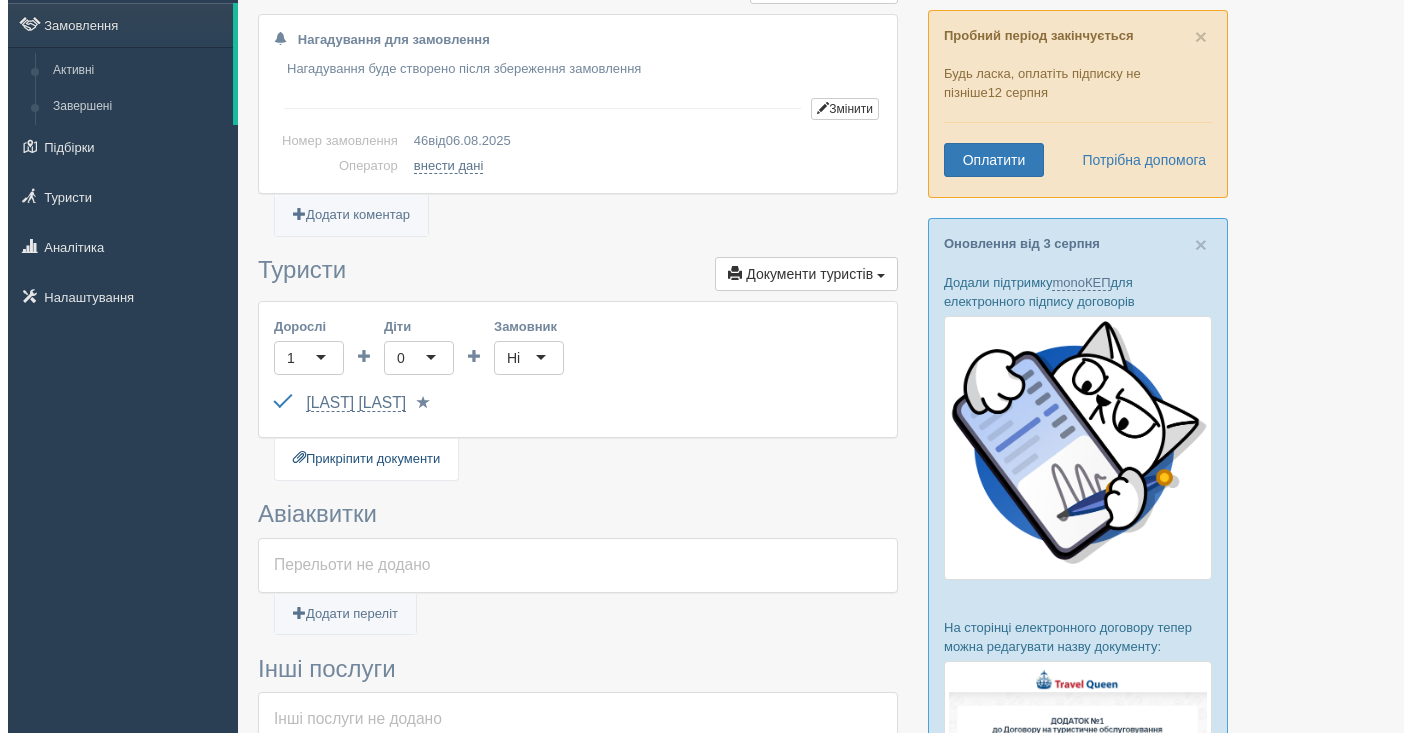 scroll, scrollTop: 331, scrollLeft: 0, axis: vertical 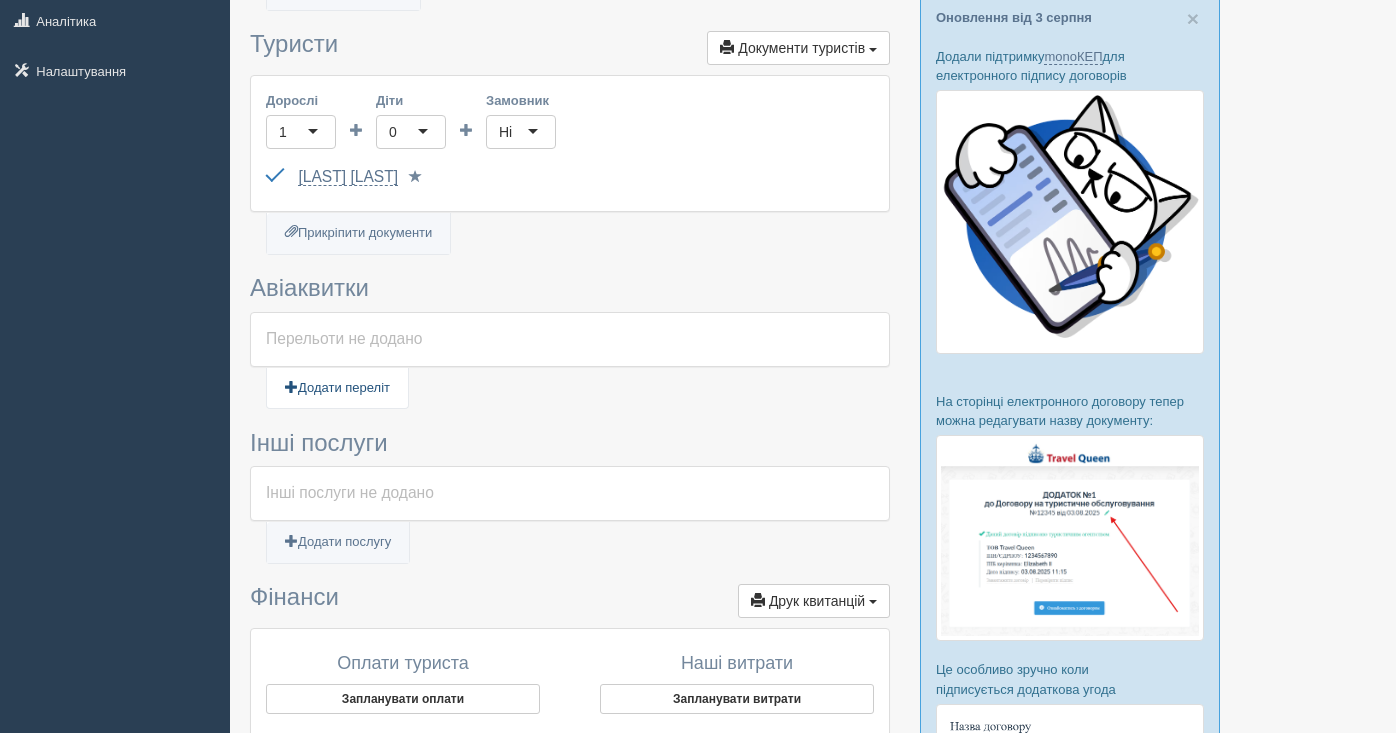 click on "Додати переліт" at bounding box center [337, 388] 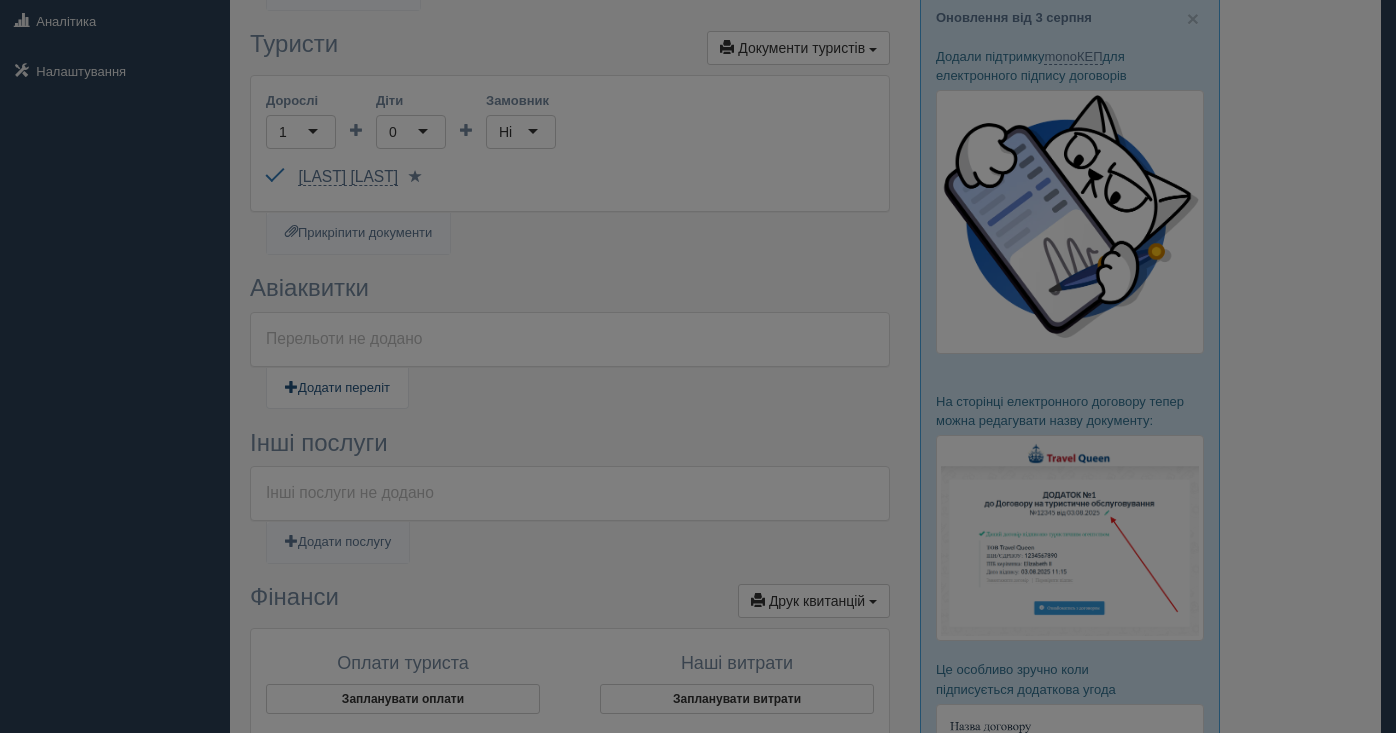 type 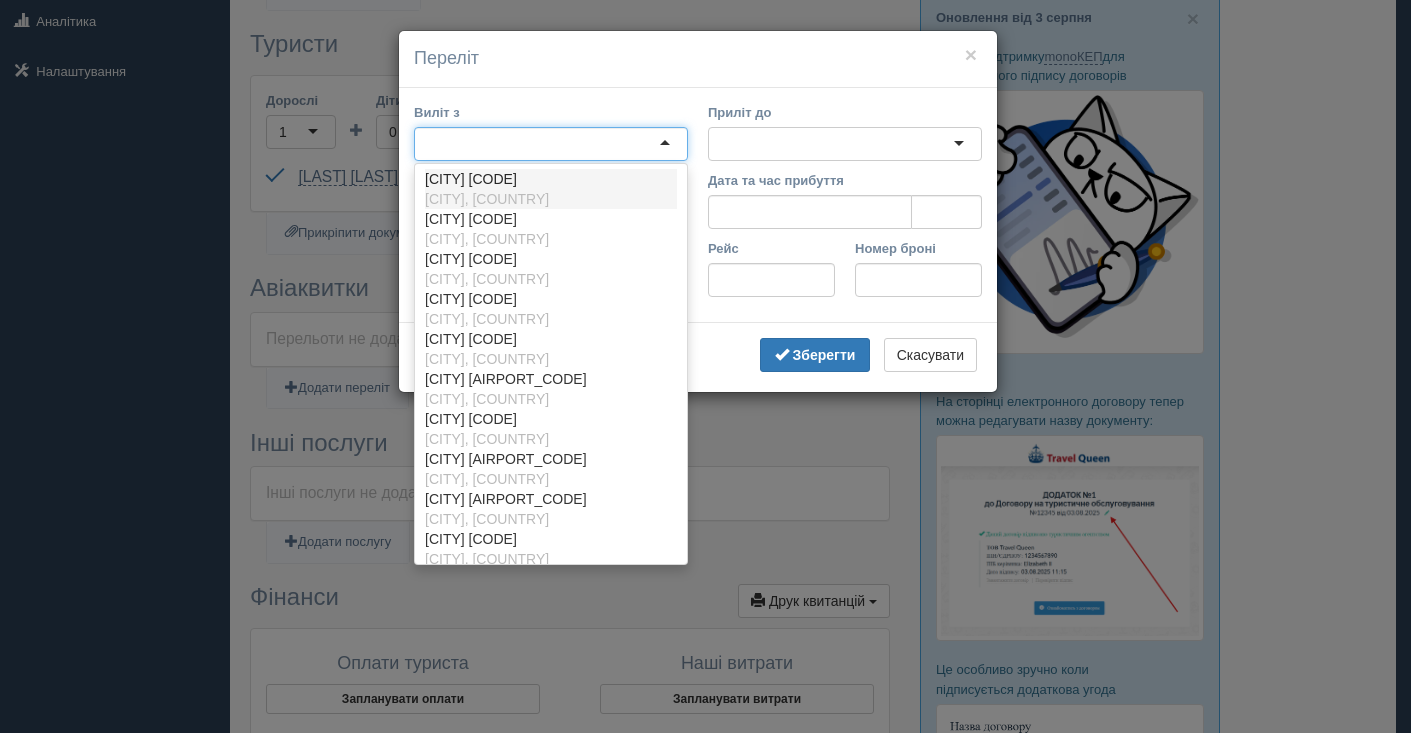 click at bounding box center (551, 144) 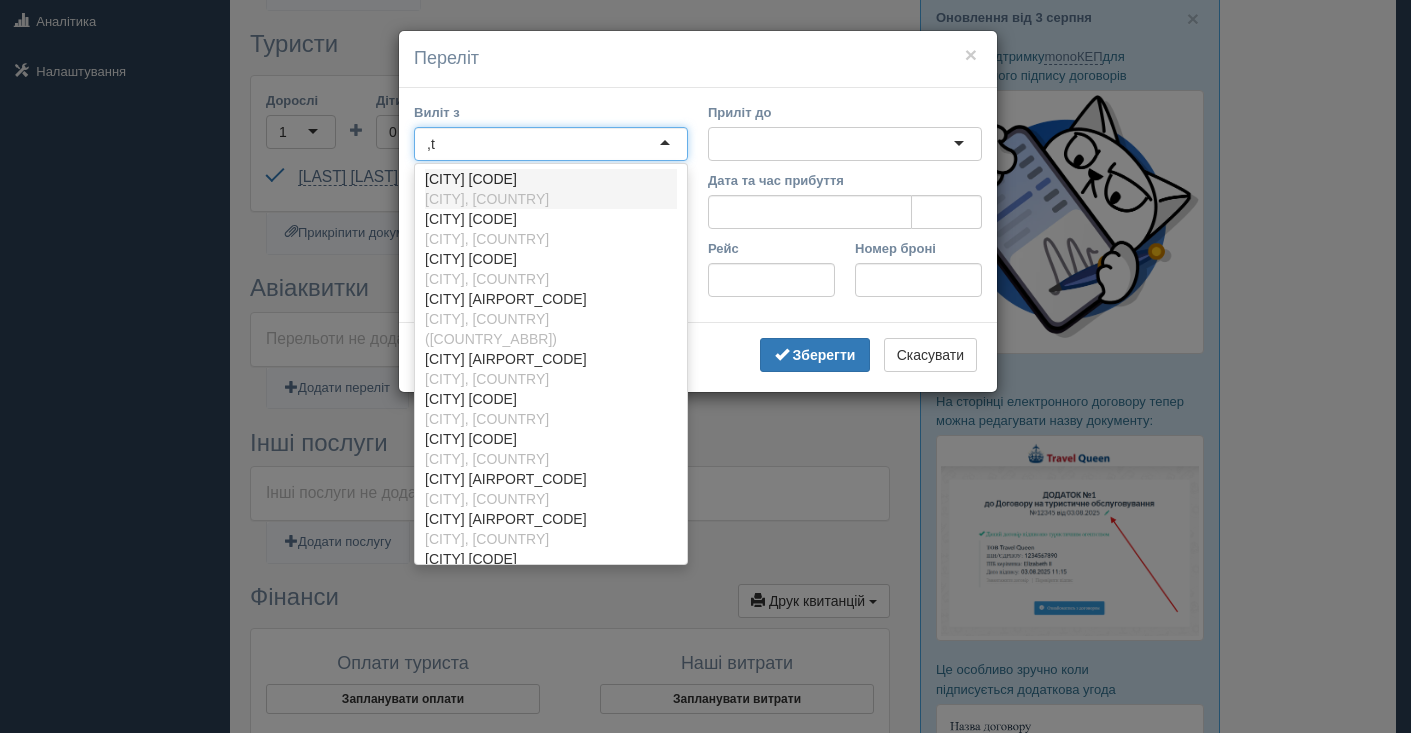 type on "," 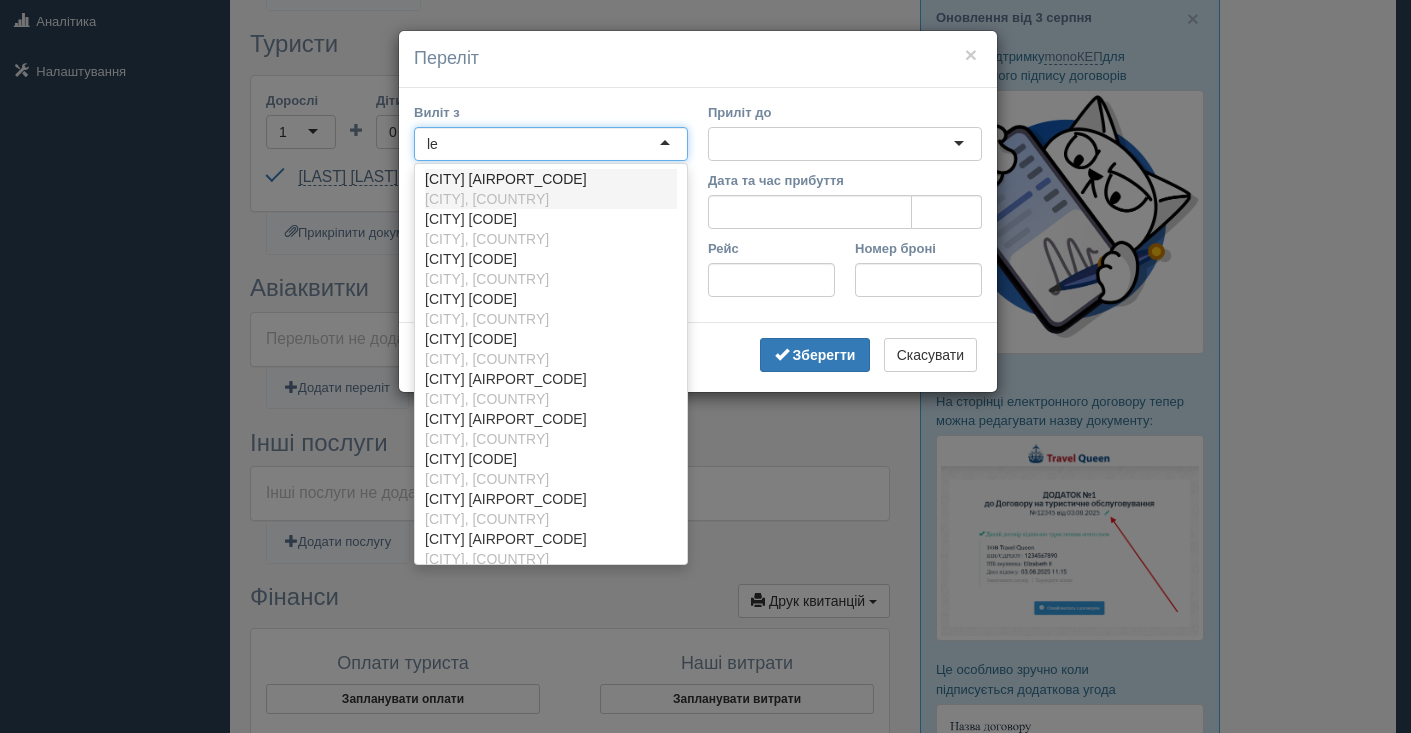 type on "l" 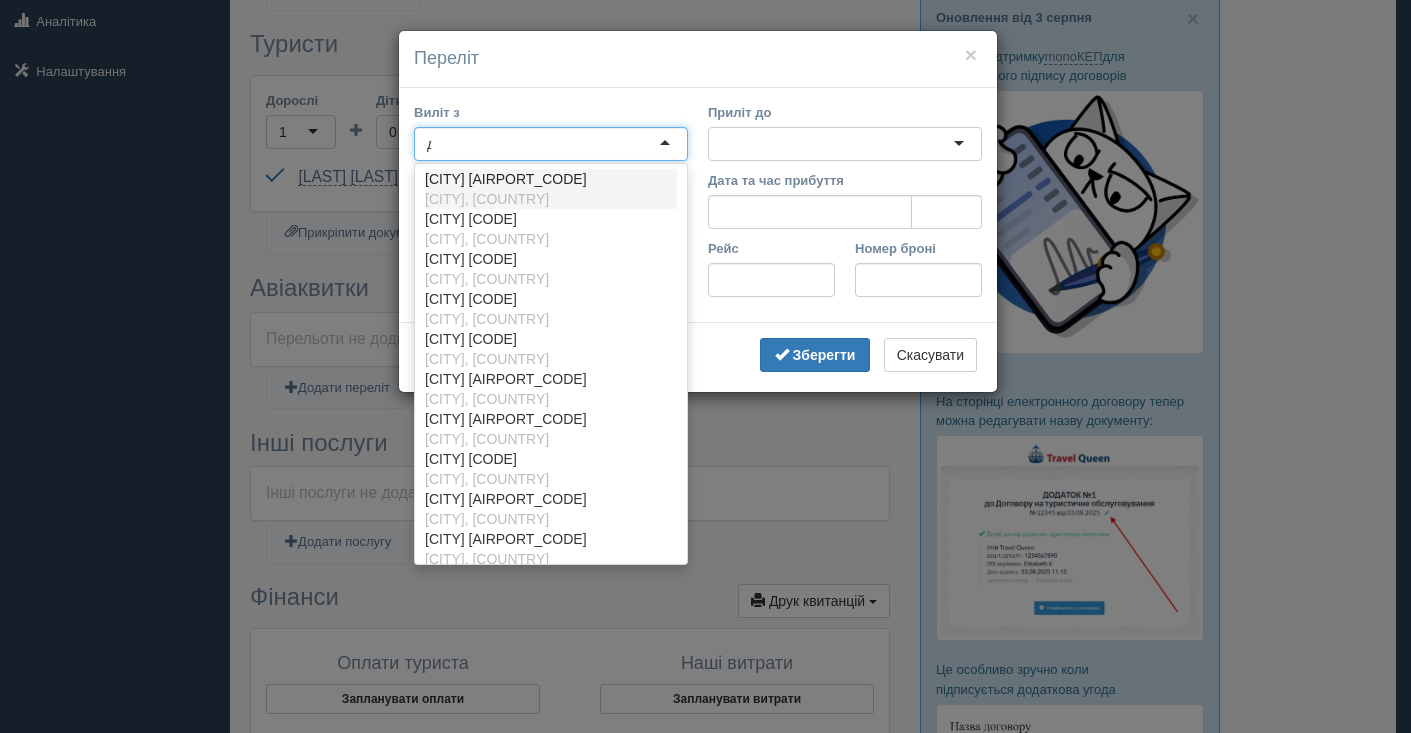 scroll, scrollTop: 0, scrollLeft: 0, axis: both 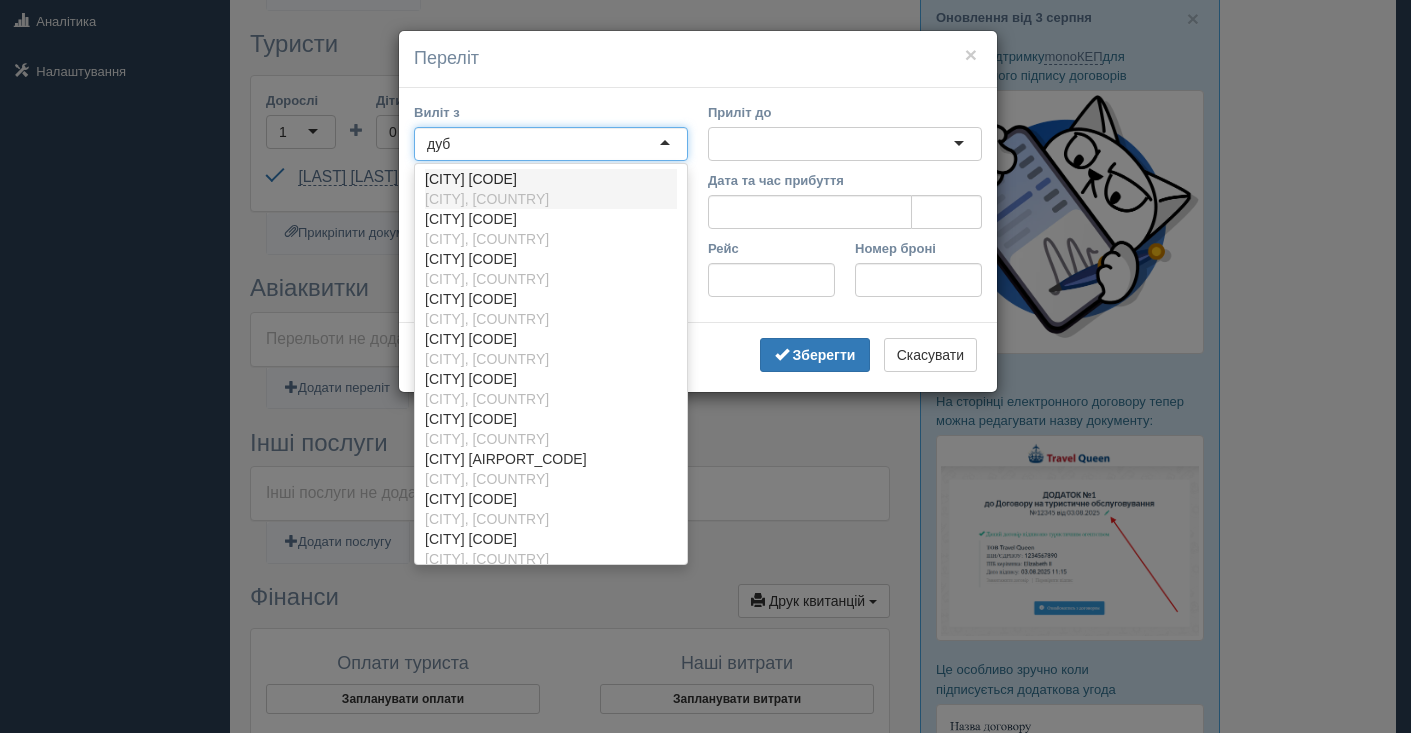 type on "дубл" 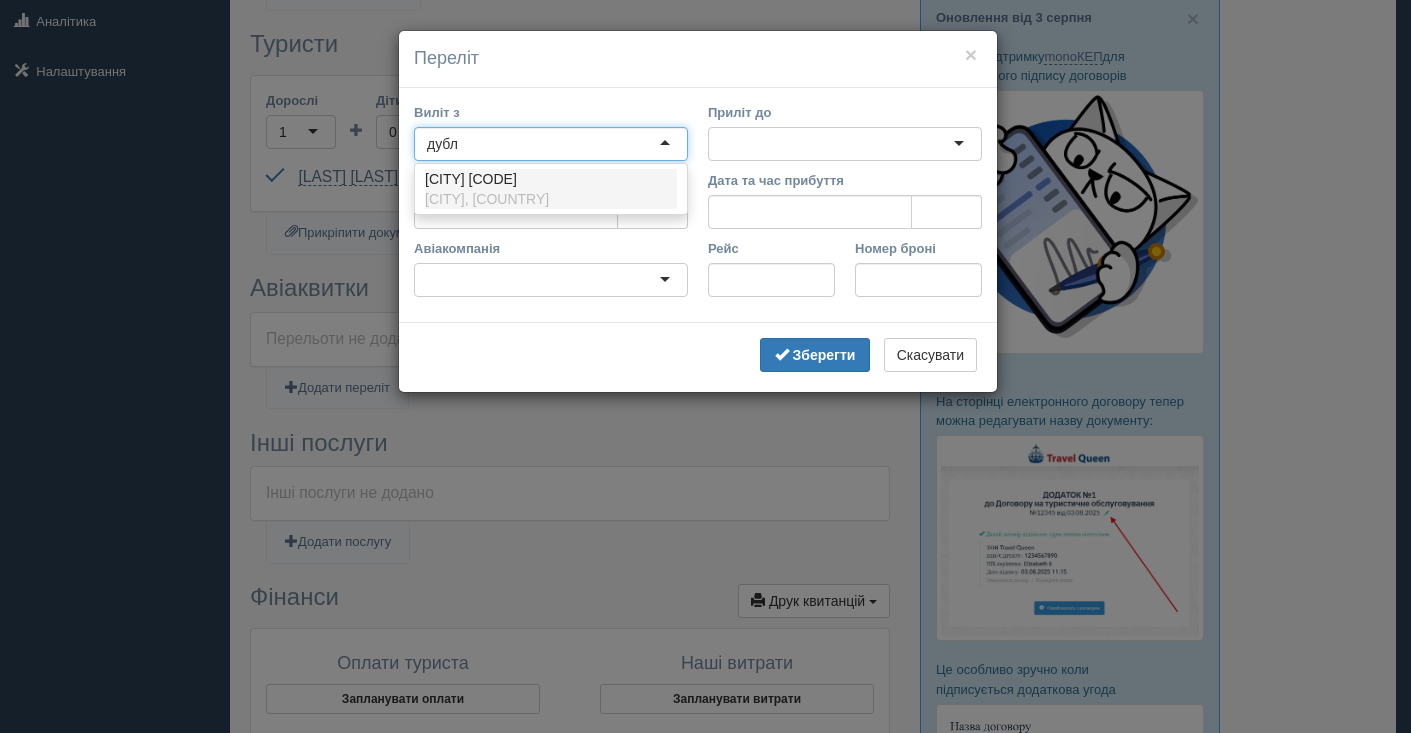 type 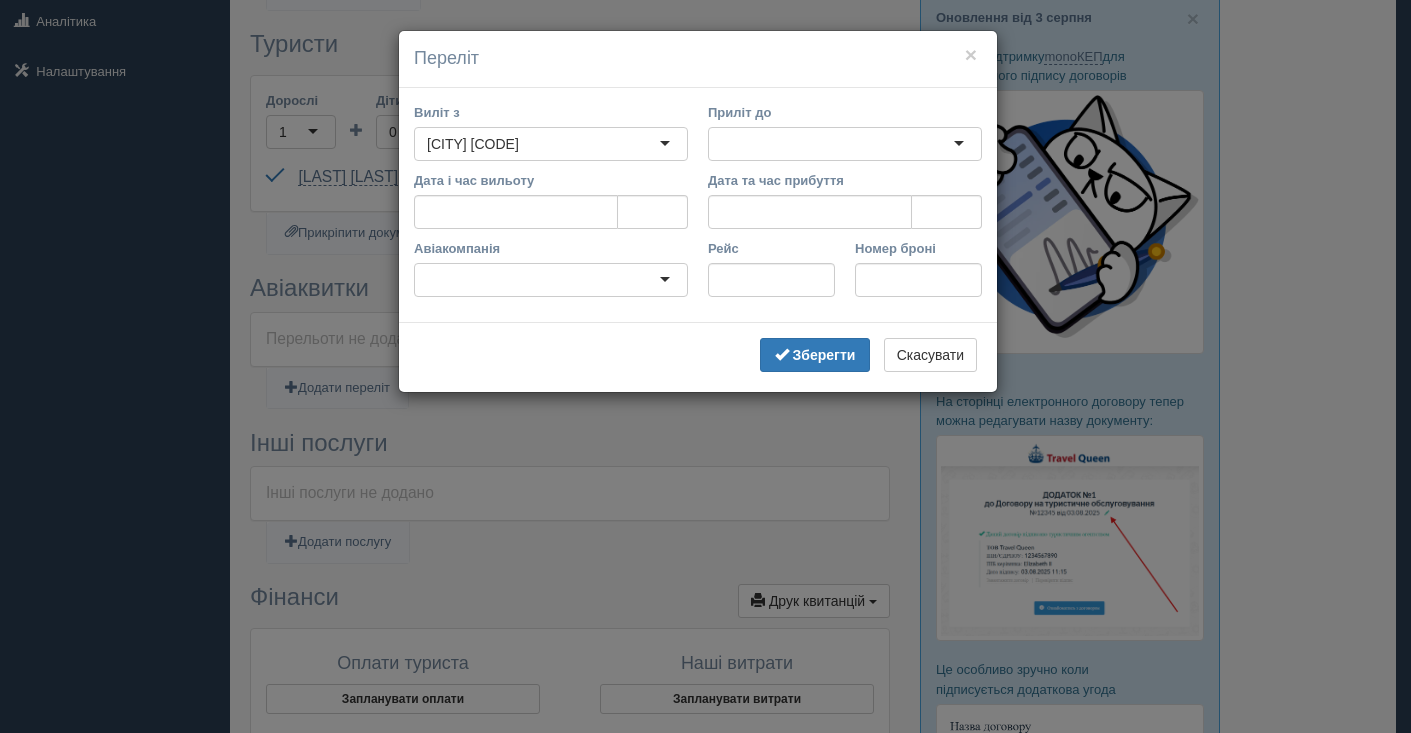click on "Приліт до" at bounding box center [845, 137] 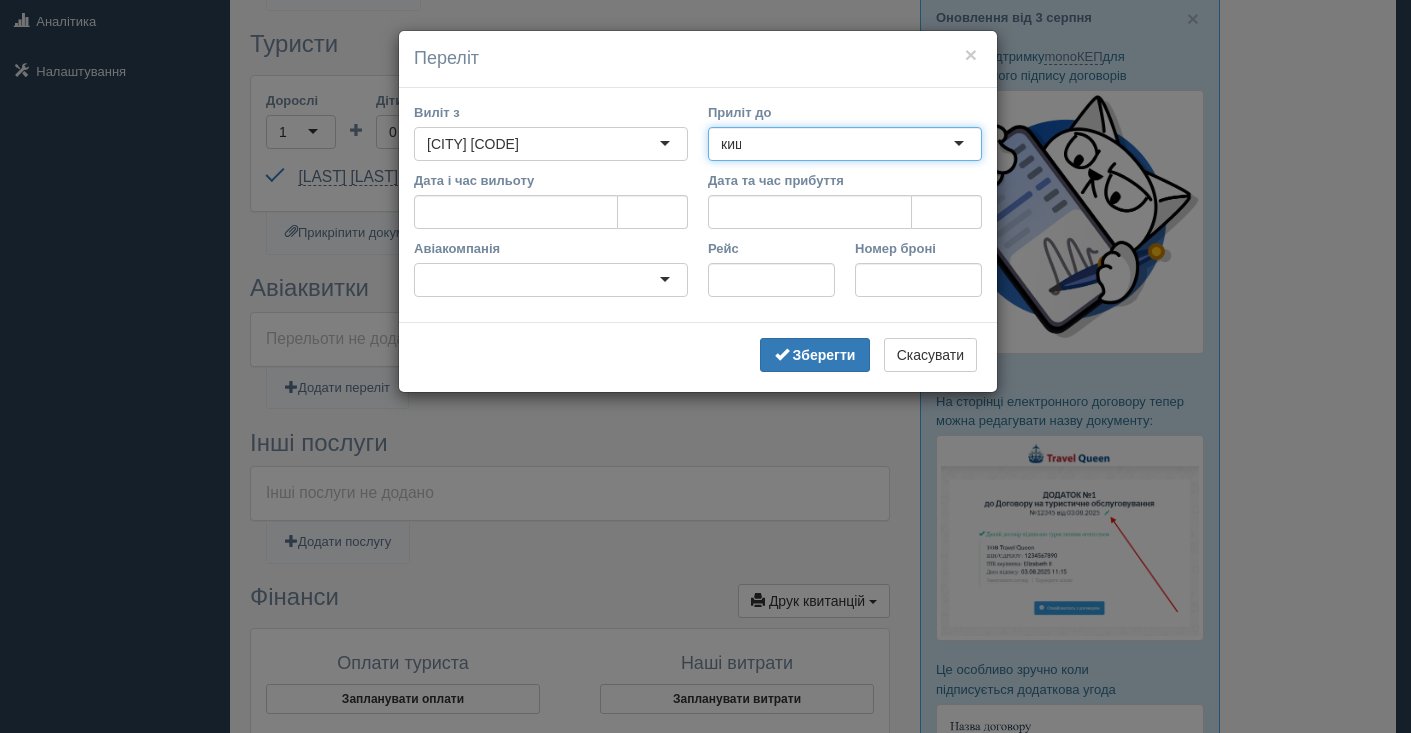 scroll, scrollTop: 0, scrollLeft: 0, axis: both 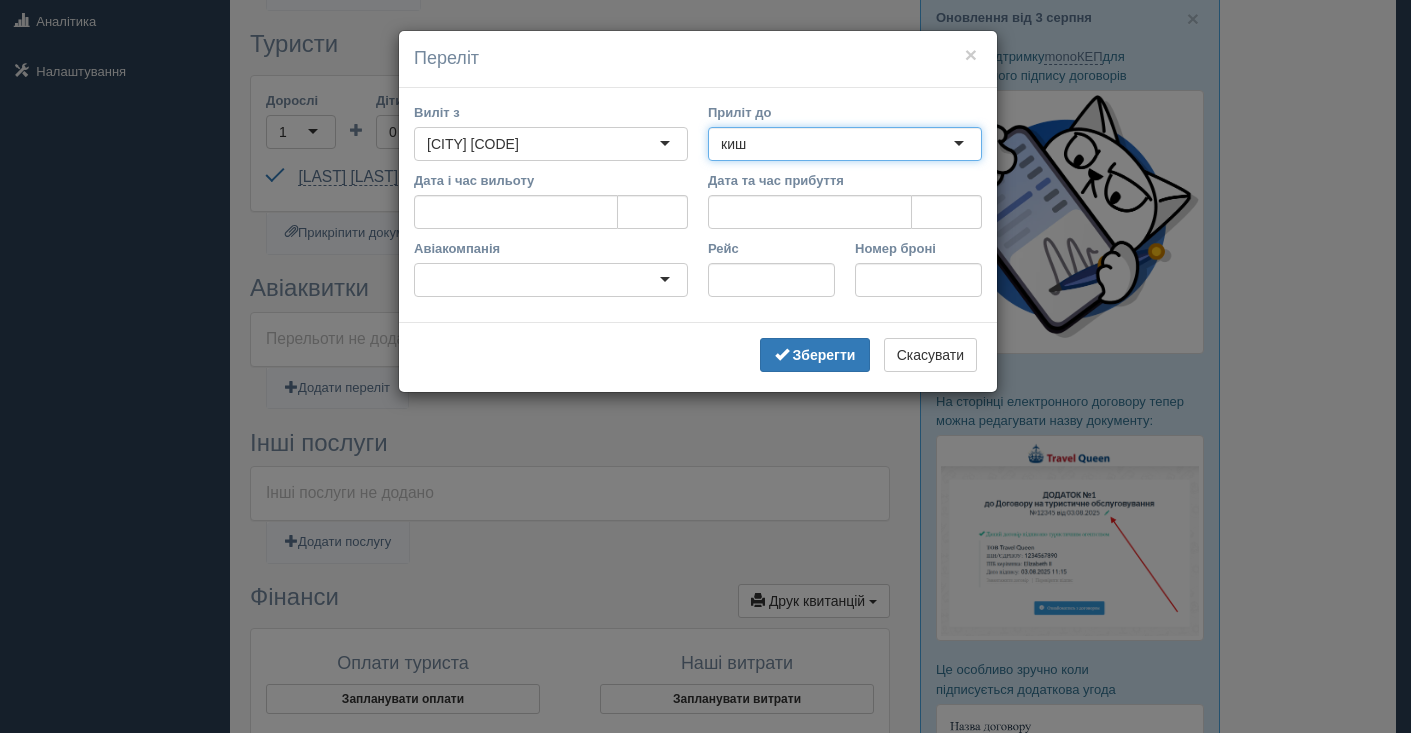type on "киши" 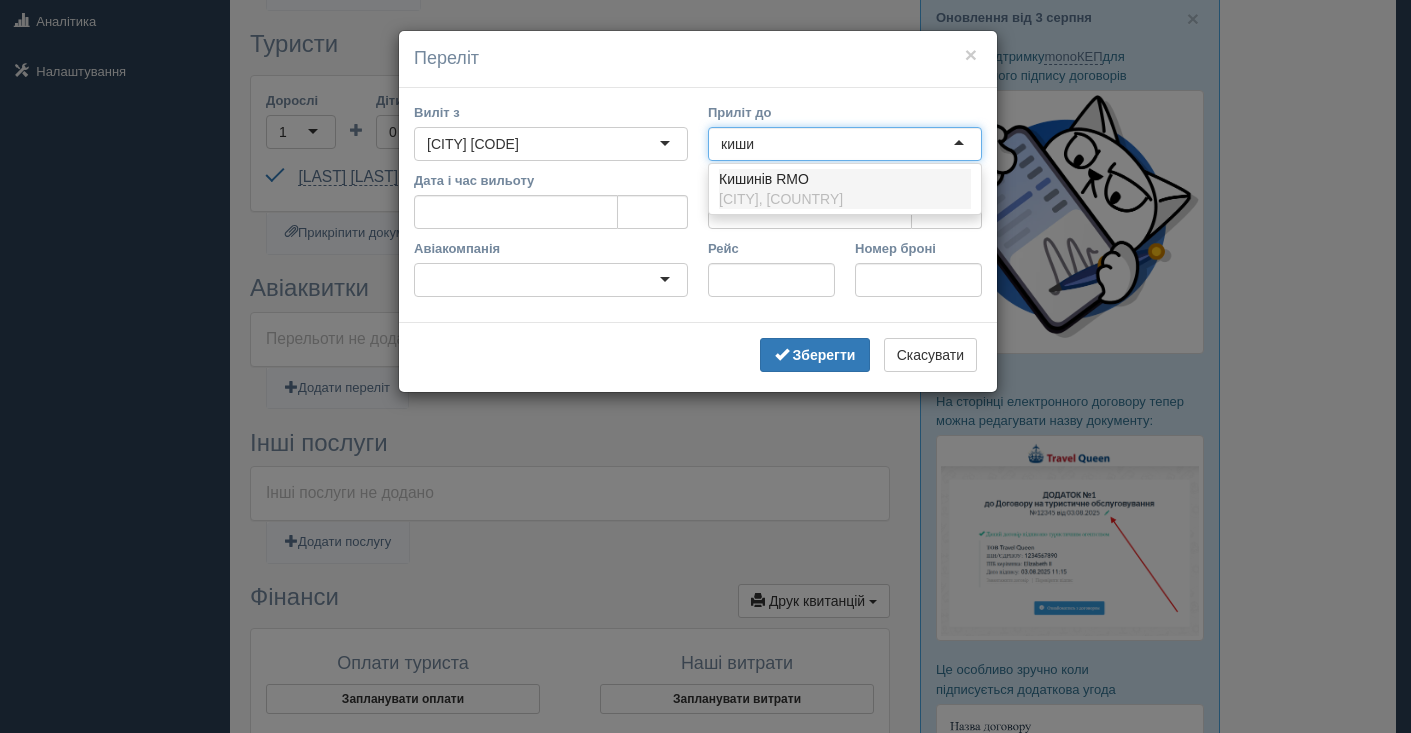 type 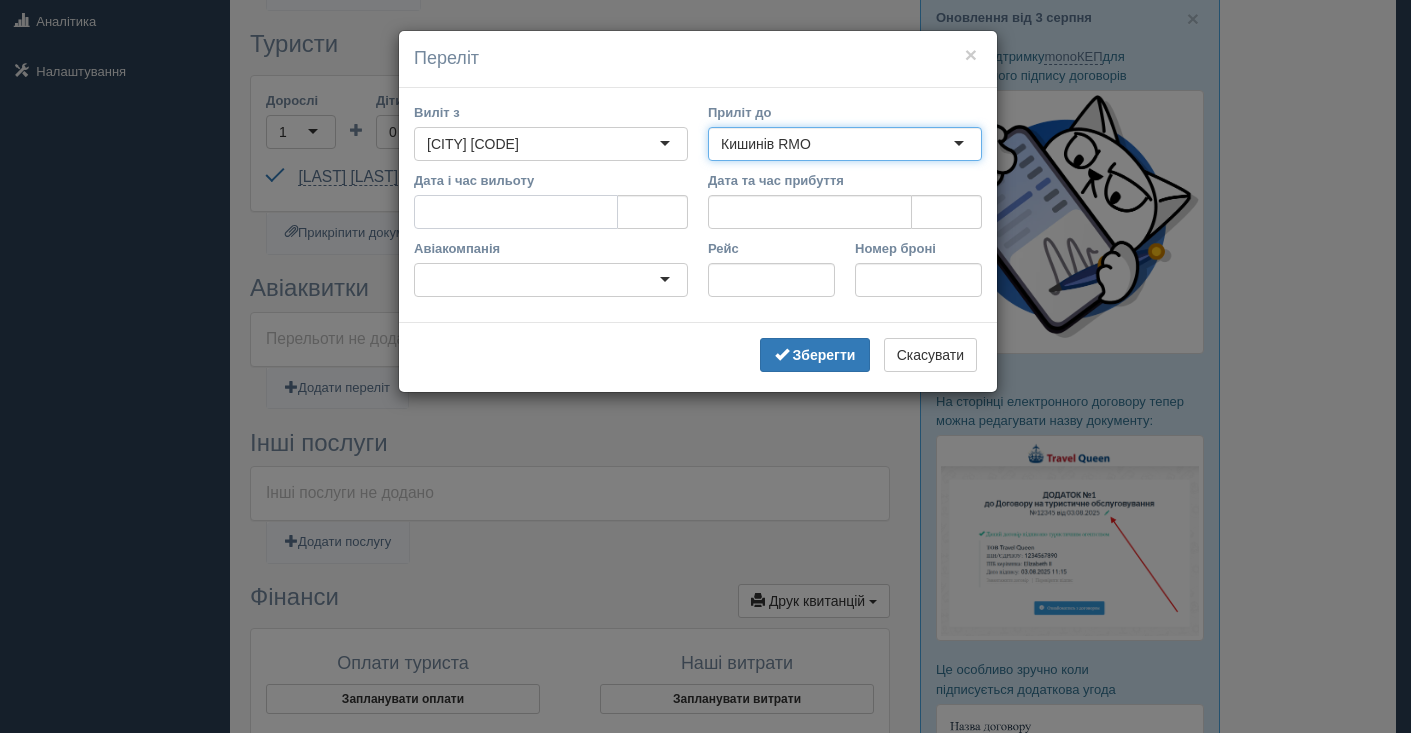 click on "Дата і час вильоту" at bounding box center (516, 212) 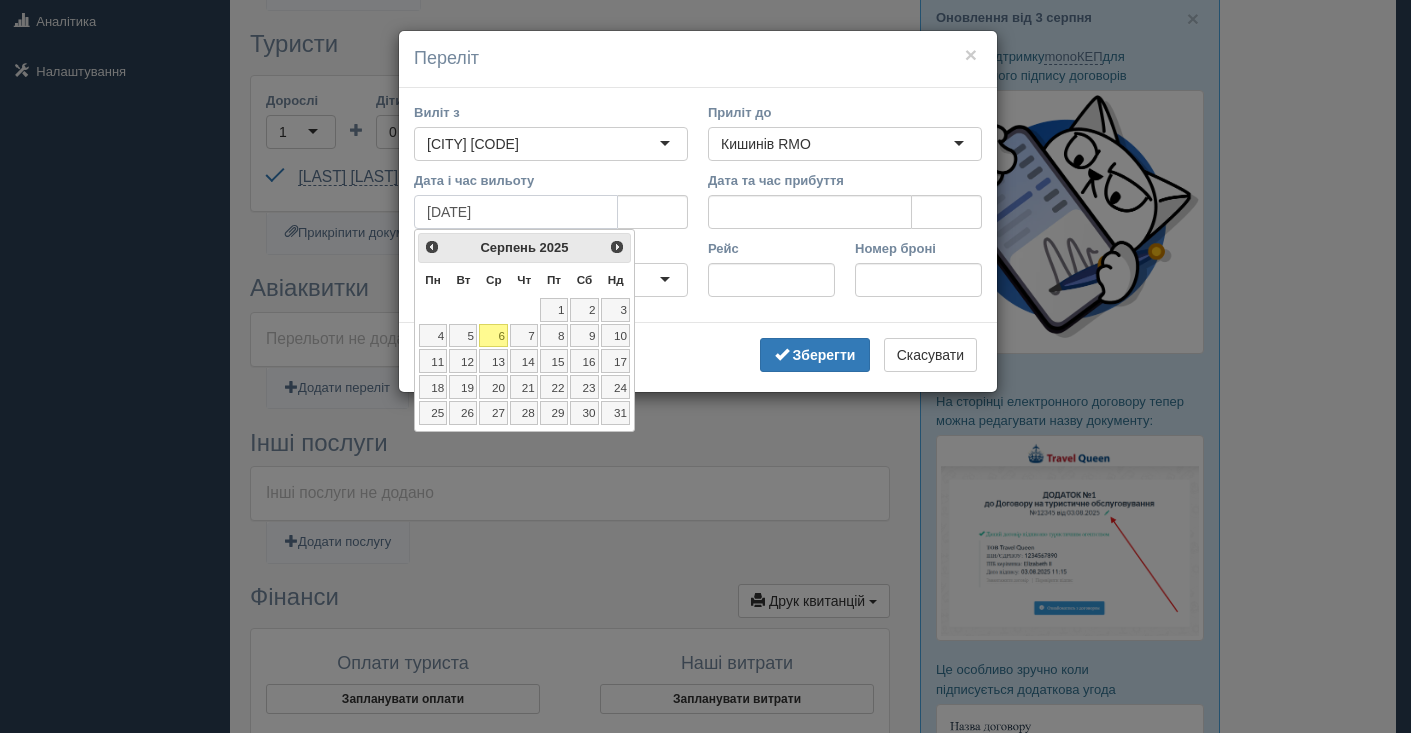 type on "30.08.2025" 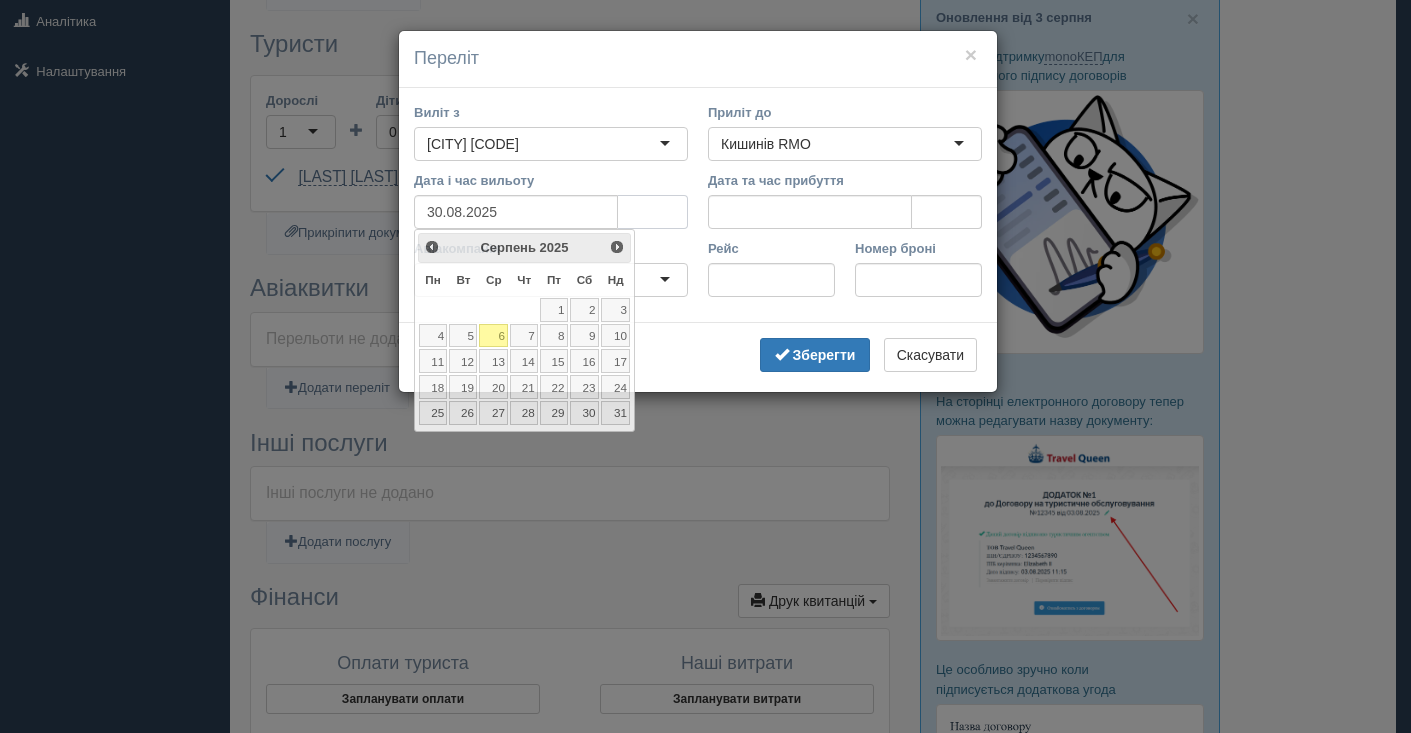 drag, startPoint x: 635, startPoint y: 208, endPoint x: 557, endPoint y: 255, distance: 91.06591 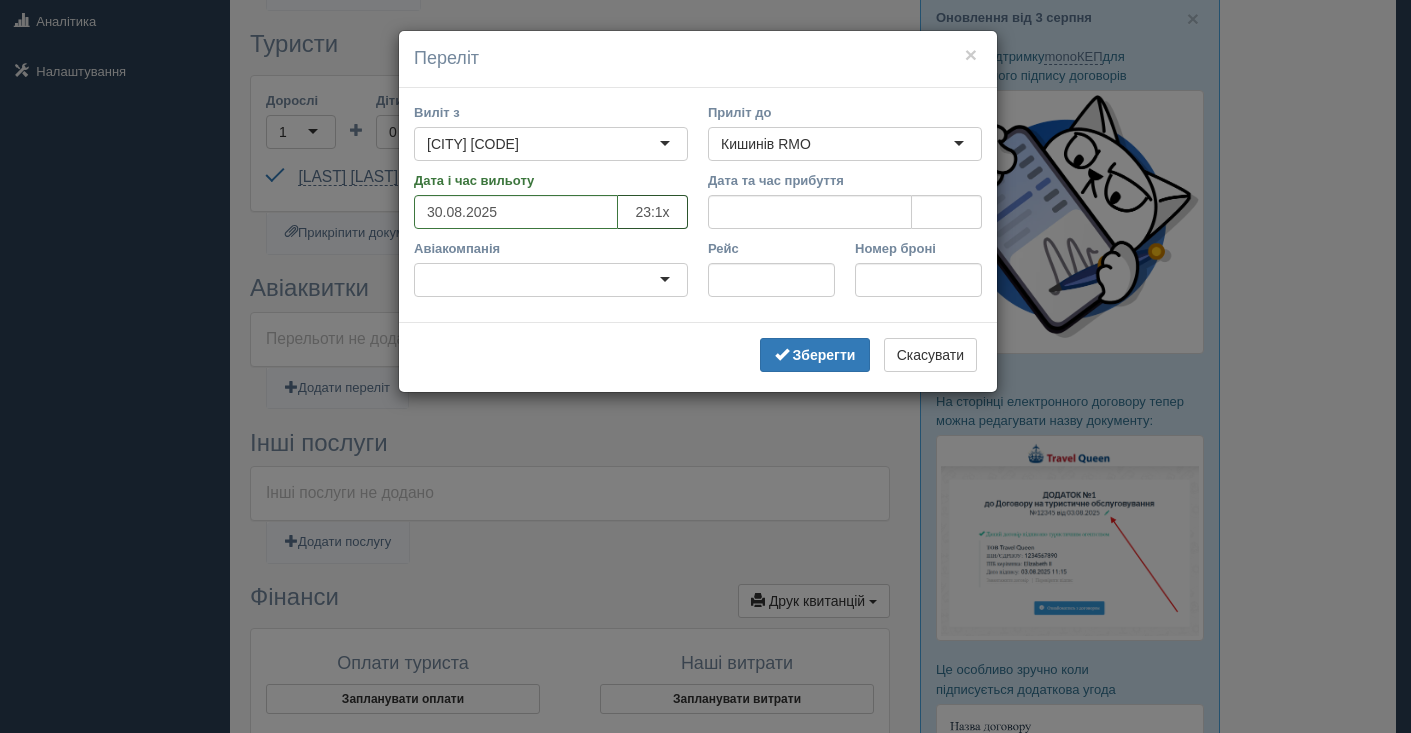 type on "23:10" 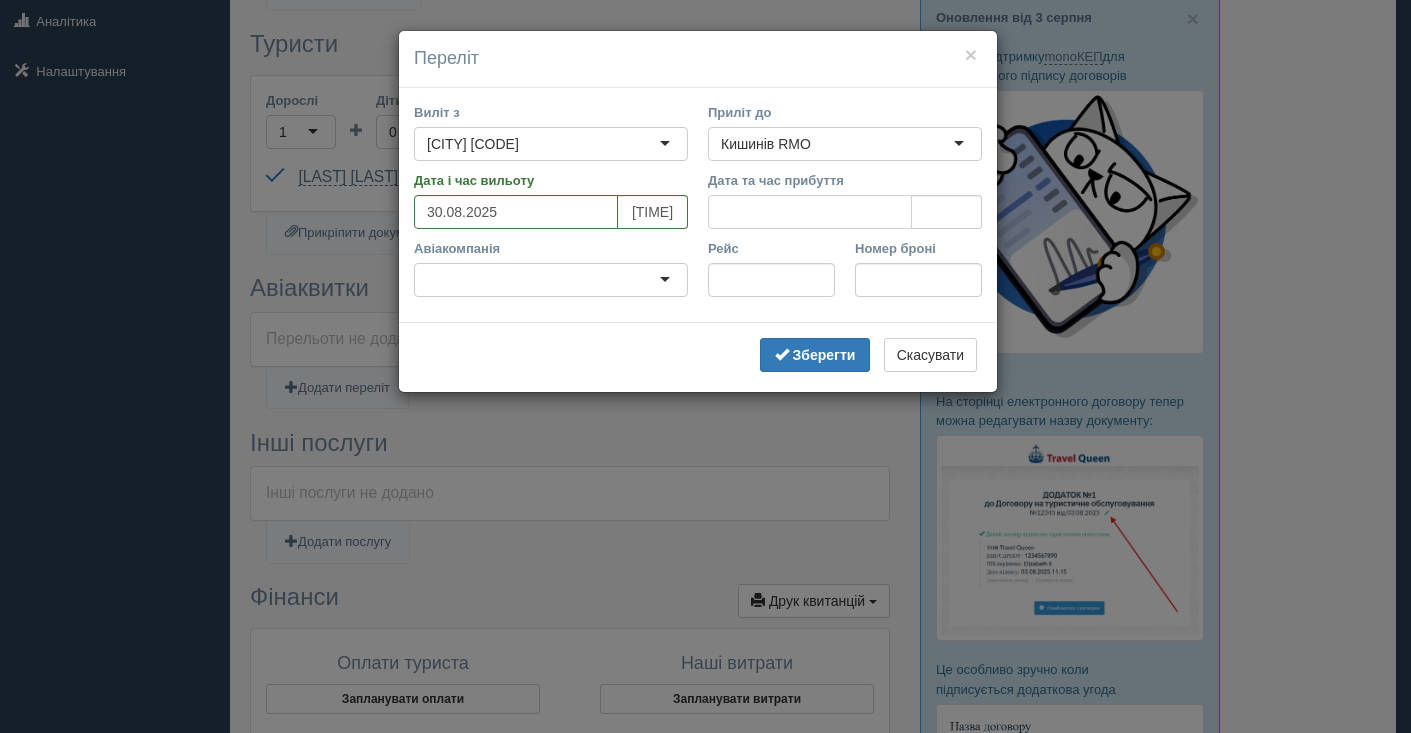 click on "Дата та час прибуття" at bounding box center [810, 212] 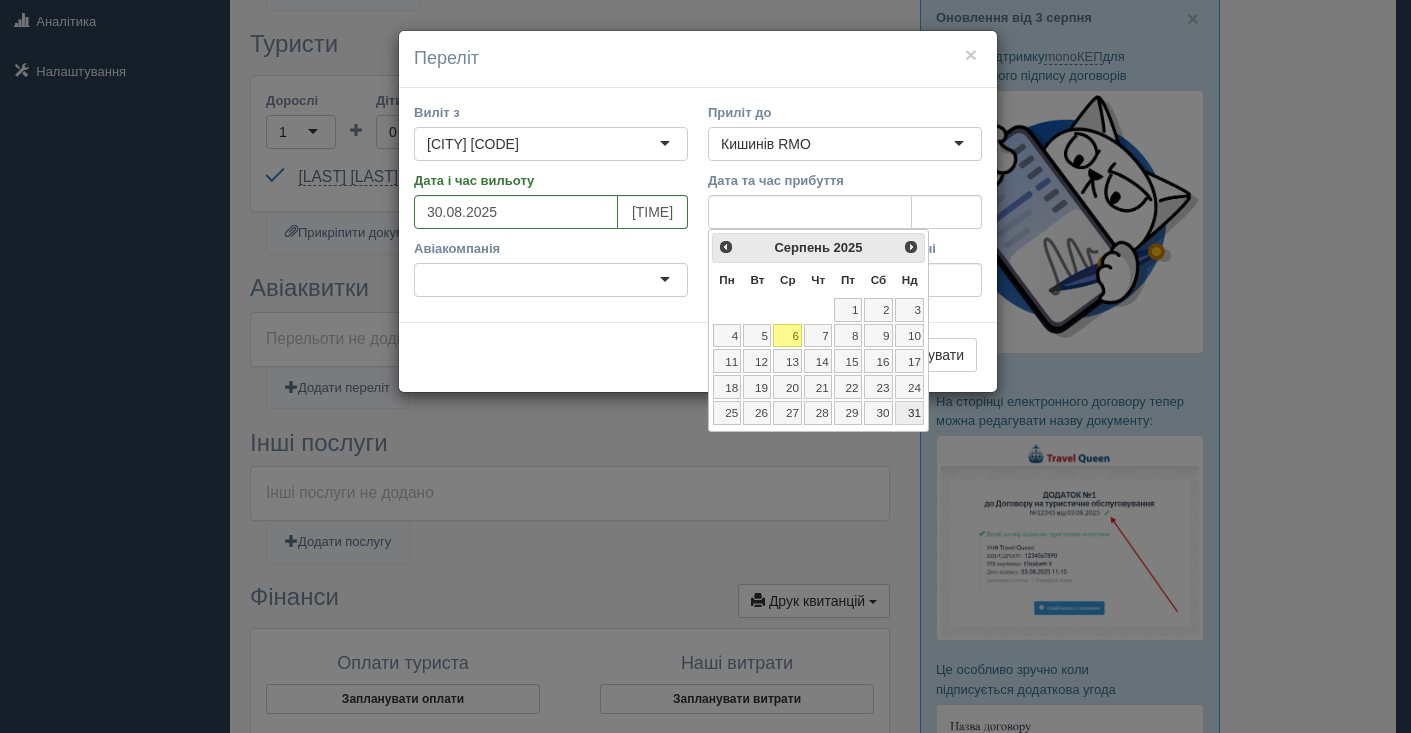 click on "31" at bounding box center (910, 413) 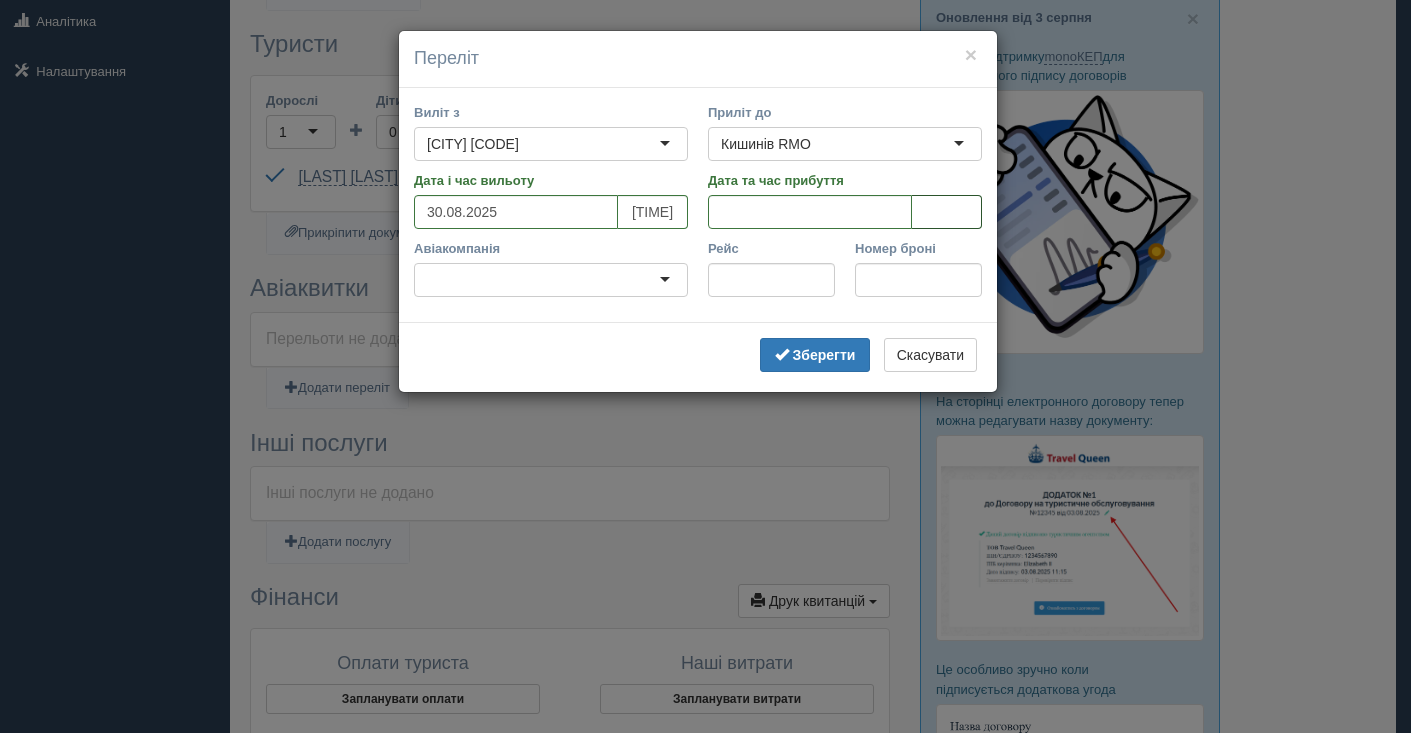 click at bounding box center (947, 212) 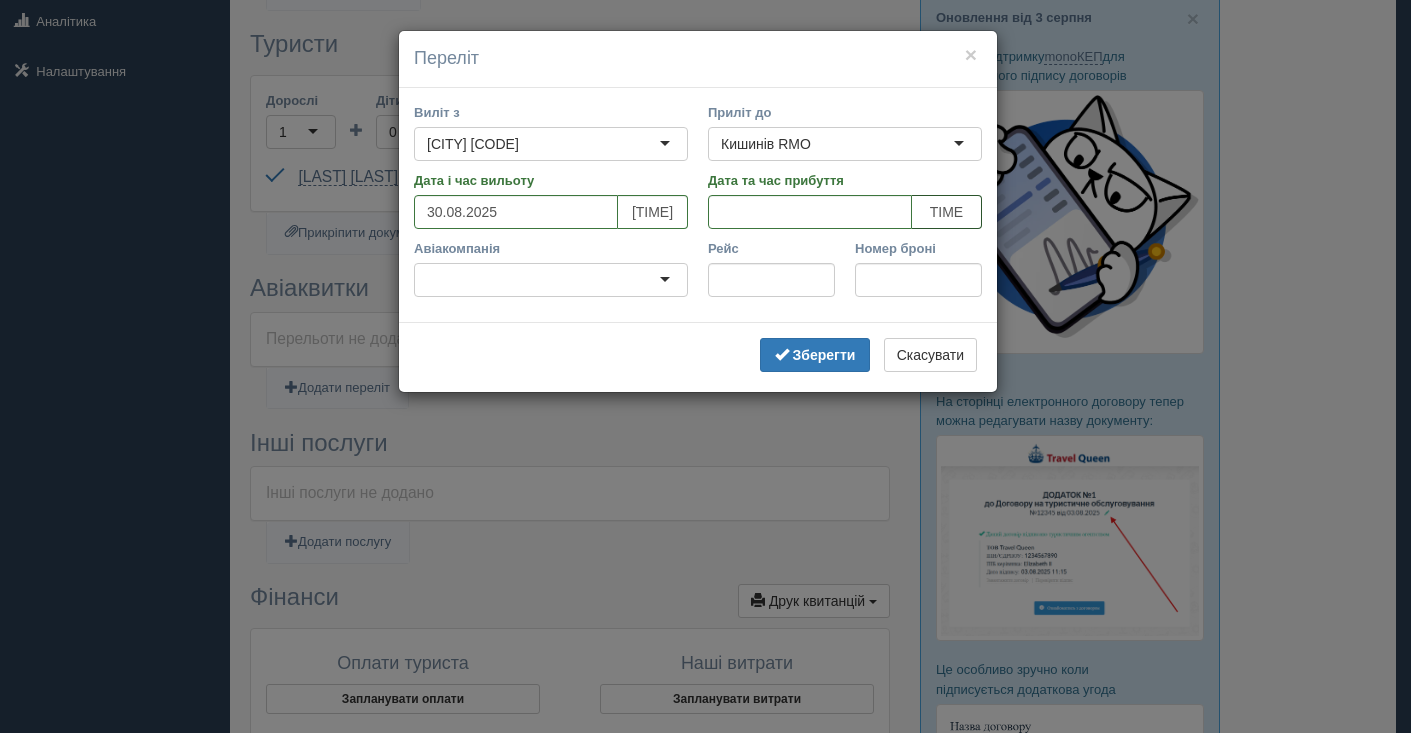 type on "04:40" 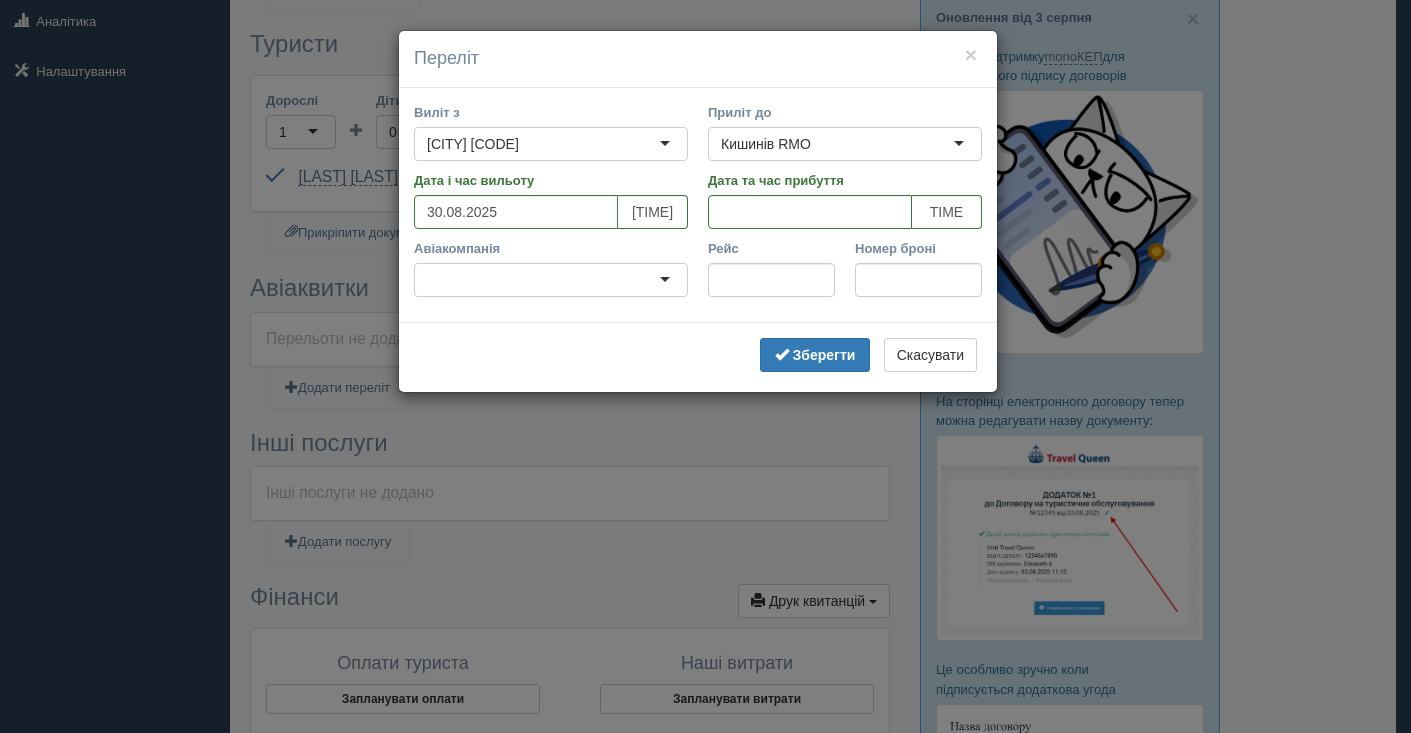 click at bounding box center (551, 280) 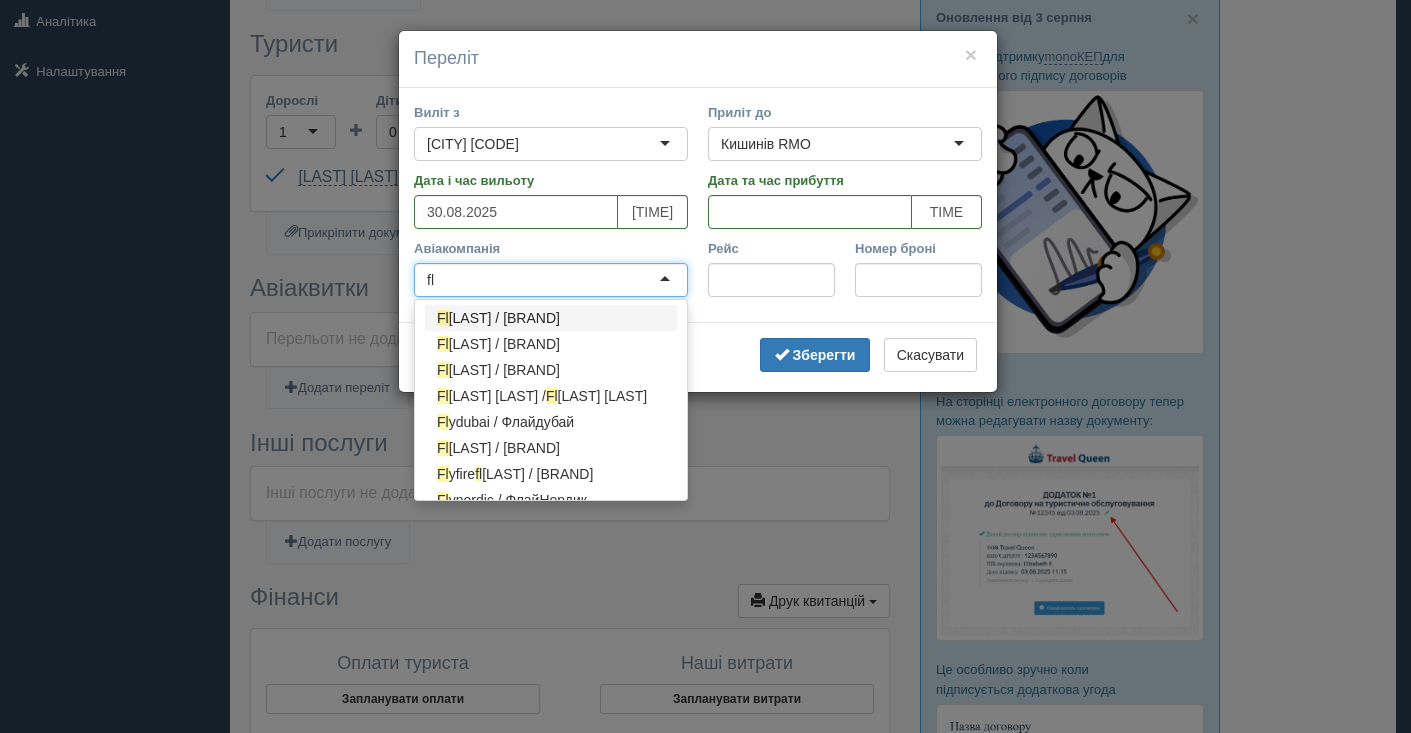 type on "fly" 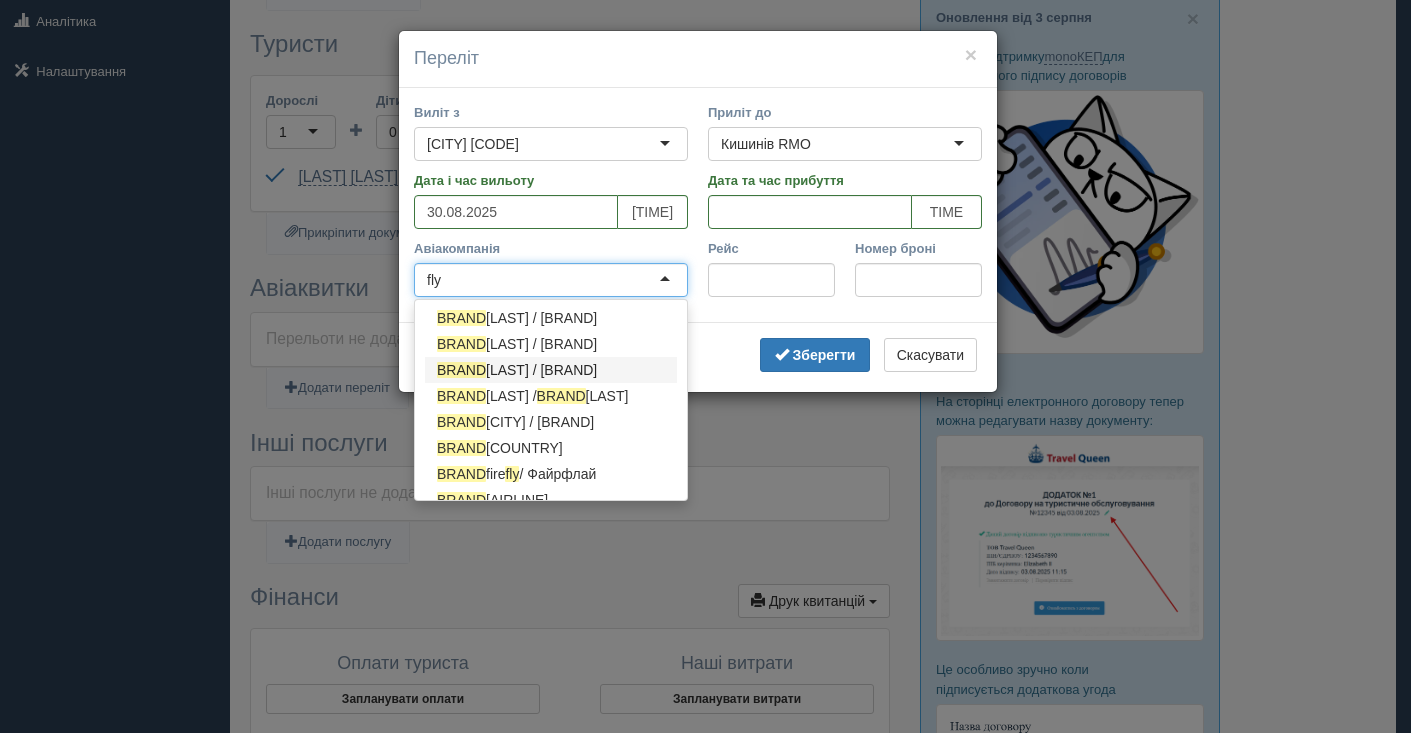 type 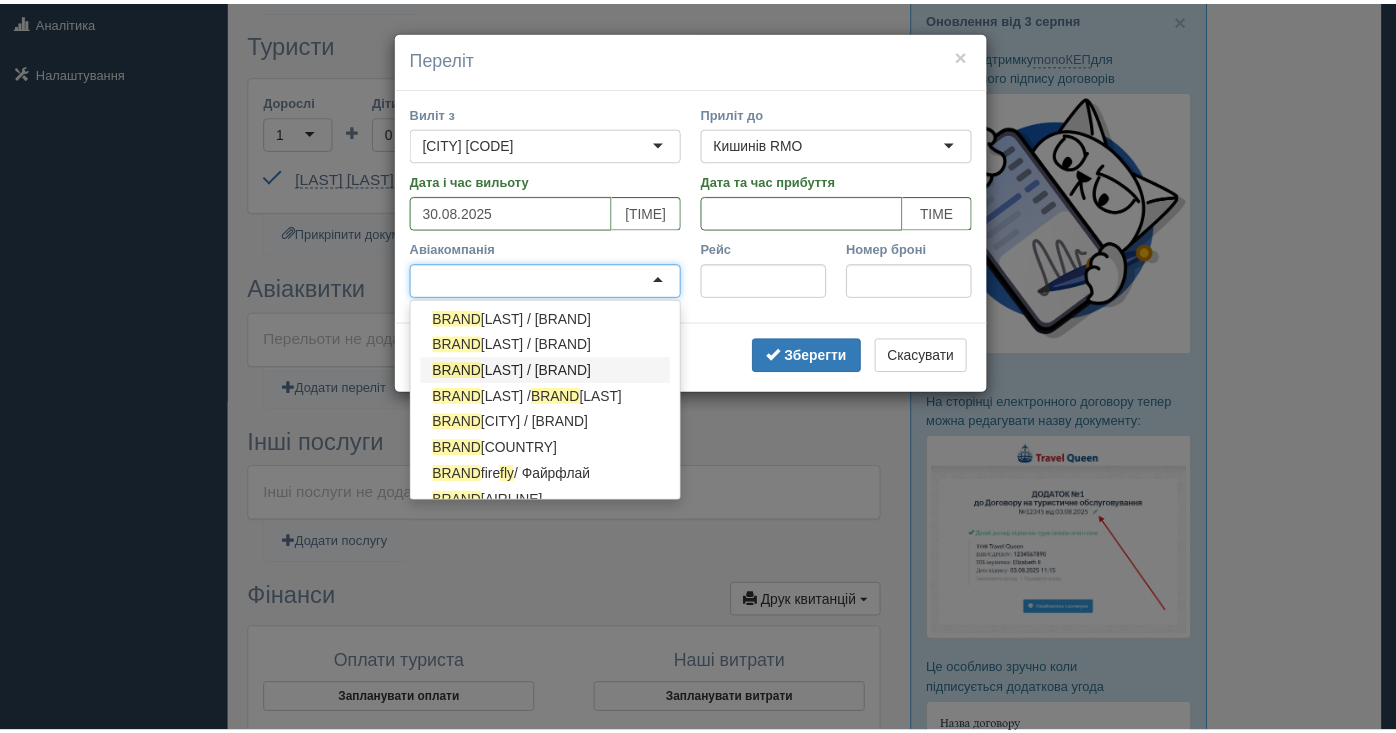 scroll, scrollTop: 0, scrollLeft: 0, axis: both 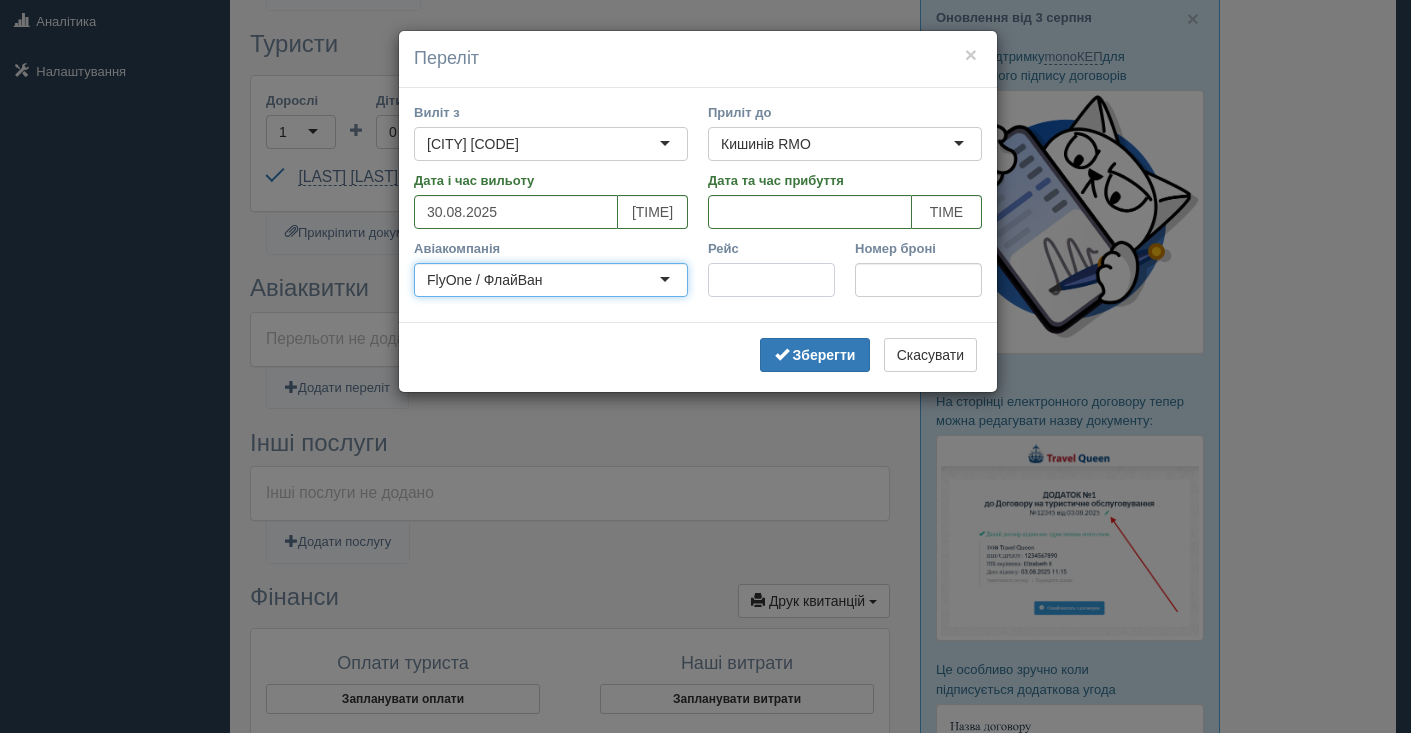 click on "Рейс" at bounding box center (771, 280) 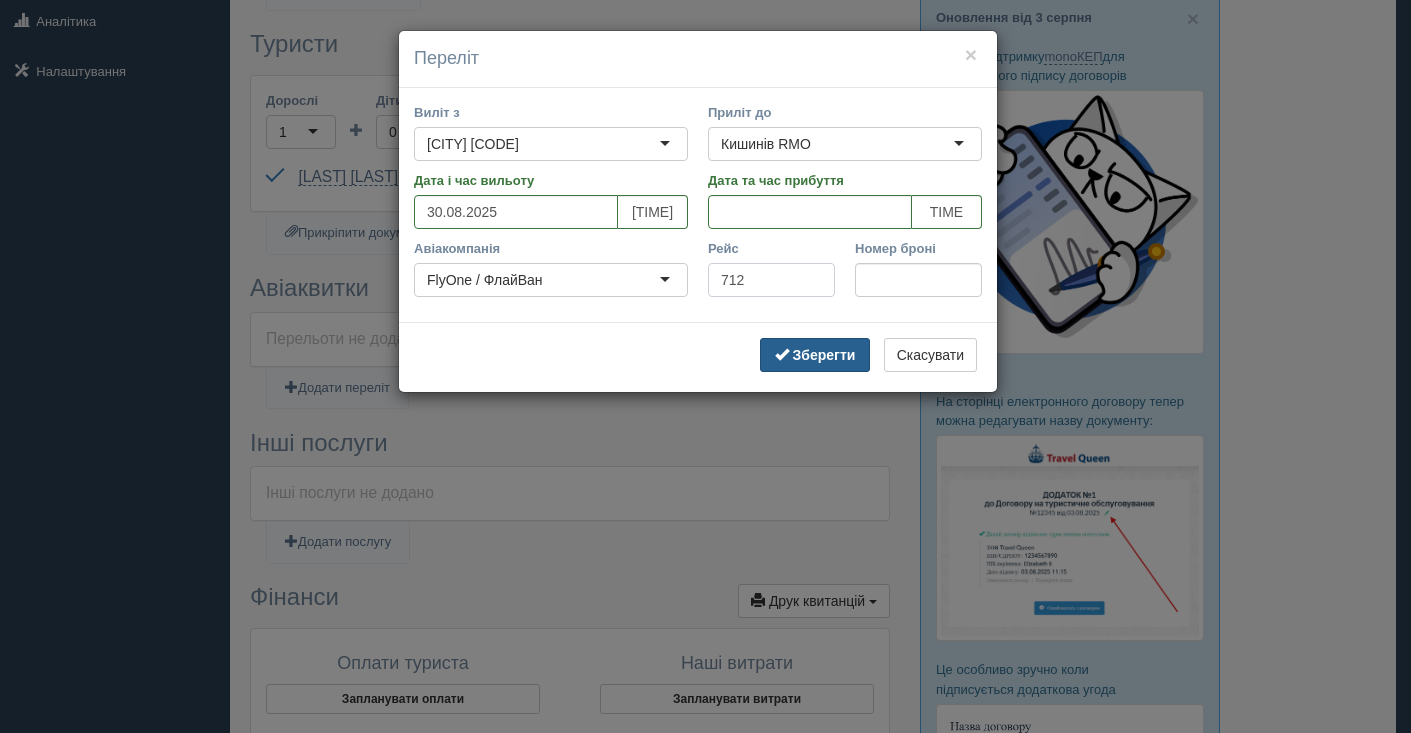 type on "712" 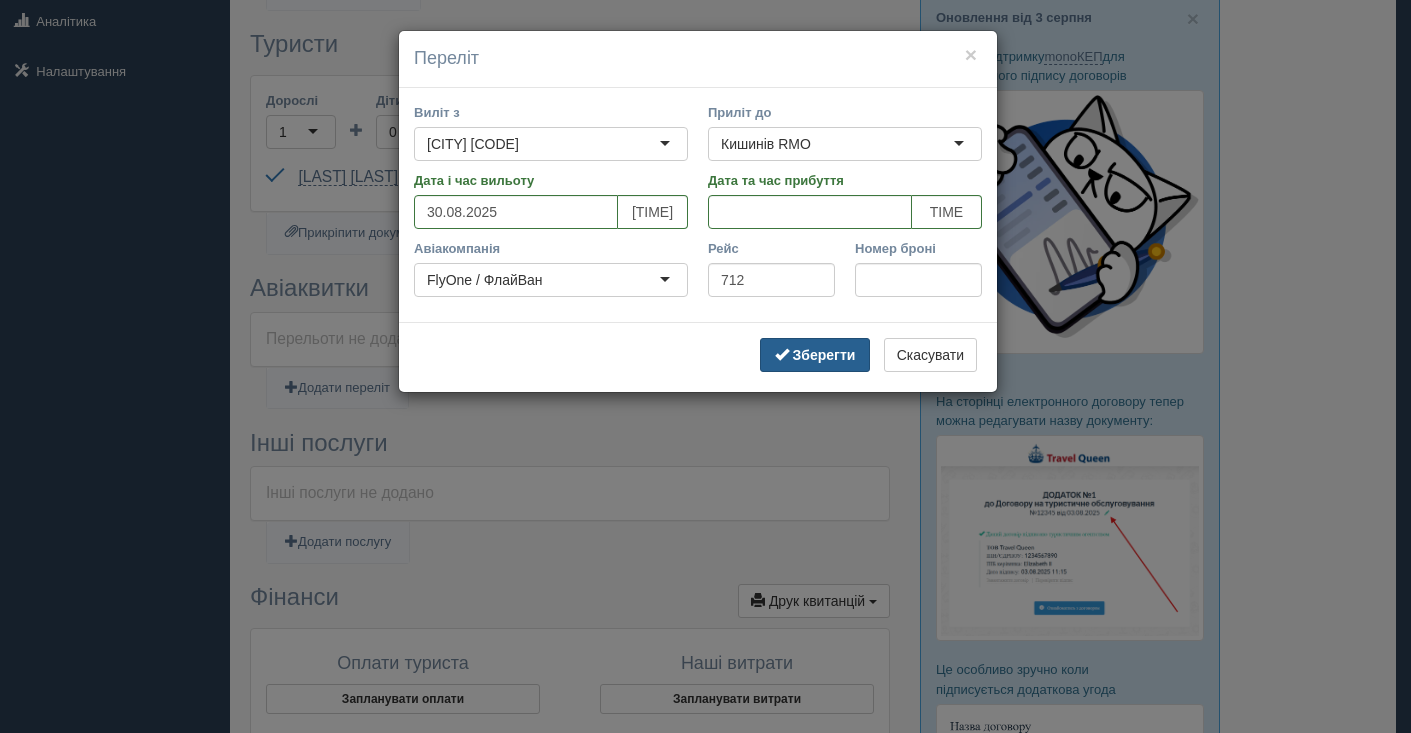 click on "Зберегти" at bounding box center (815, 355) 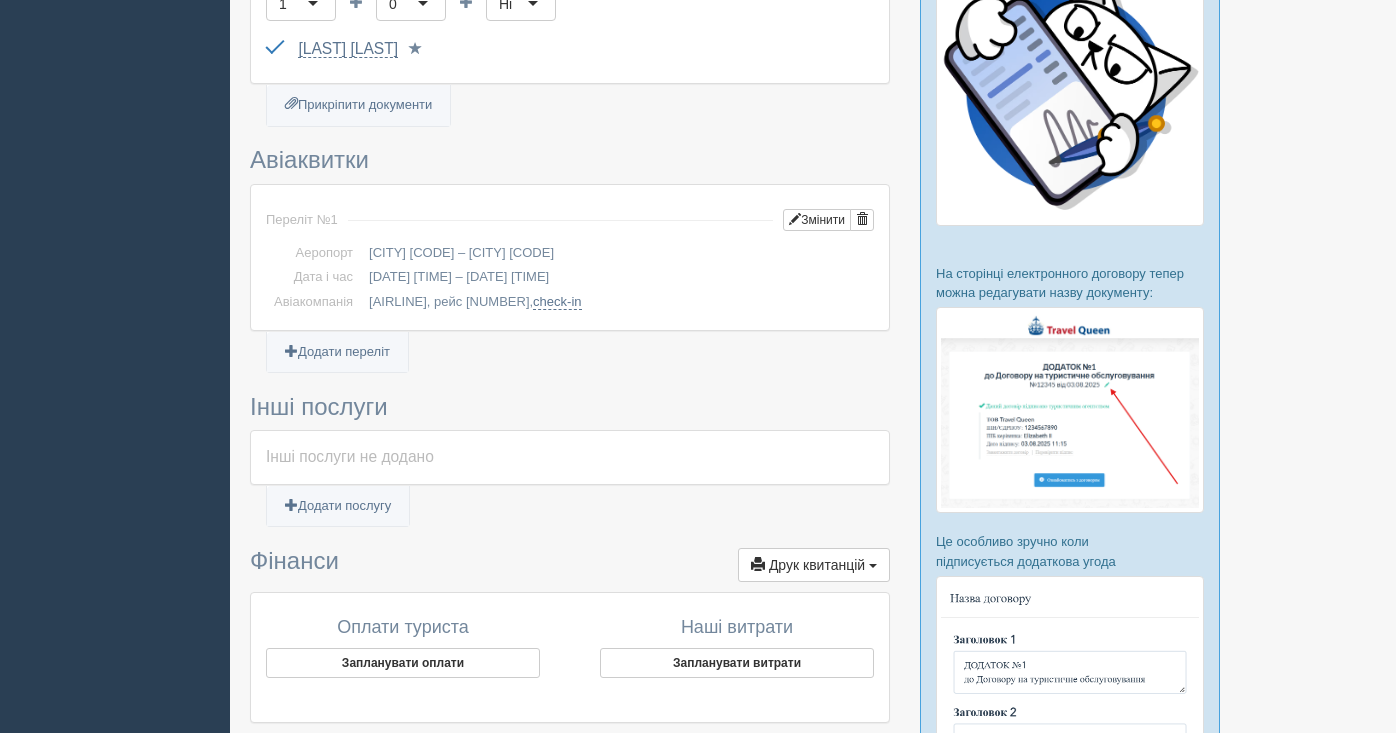 scroll, scrollTop: 0, scrollLeft: 0, axis: both 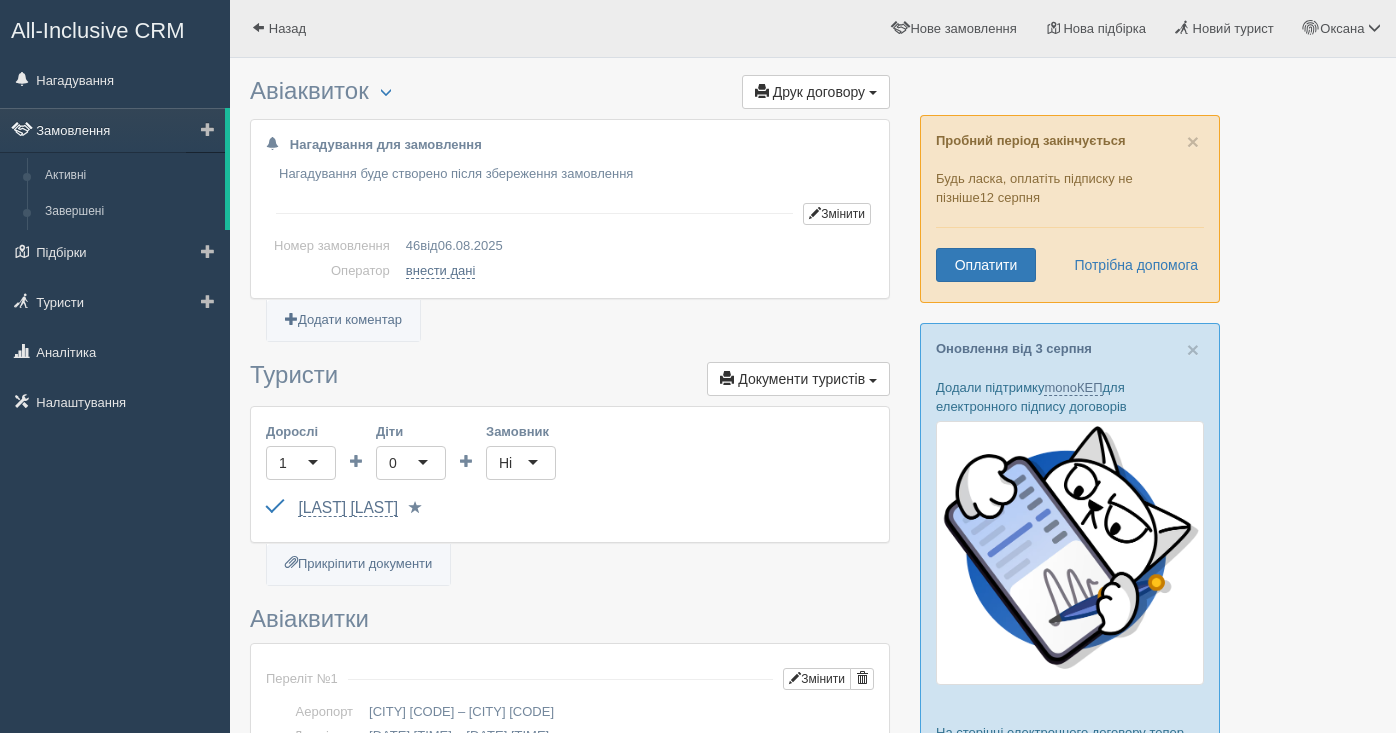 click on "Замовлення" at bounding box center [112, 130] 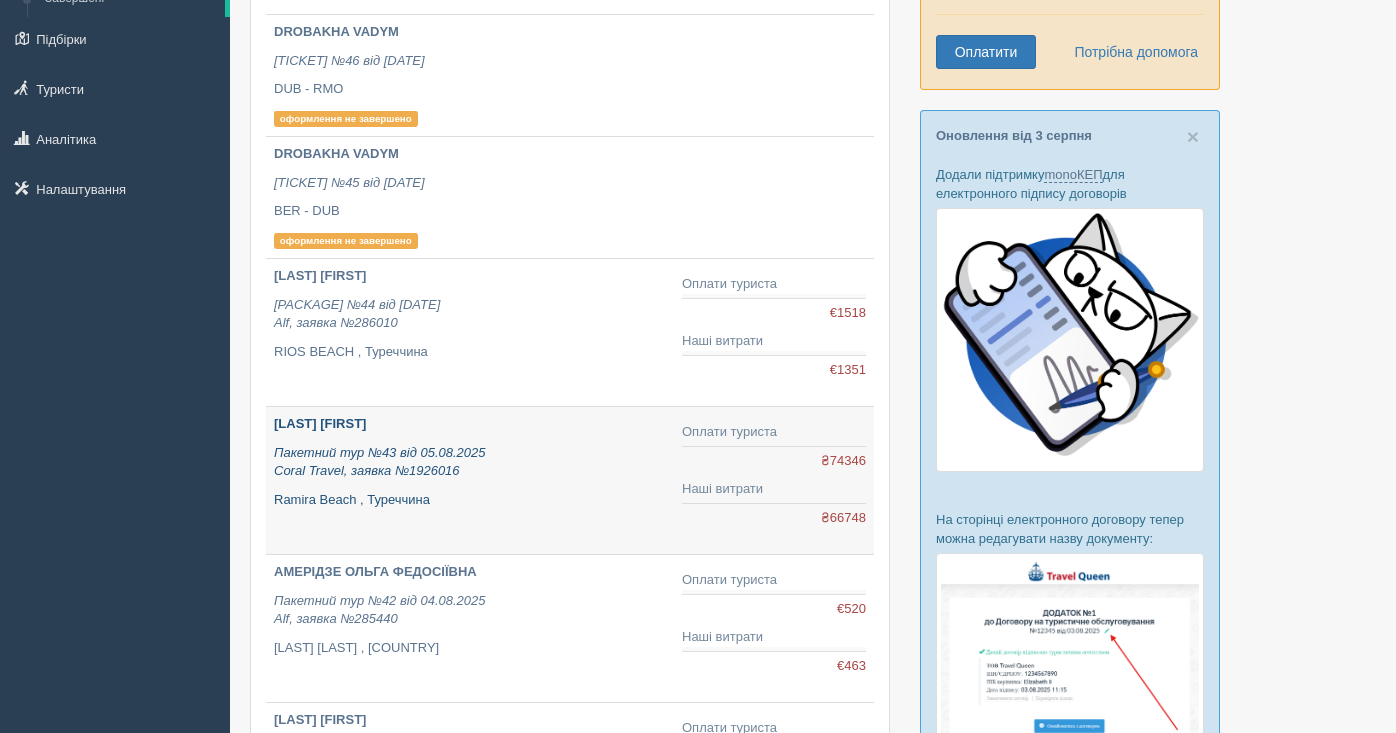 scroll, scrollTop: 228, scrollLeft: 0, axis: vertical 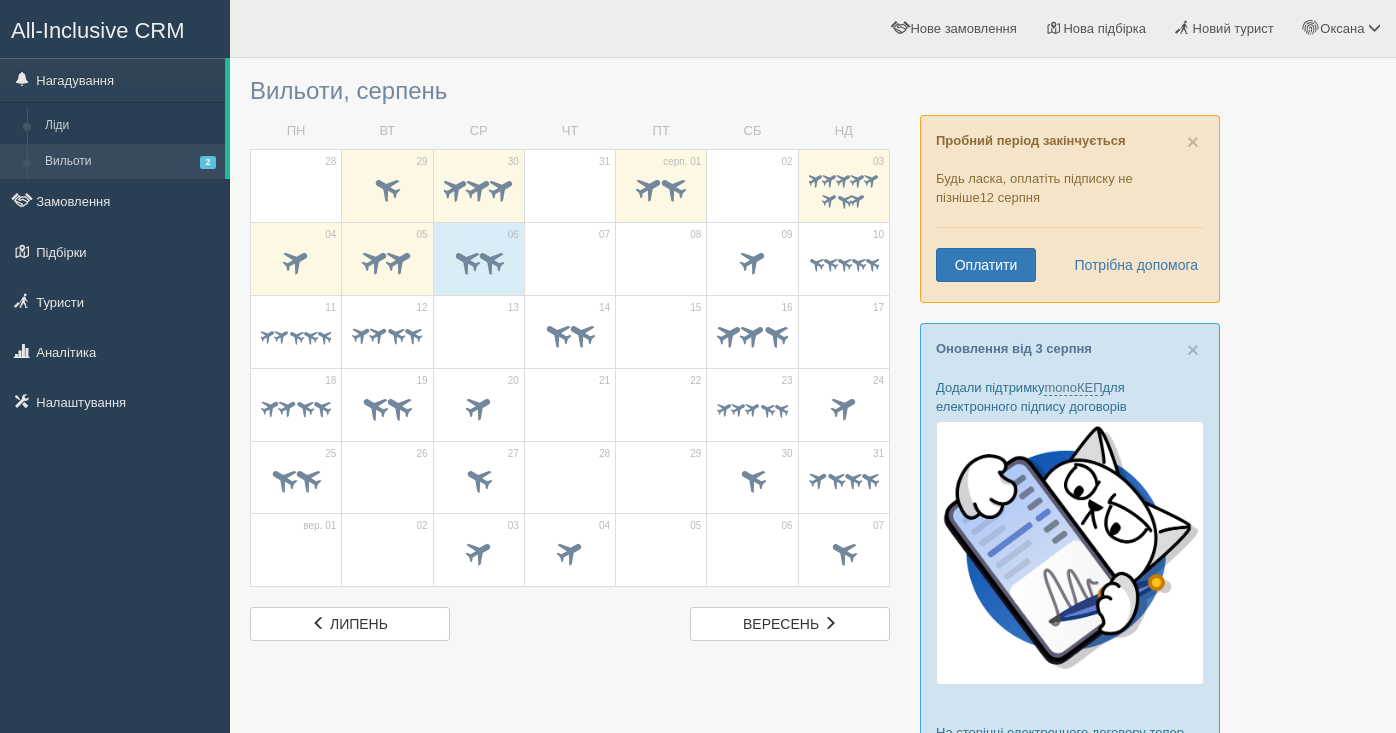 drag, startPoint x: 81, startPoint y: 507, endPoint x: 114, endPoint y: 490, distance: 37.12142 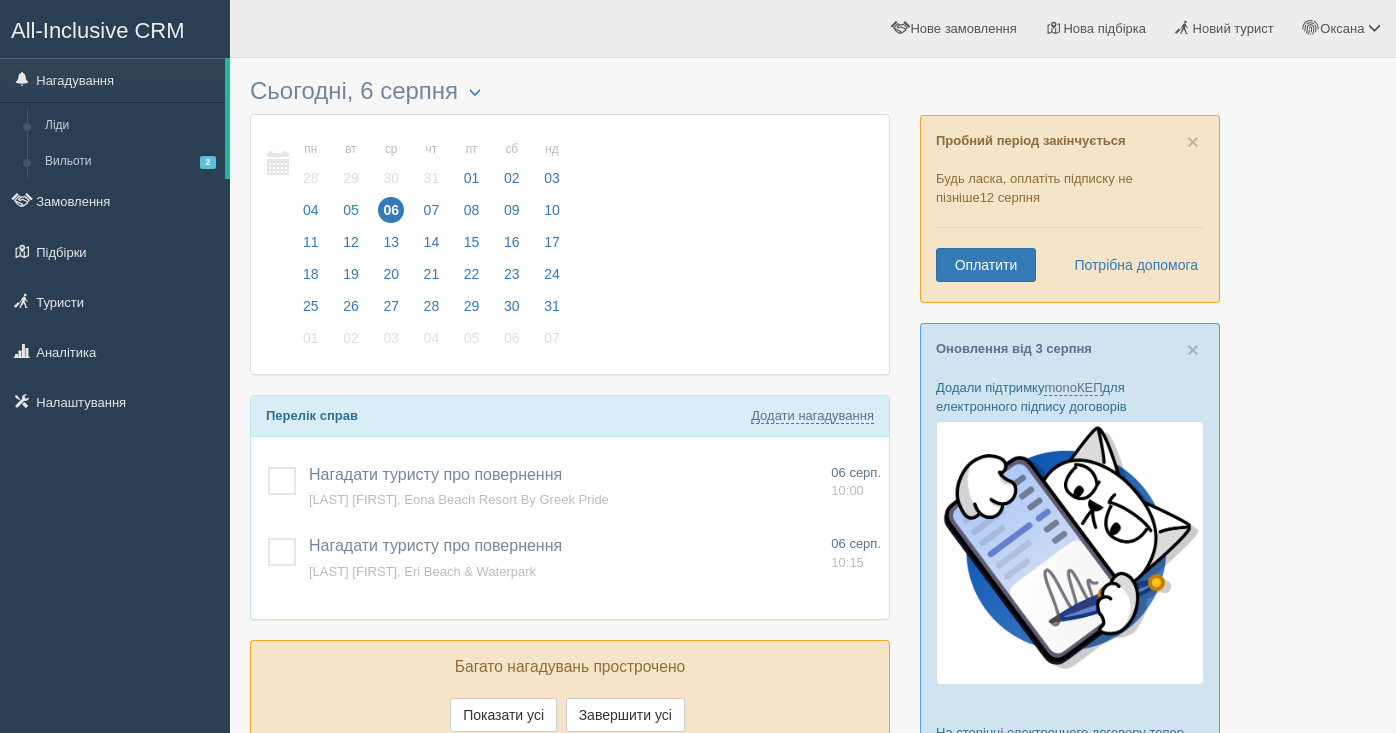 scroll, scrollTop: 0, scrollLeft: 0, axis: both 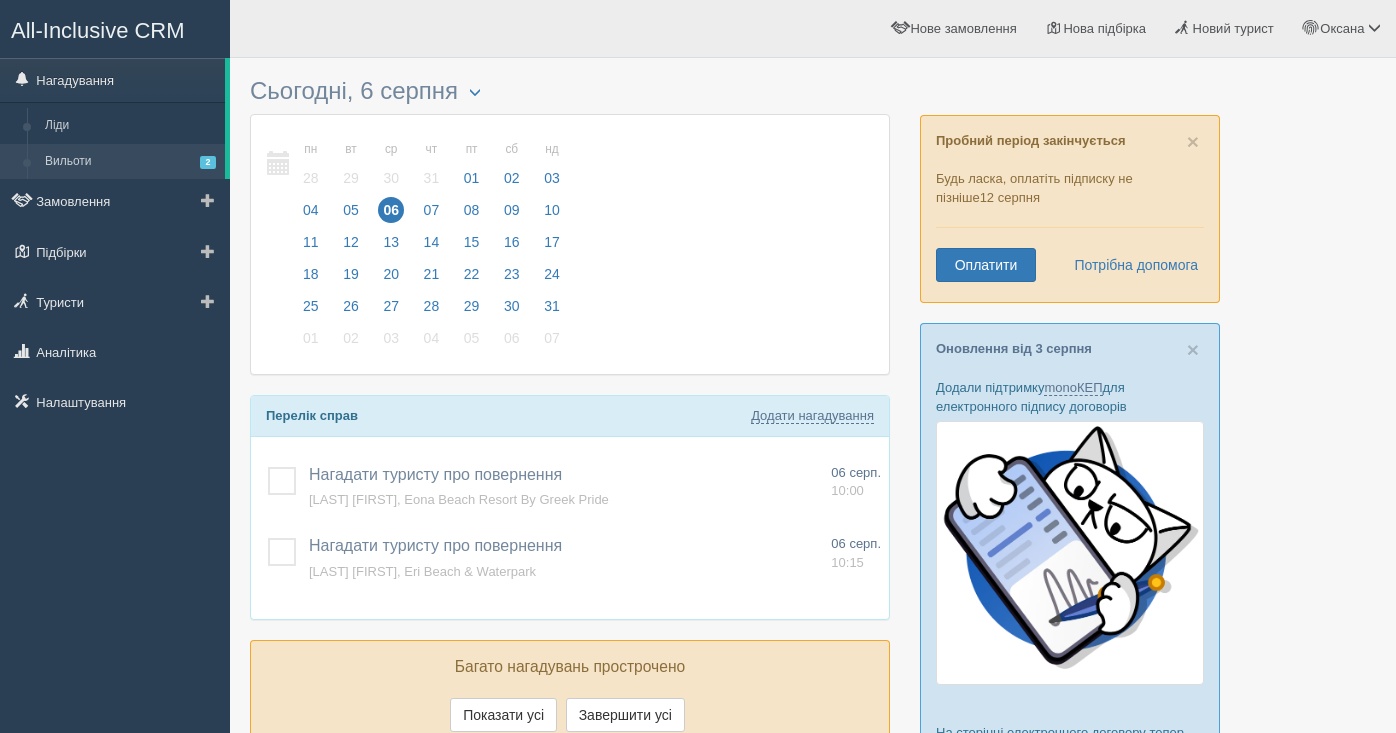 click on "Вильоти 2" at bounding box center (130, 162) 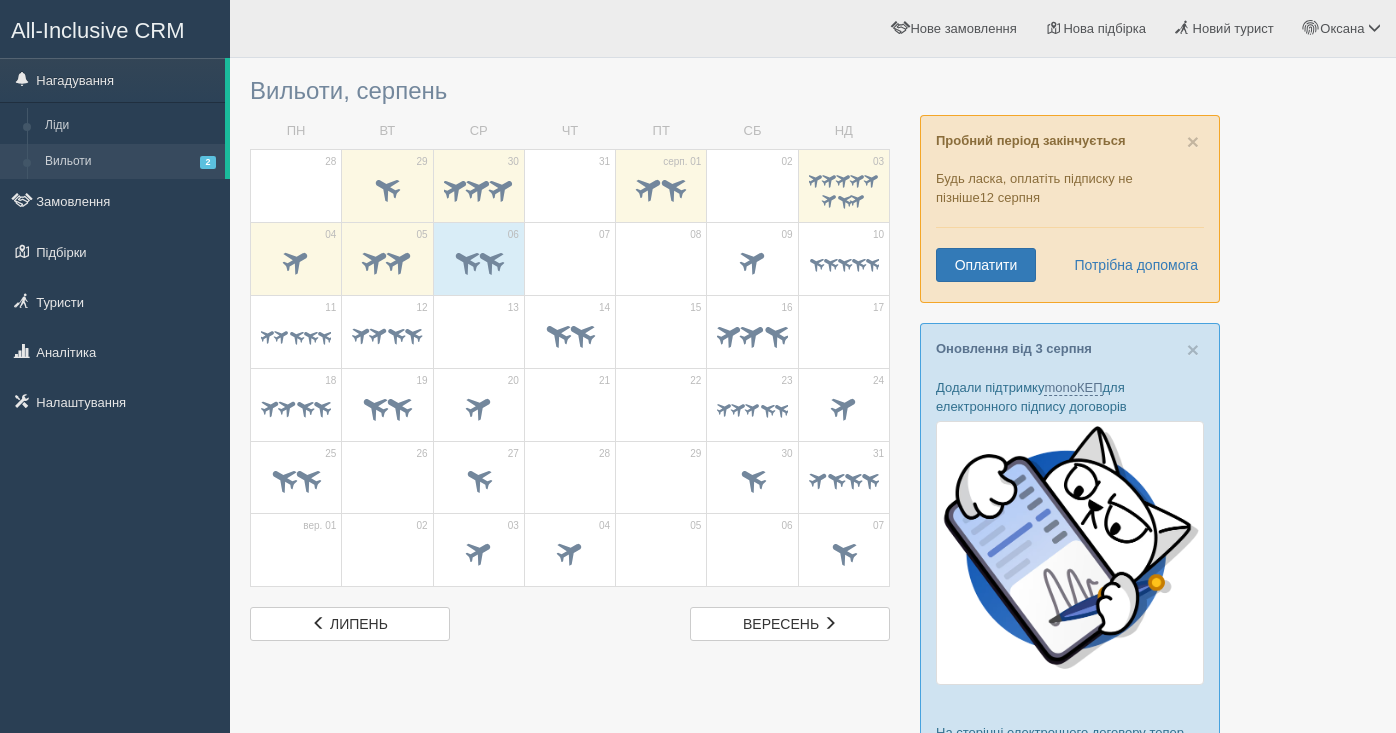 scroll, scrollTop: 0, scrollLeft: 0, axis: both 